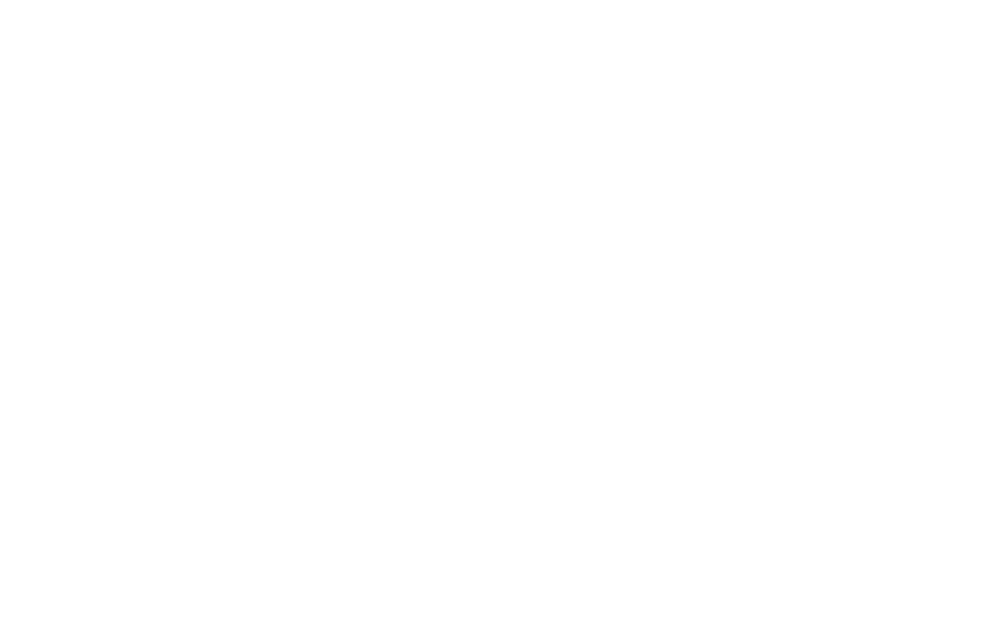 scroll, scrollTop: 0, scrollLeft: 0, axis: both 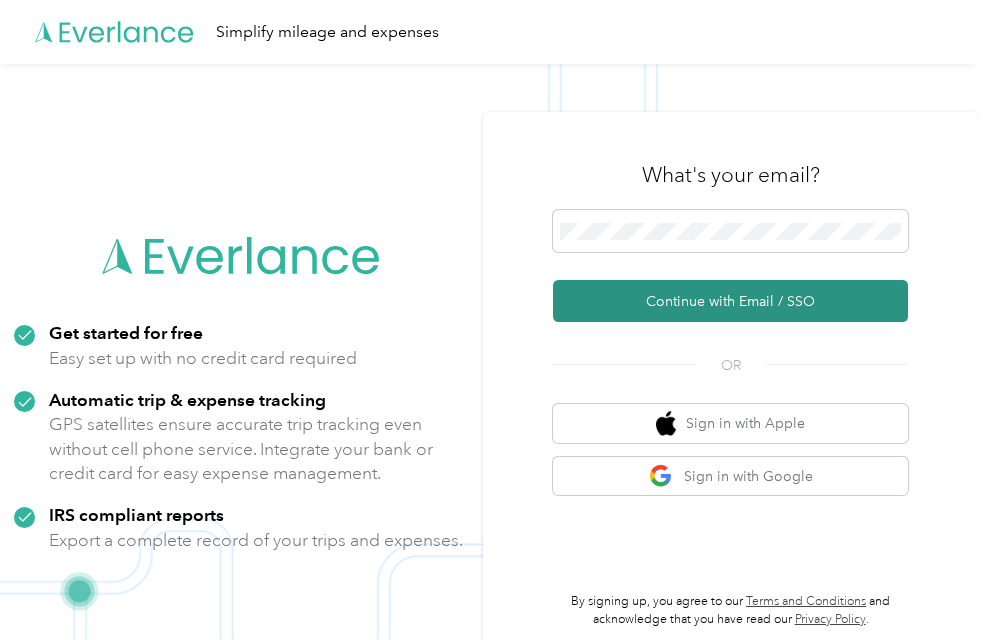 click on "Continue with Email / SSO" at bounding box center [730, 301] 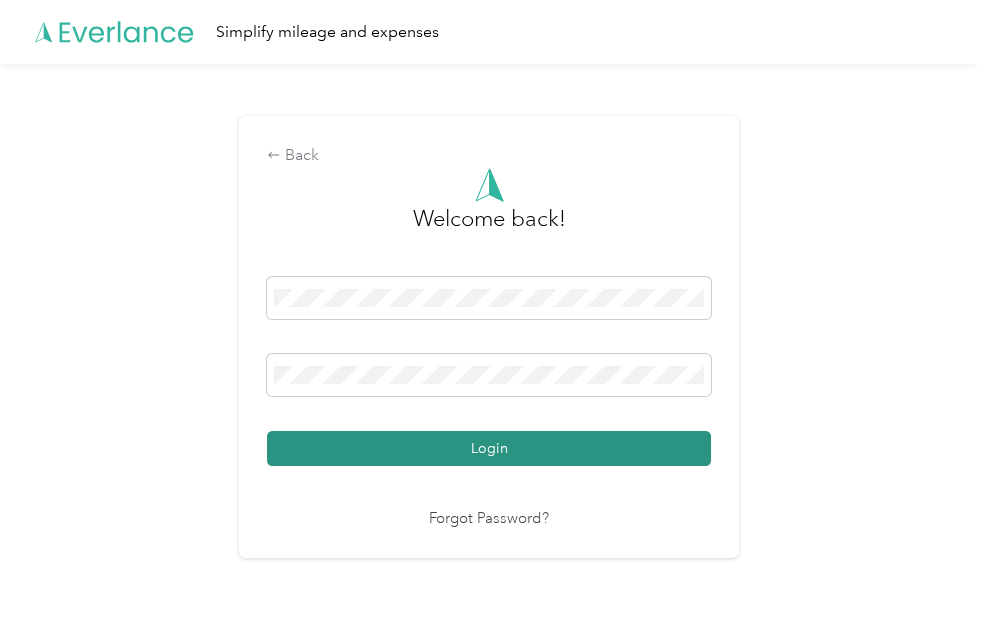 click on "Login" at bounding box center (489, 448) 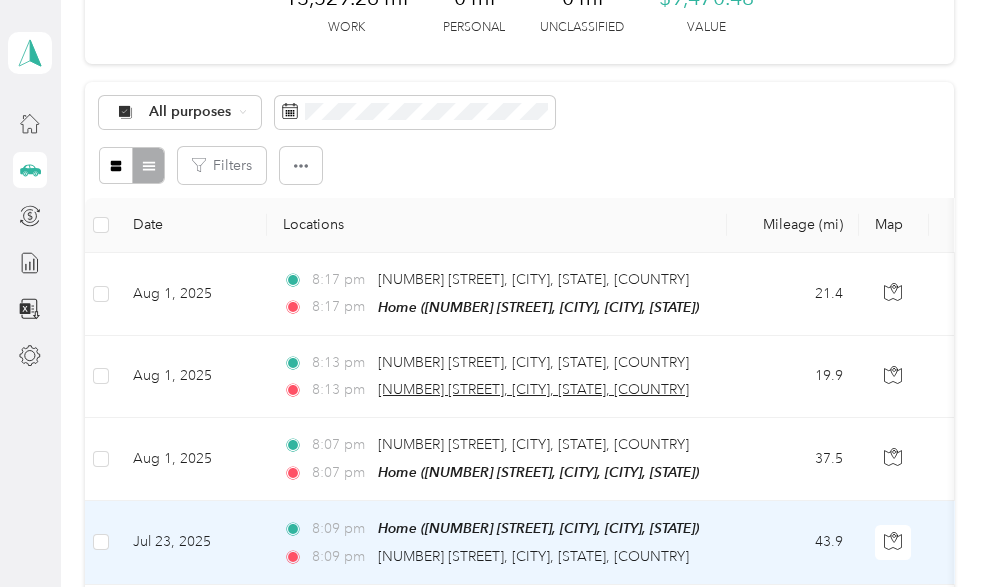 scroll, scrollTop: 266, scrollLeft: 0, axis: vertical 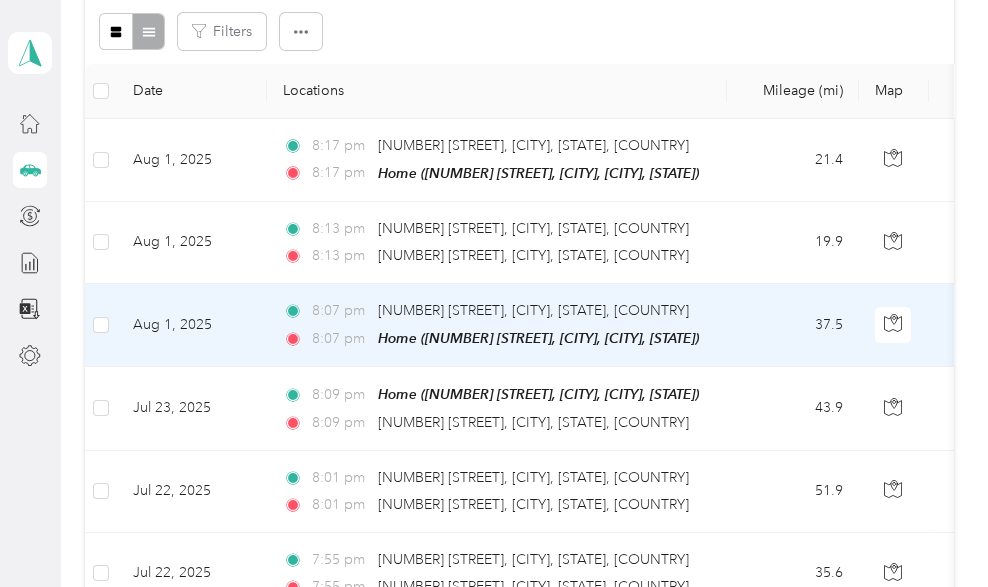 click on "Aug 1, 2025" at bounding box center (192, 325) 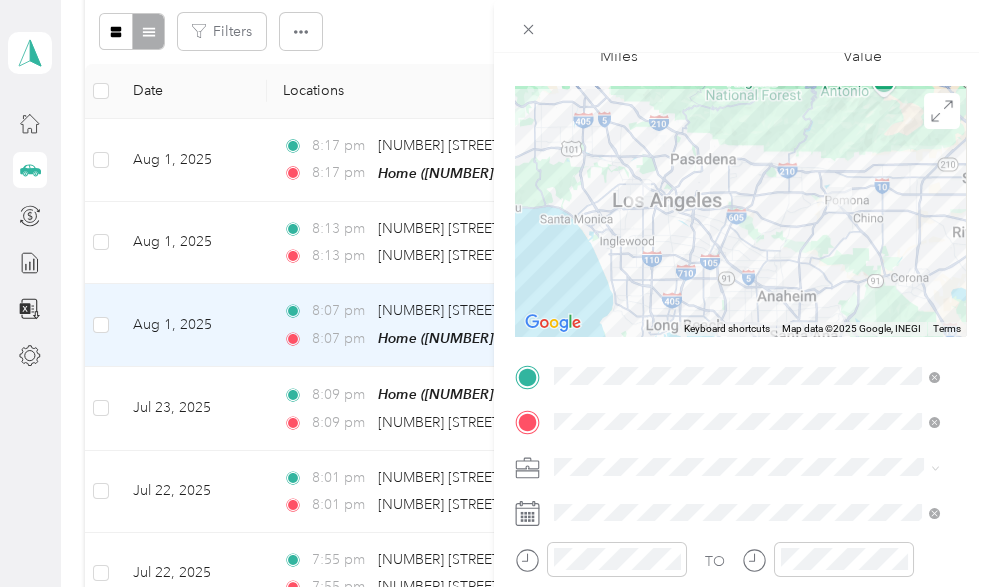 scroll, scrollTop: 266, scrollLeft: 0, axis: vertical 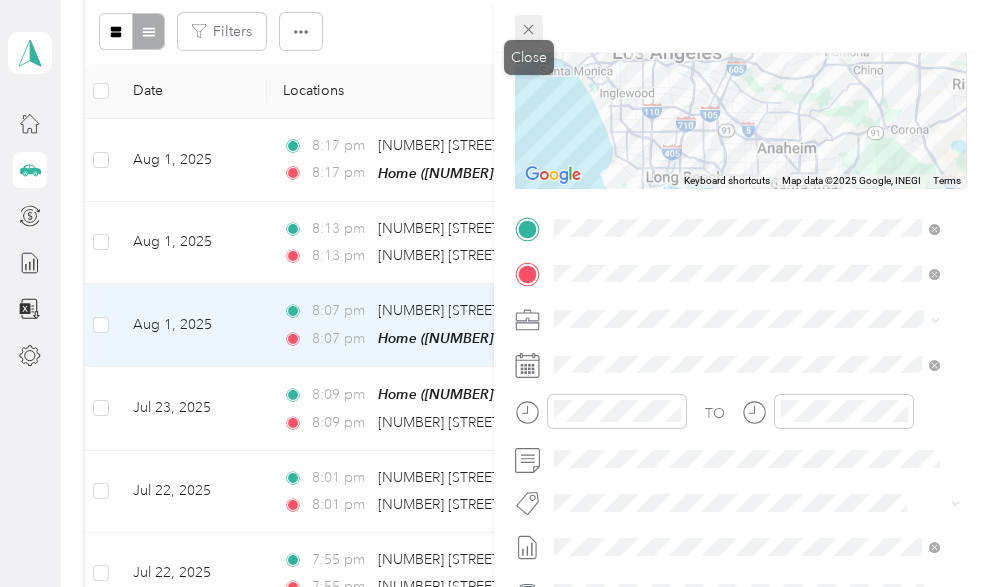click 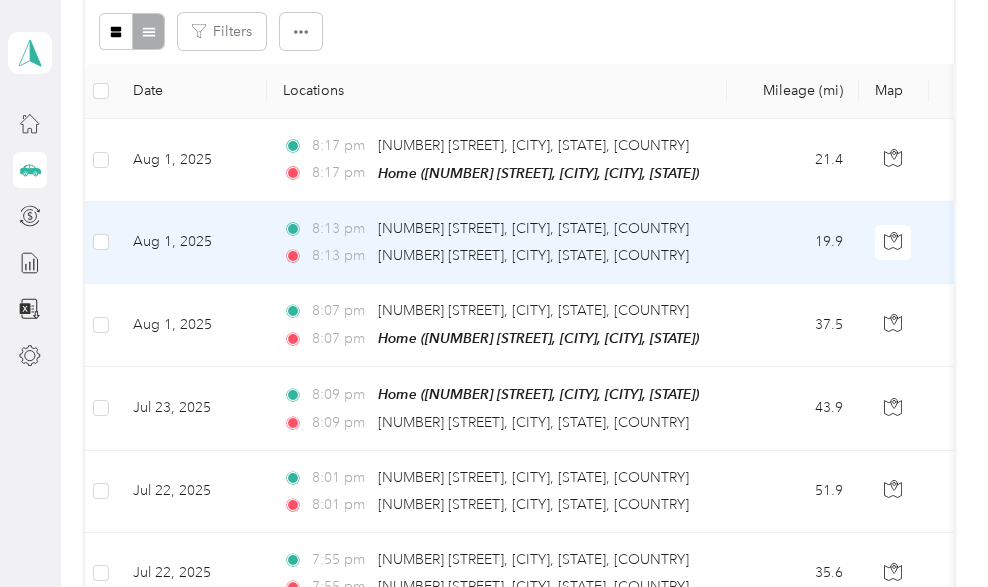 click on "Aug 1, 2025" at bounding box center (192, 243) 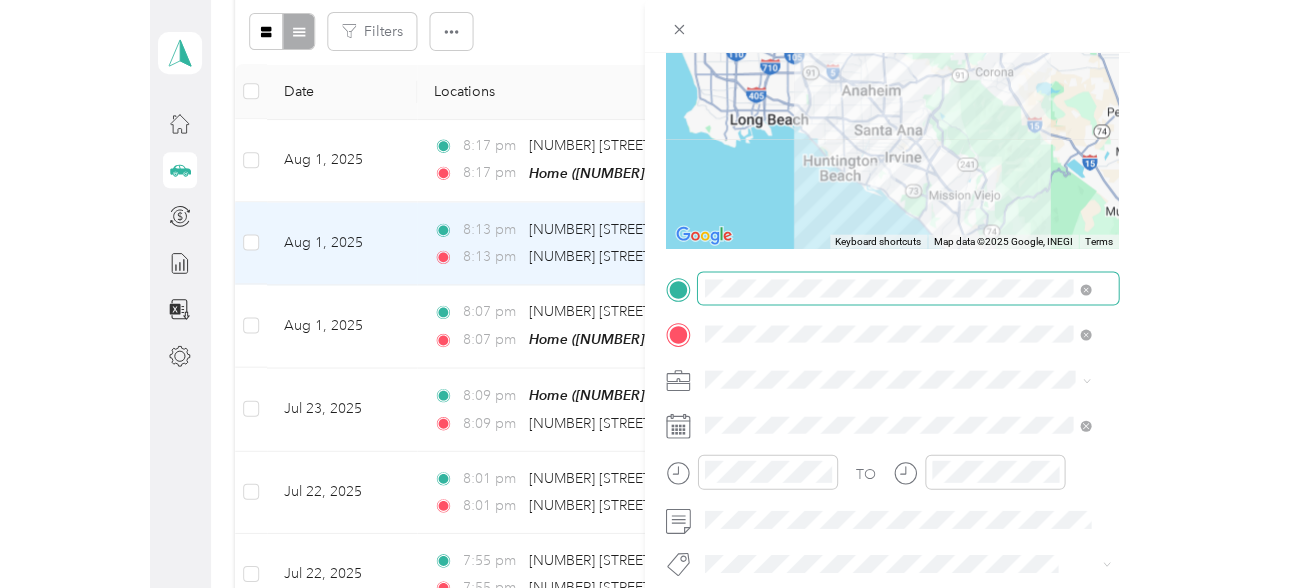 scroll, scrollTop: 266, scrollLeft: 0, axis: vertical 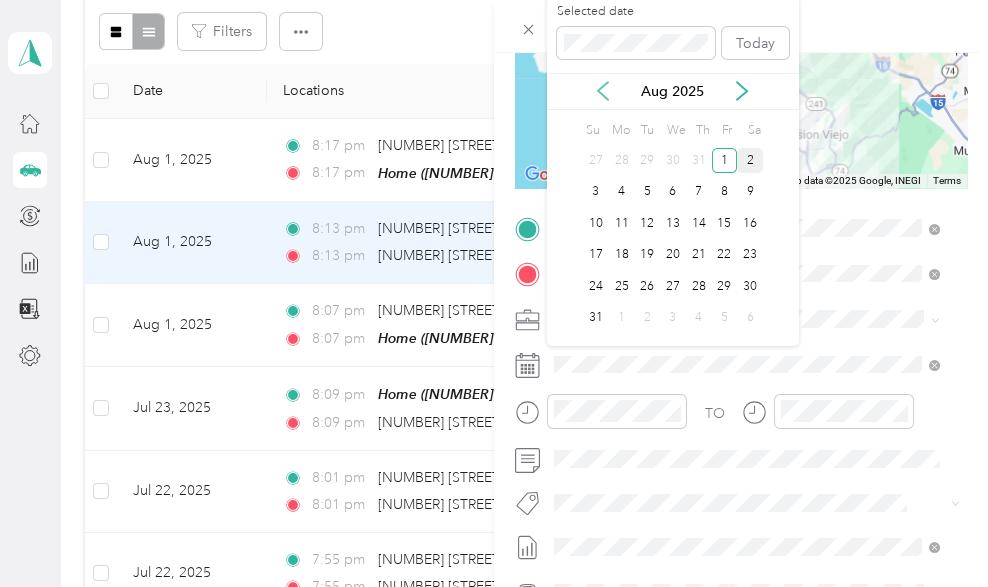 click 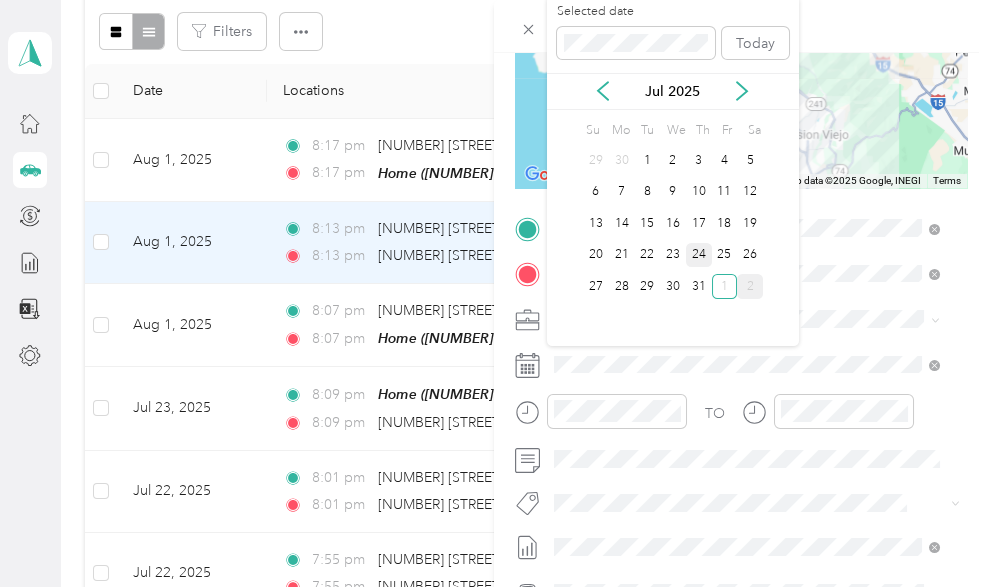 click on "24" at bounding box center [699, 255] 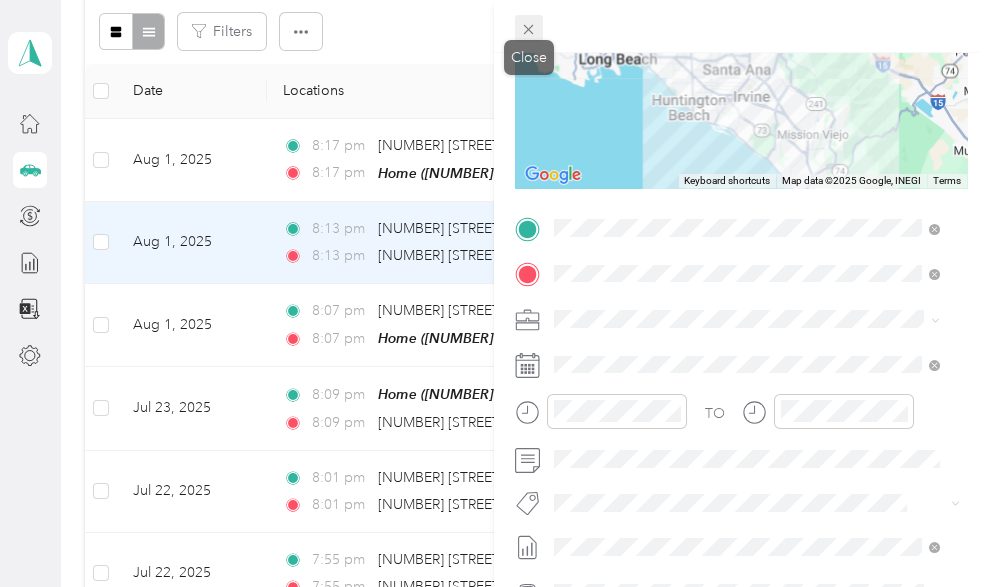 click 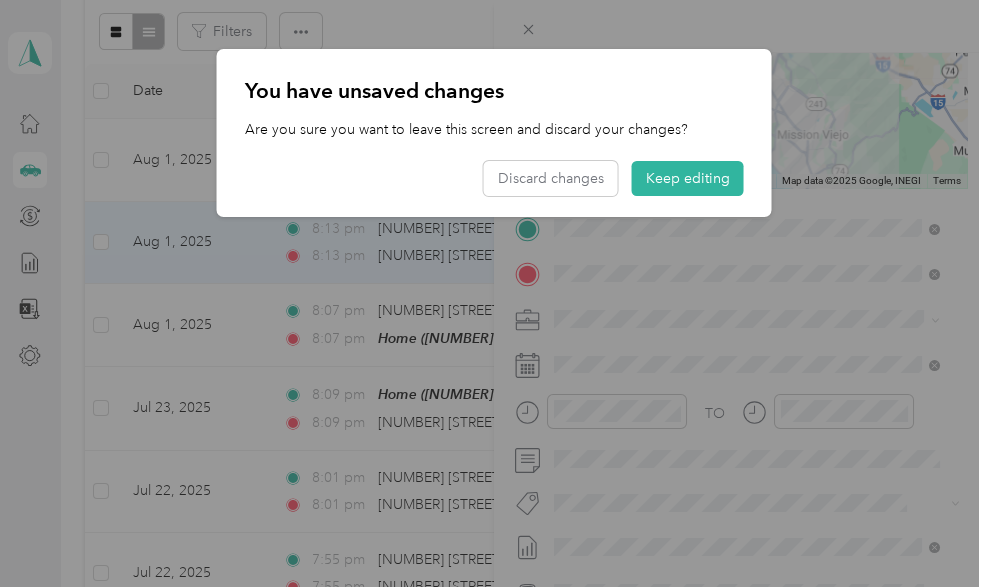 click at bounding box center (494, 293) 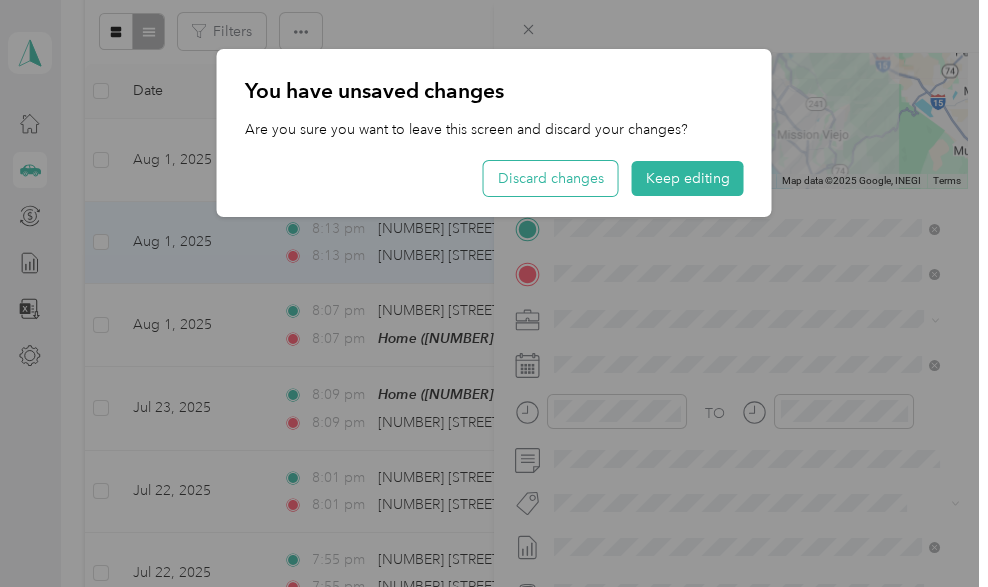 click on "Discard changes" at bounding box center [551, 178] 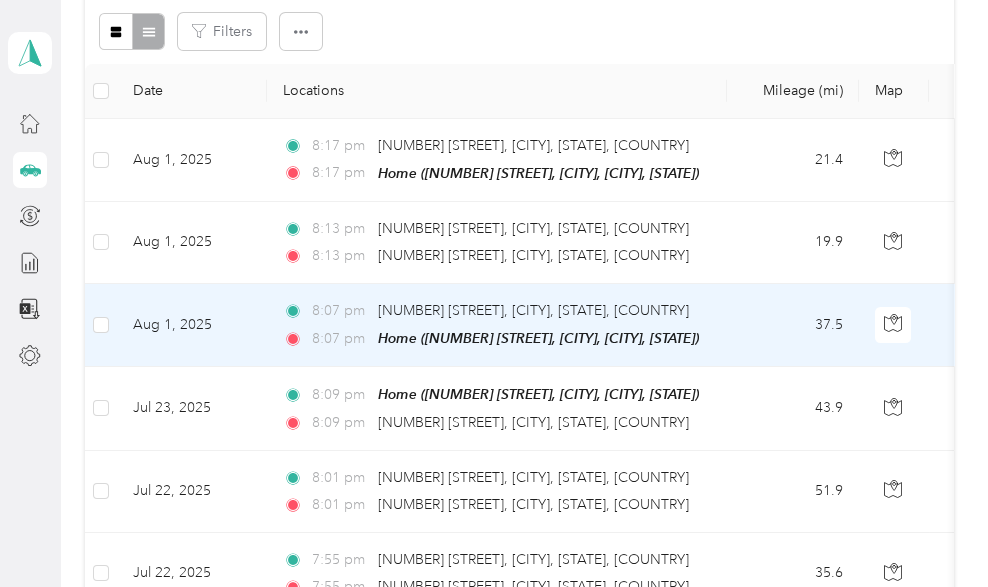 click on "8:07 pm" at bounding box center (340, 339) 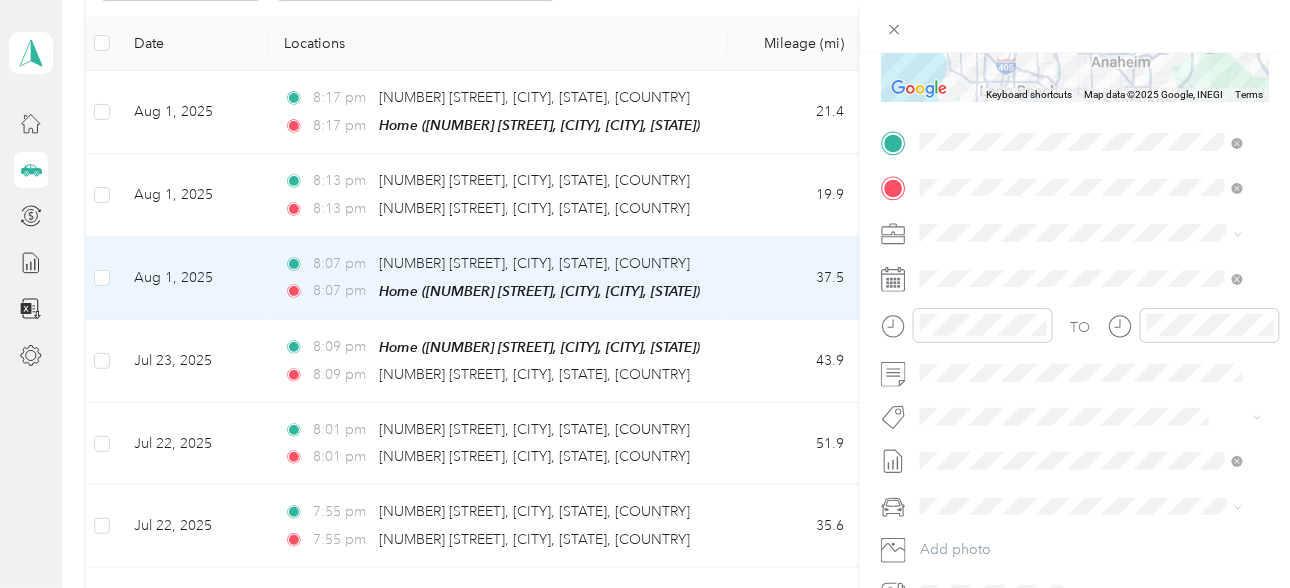 scroll, scrollTop: 399, scrollLeft: 0, axis: vertical 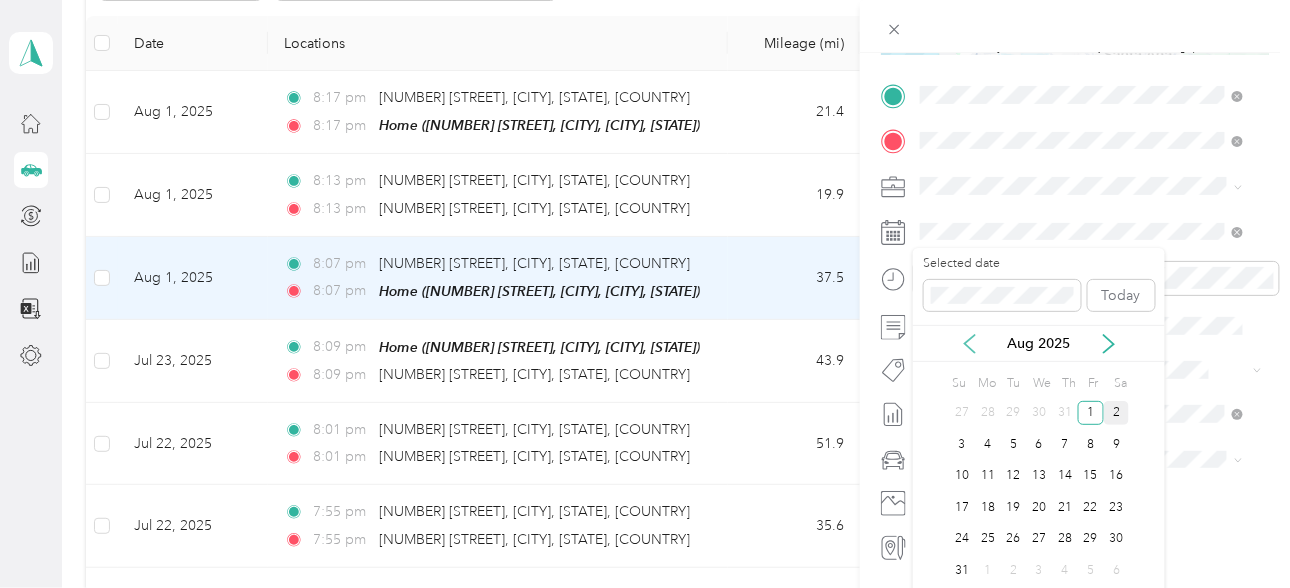 click 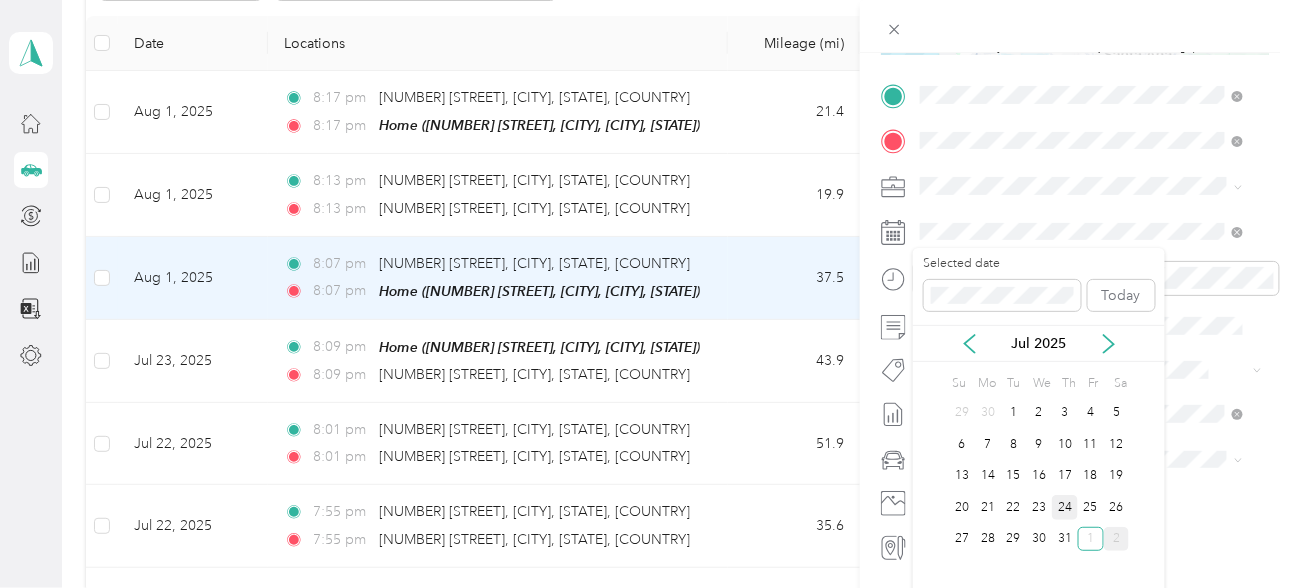 click on "24" at bounding box center (1065, 507) 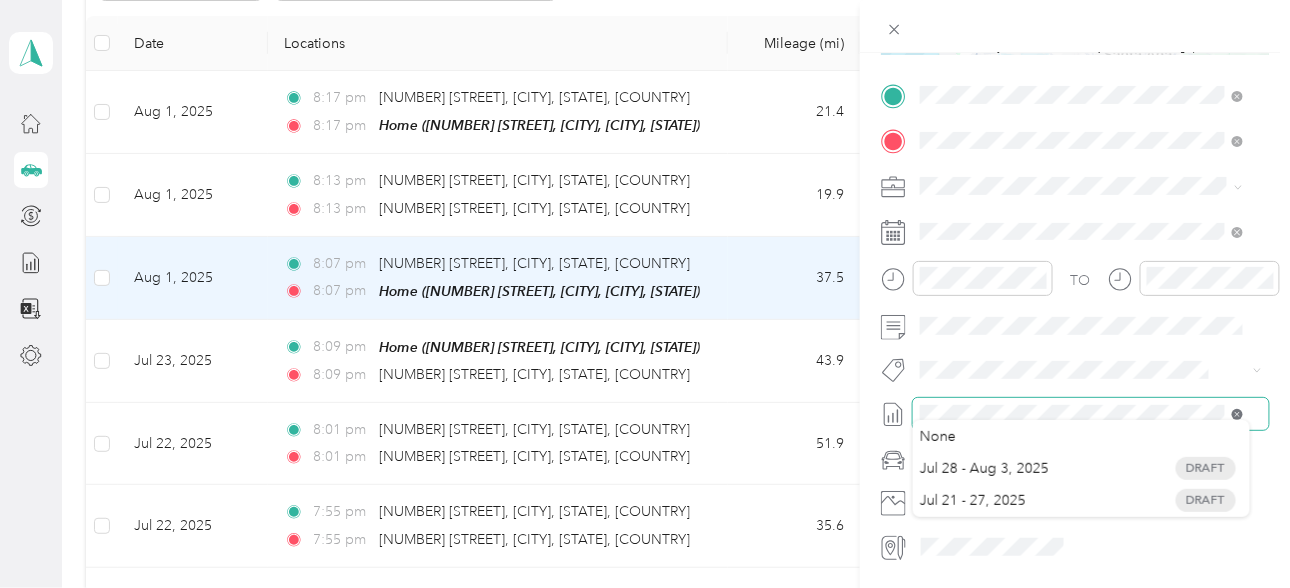 click 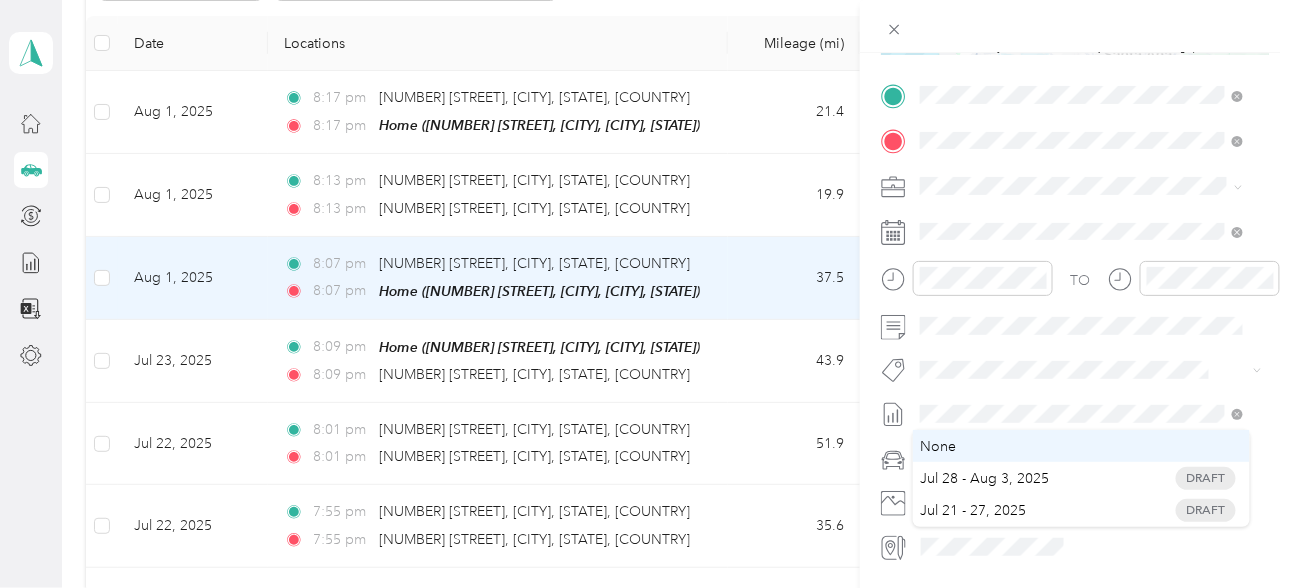 click on "None" at bounding box center [1081, 446] 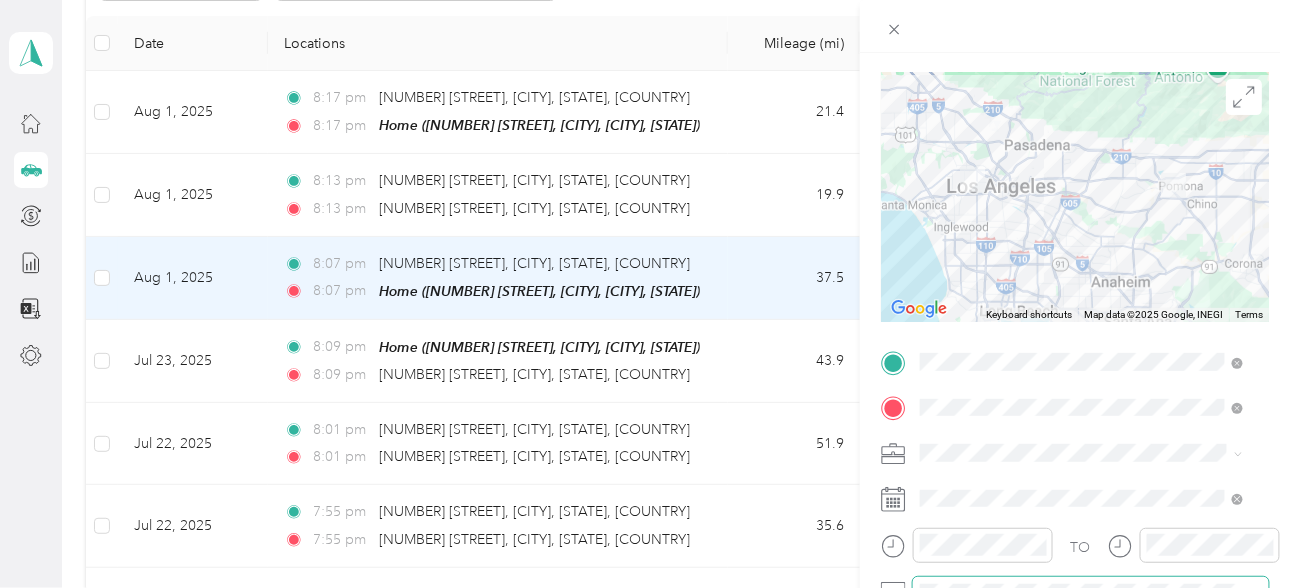 scroll, scrollTop: 0, scrollLeft: 0, axis: both 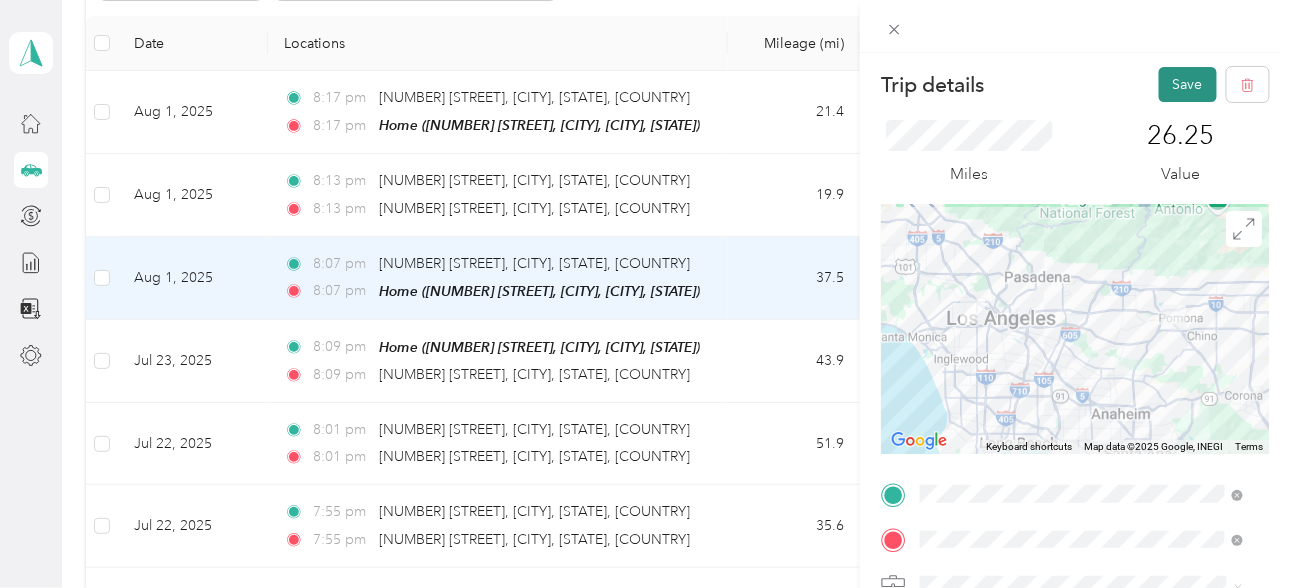 click on "Save" at bounding box center [1188, 84] 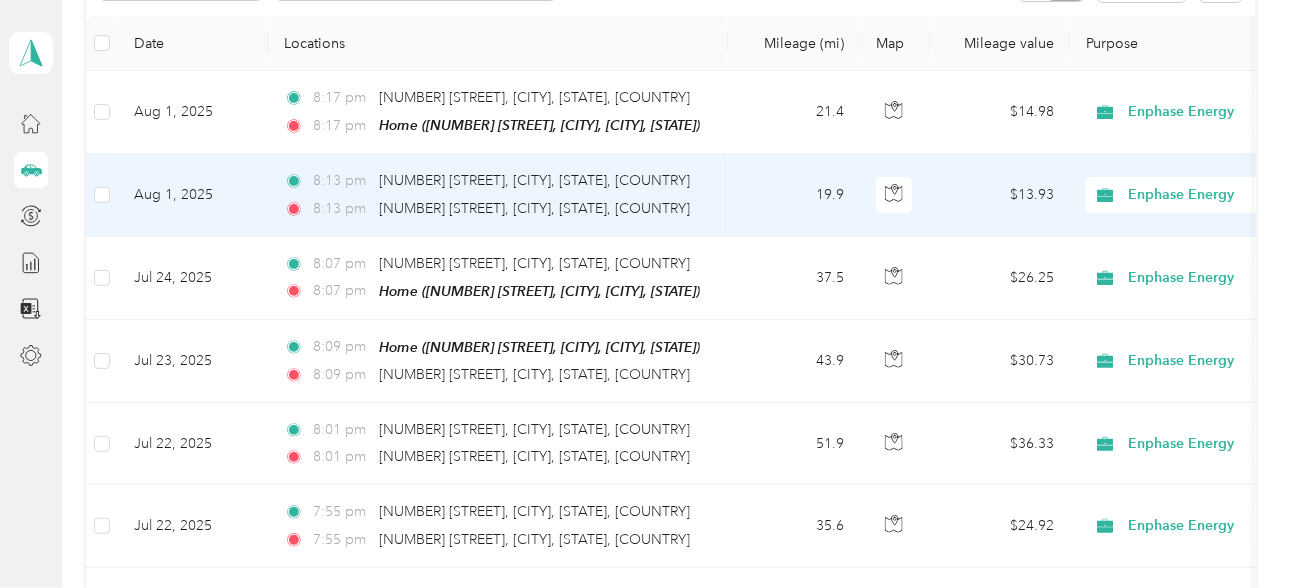 click on "Aug 1, 2025" at bounding box center (193, 195) 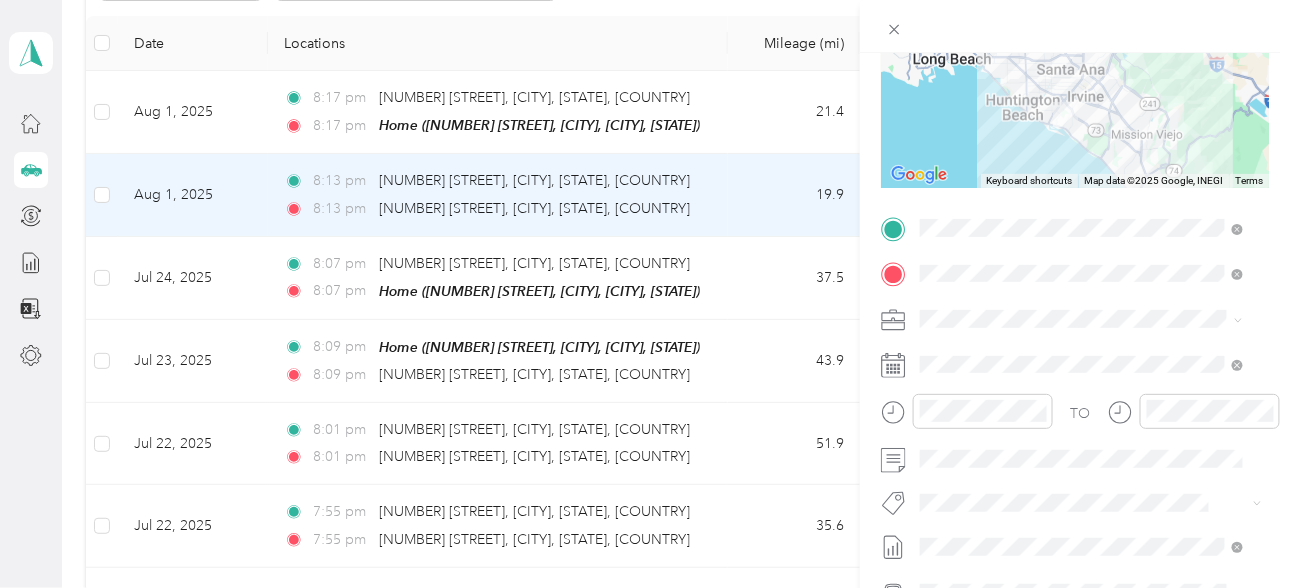 scroll, scrollTop: 399, scrollLeft: 0, axis: vertical 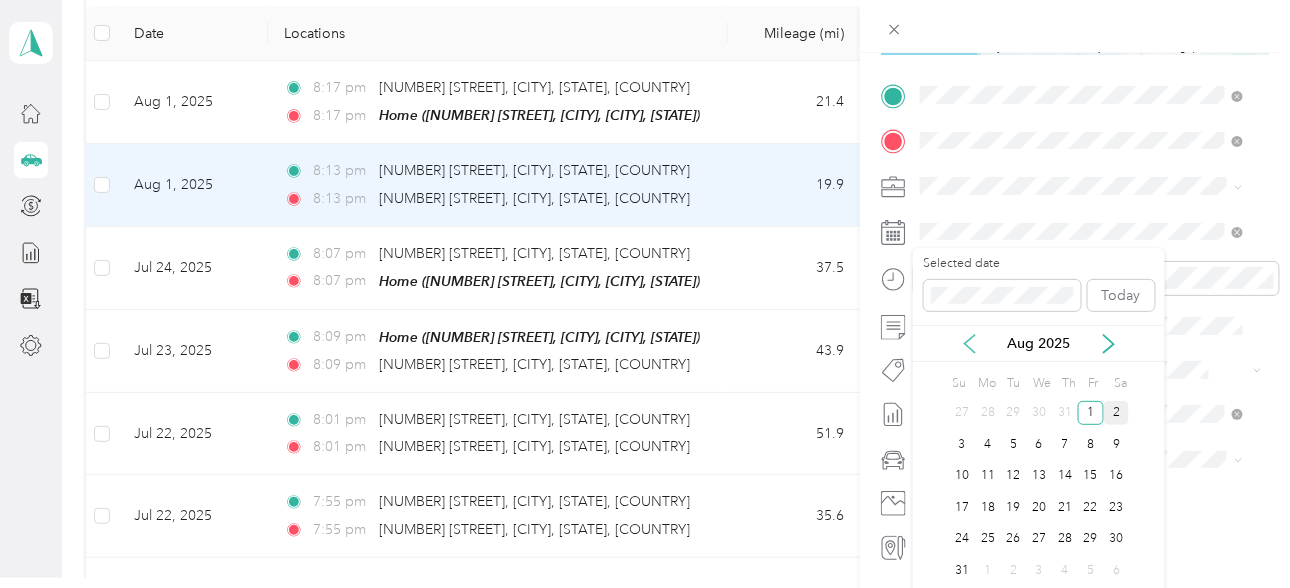 click 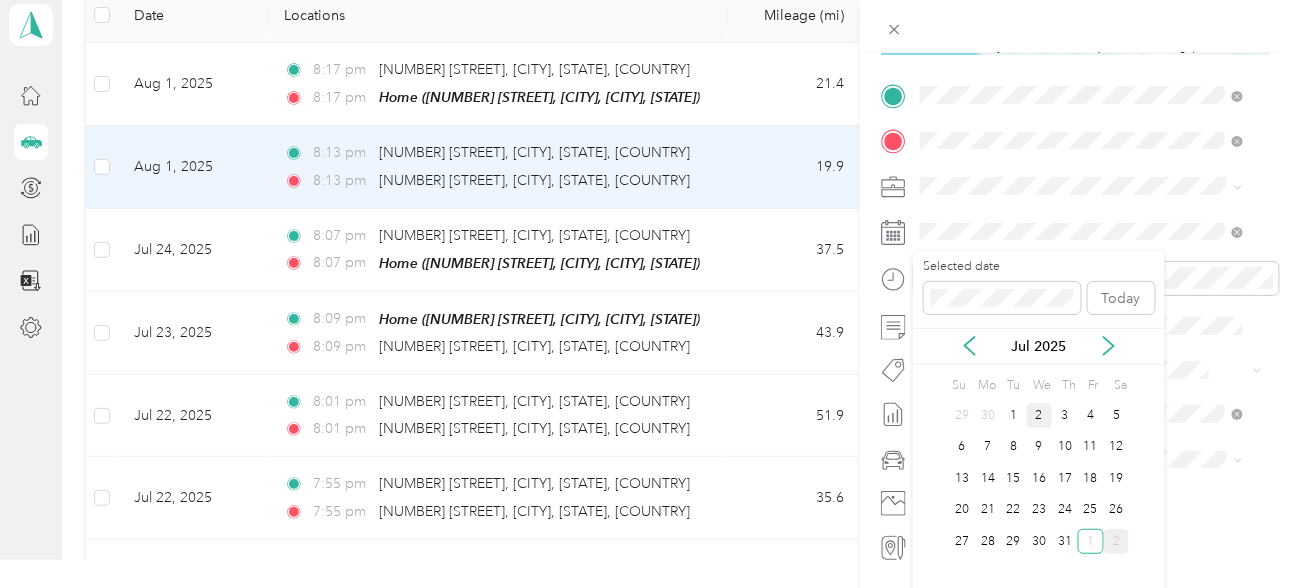 scroll, scrollTop: 30, scrollLeft: 0, axis: vertical 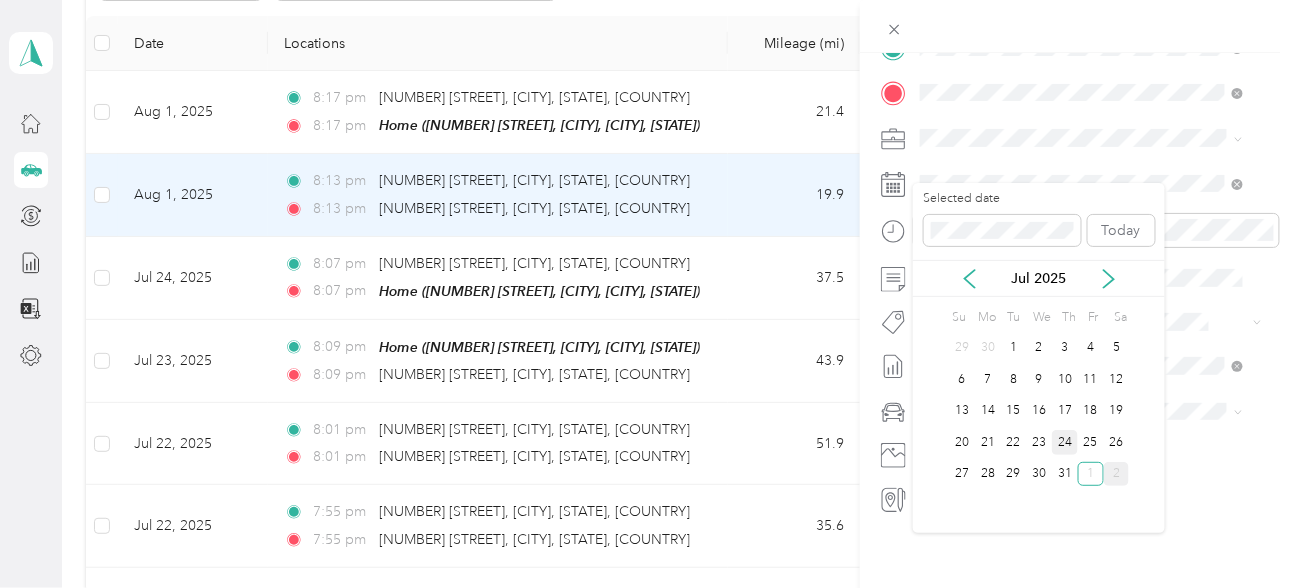 click on "24" at bounding box center [1065, 442] 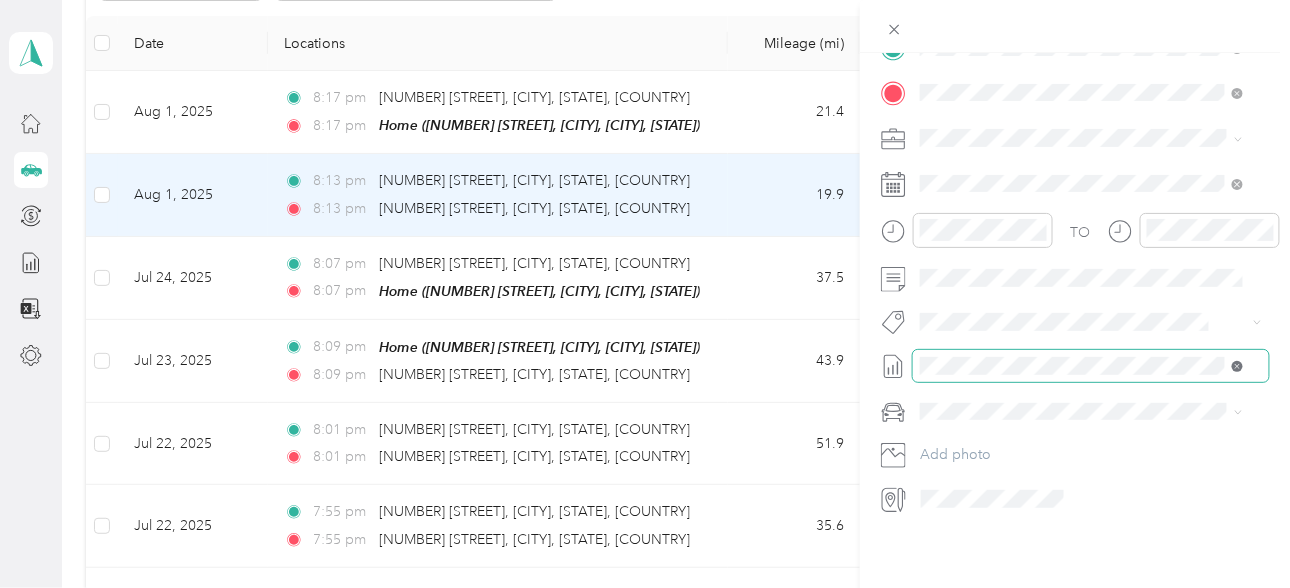 click 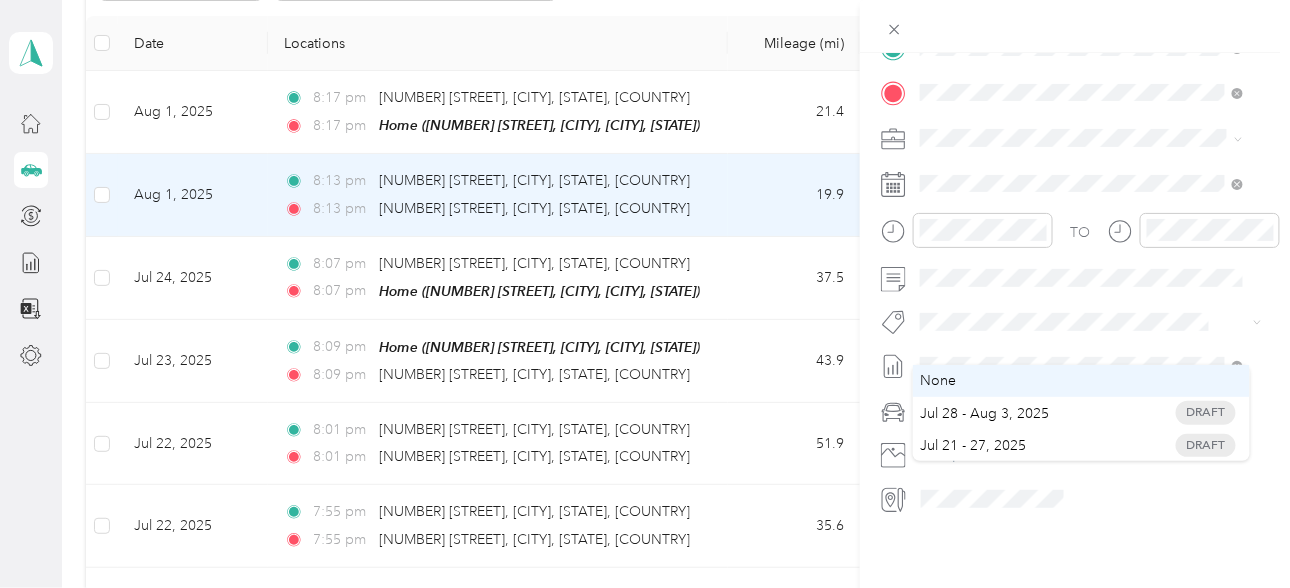 click on "None" at bounding box center (938, 380) 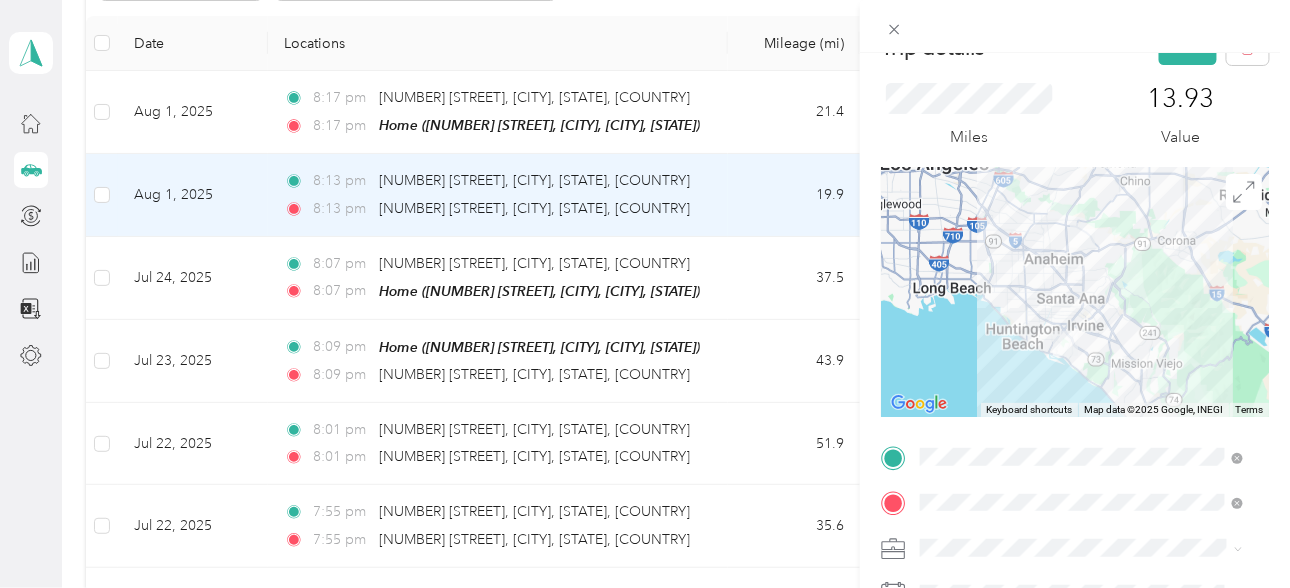 scroll, scrollTop: 0, scrollLeft: 0, axis: both 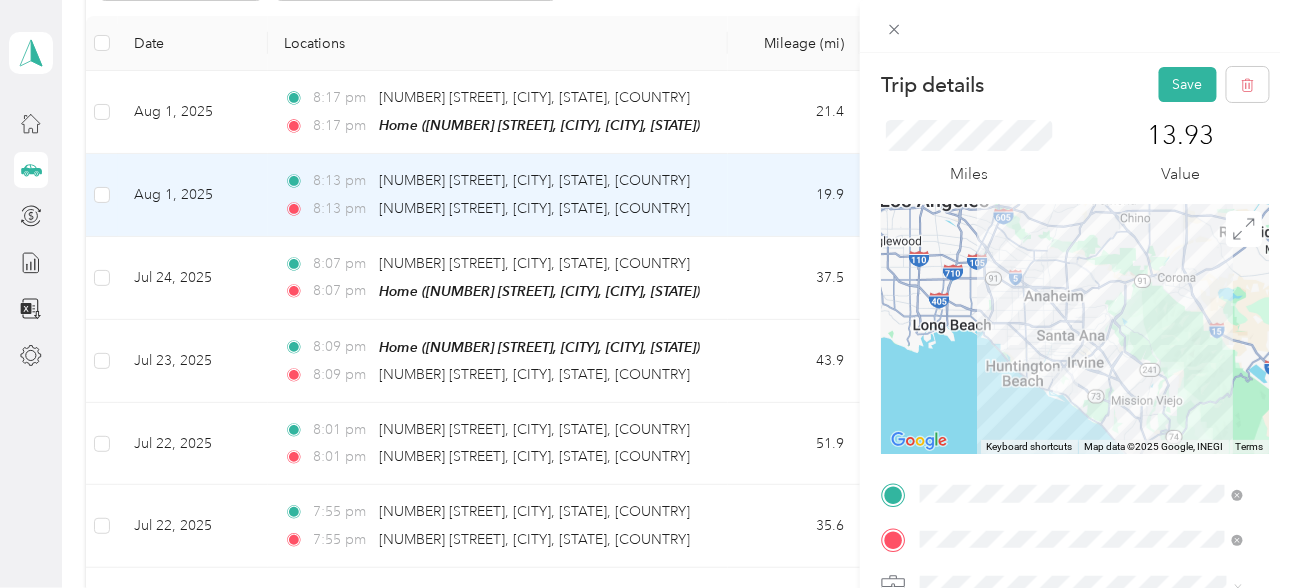 click at bounding box center (1075, 329) 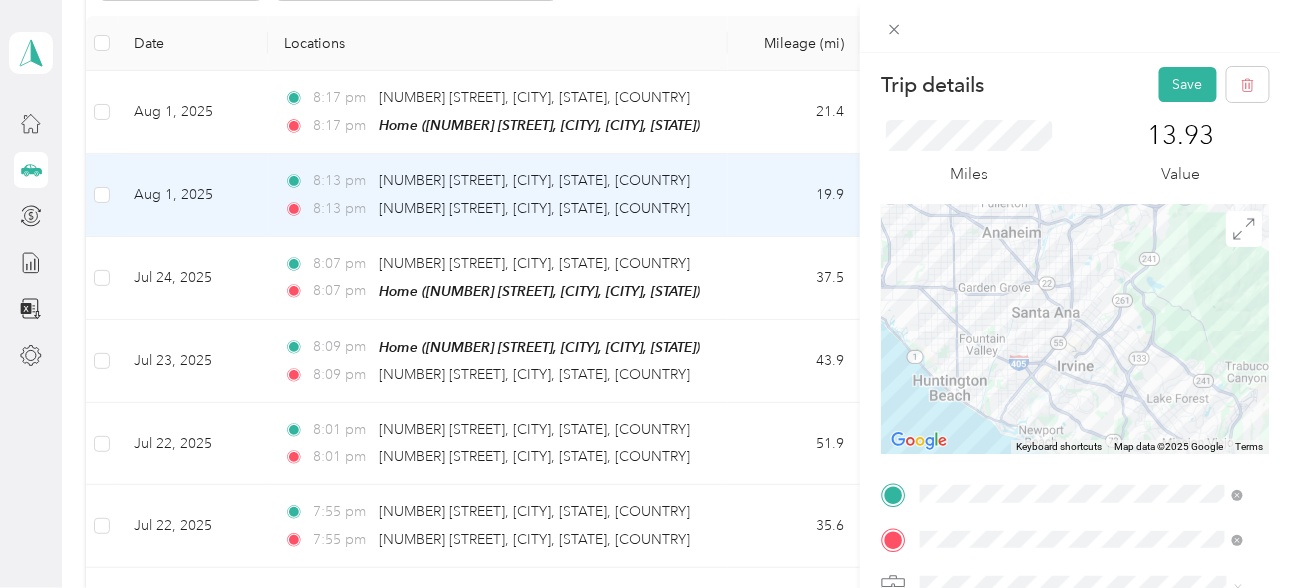click at bounding box center (1075, 329) 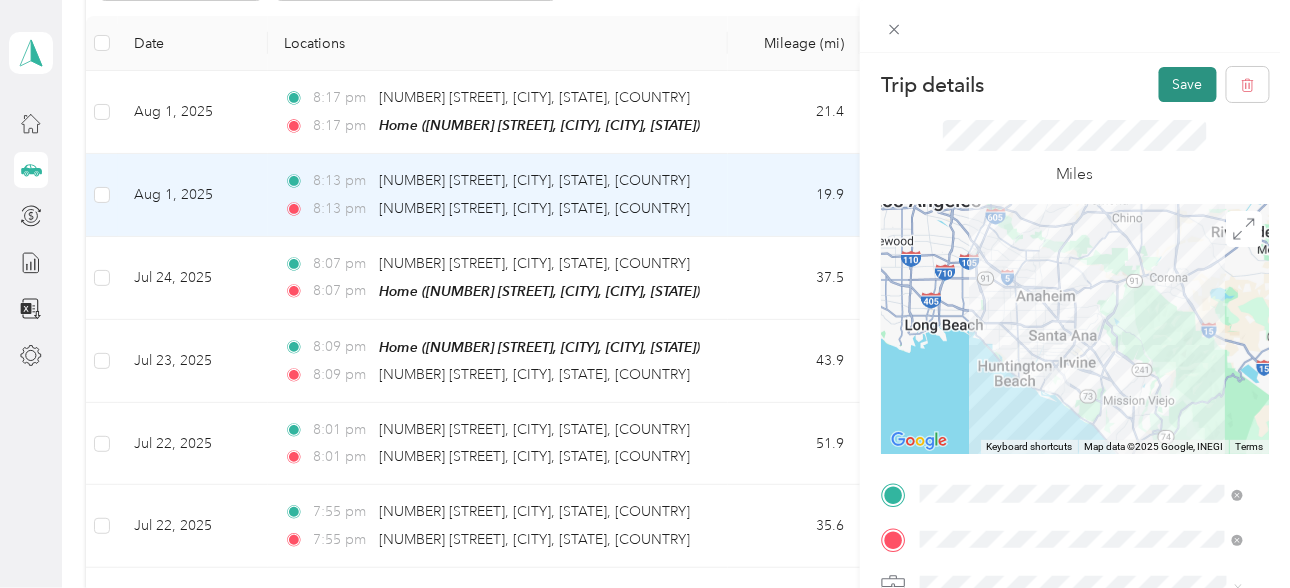 click on "Save" at bounding box center [1188, 84] 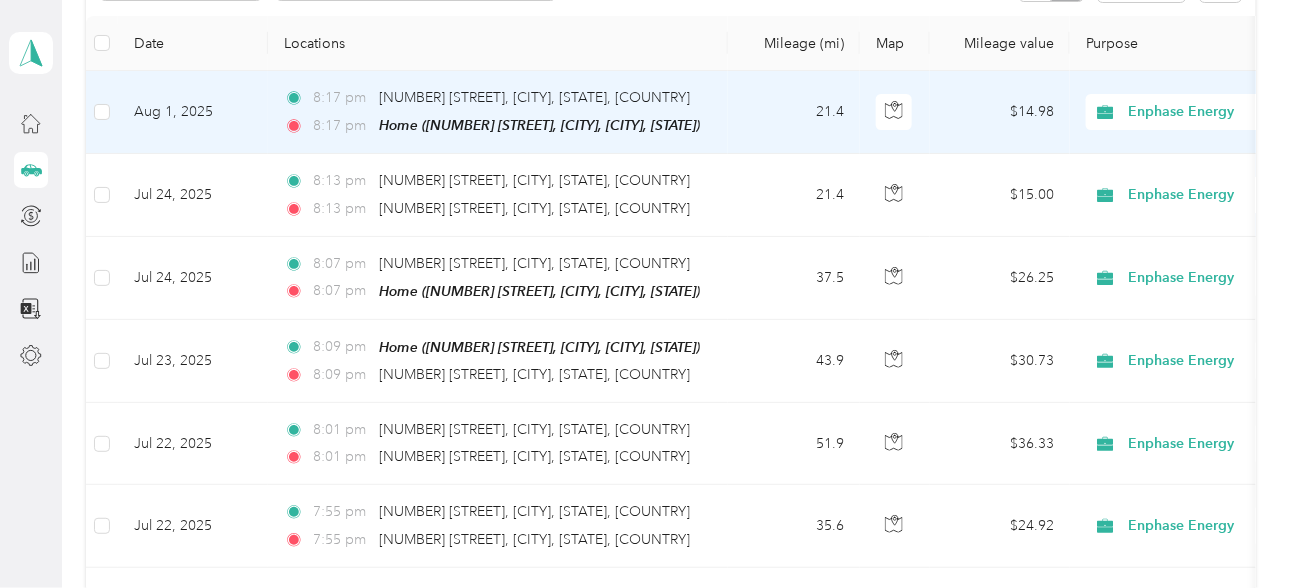 click on "21.4" at bounding box center [794, 112] 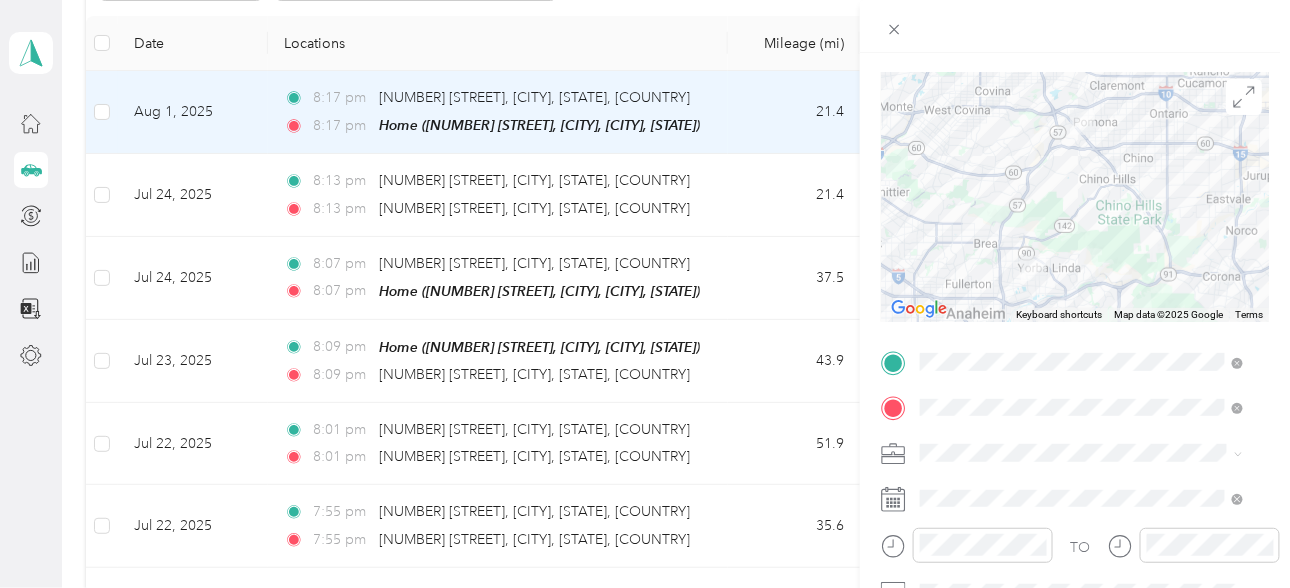 scroll, scrollTop: 266, scrollLeft: 0, axis: vertical 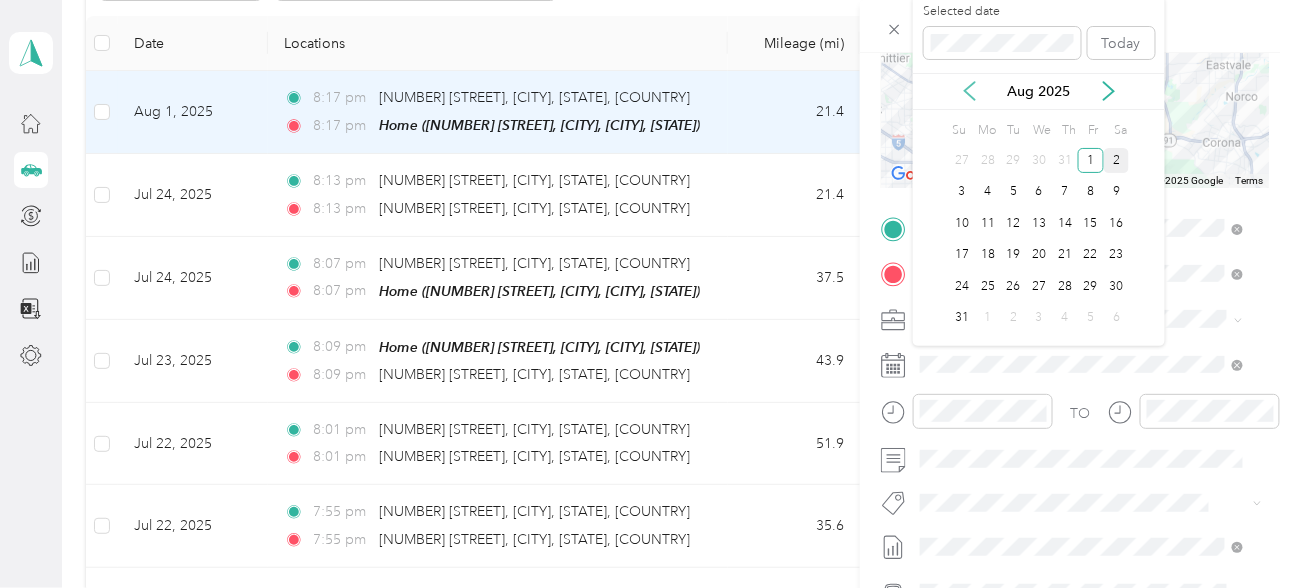 click 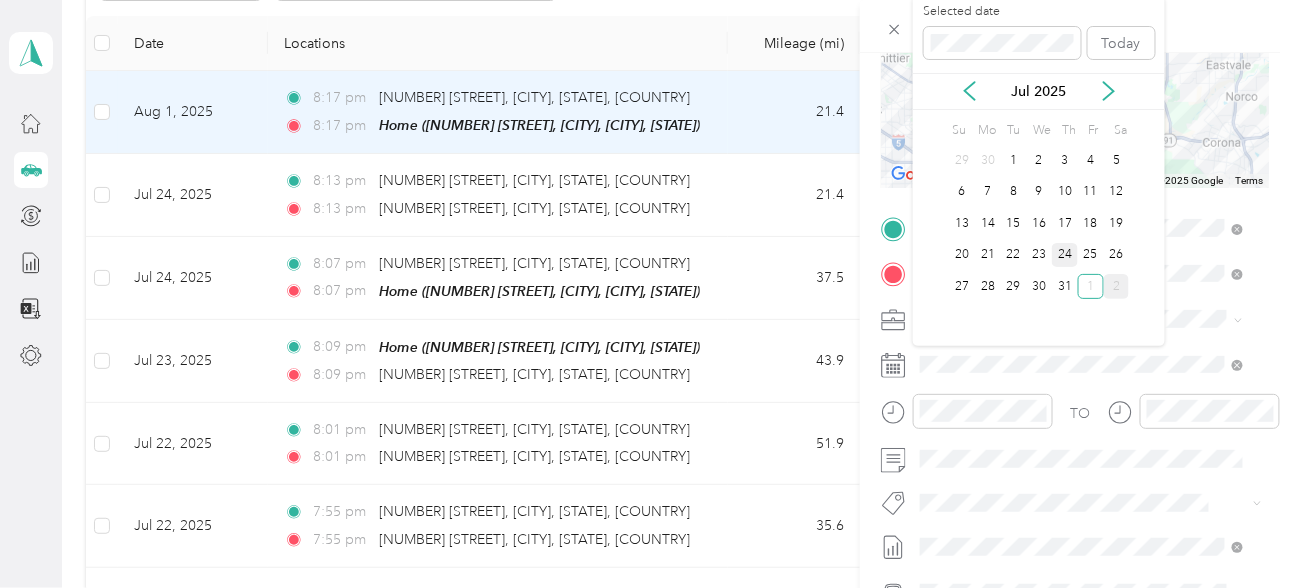click on "24" at bounding box center (1065, 255) 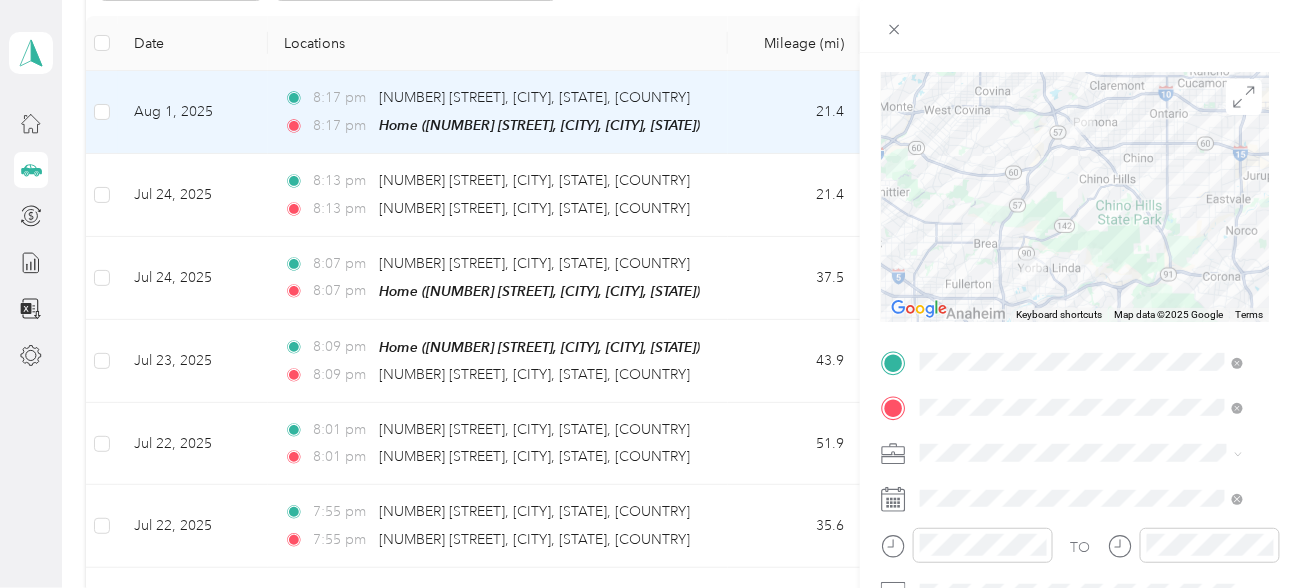 scroll, scrollTop: 0, scrollLeft: 0, axis: both 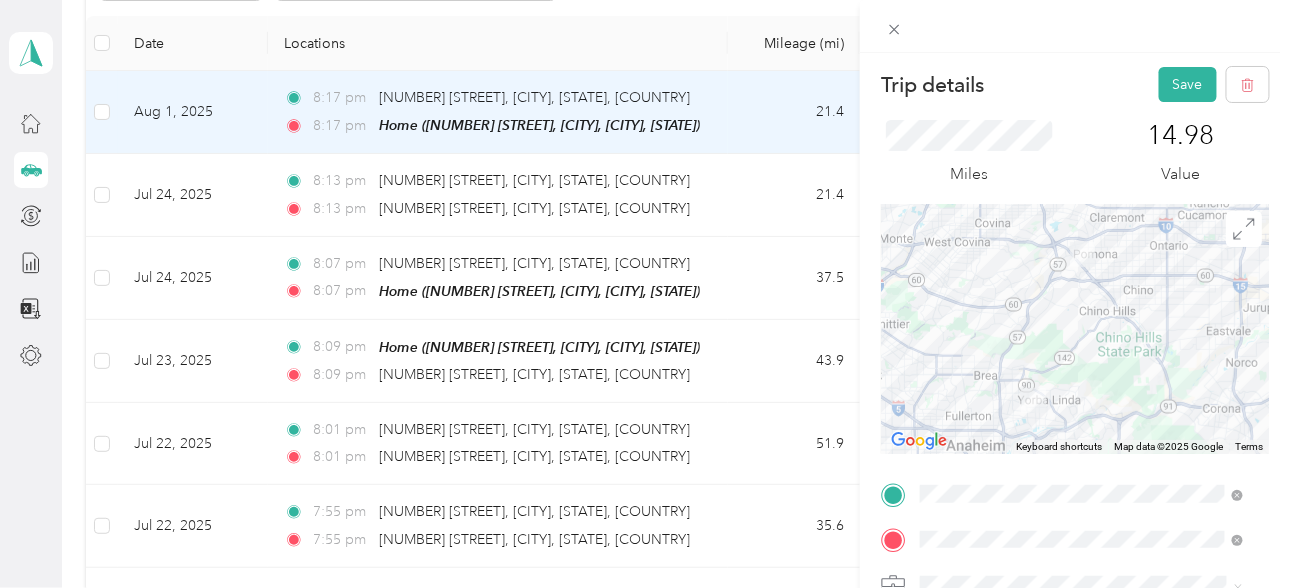 click at bounding box center [1075, 329] 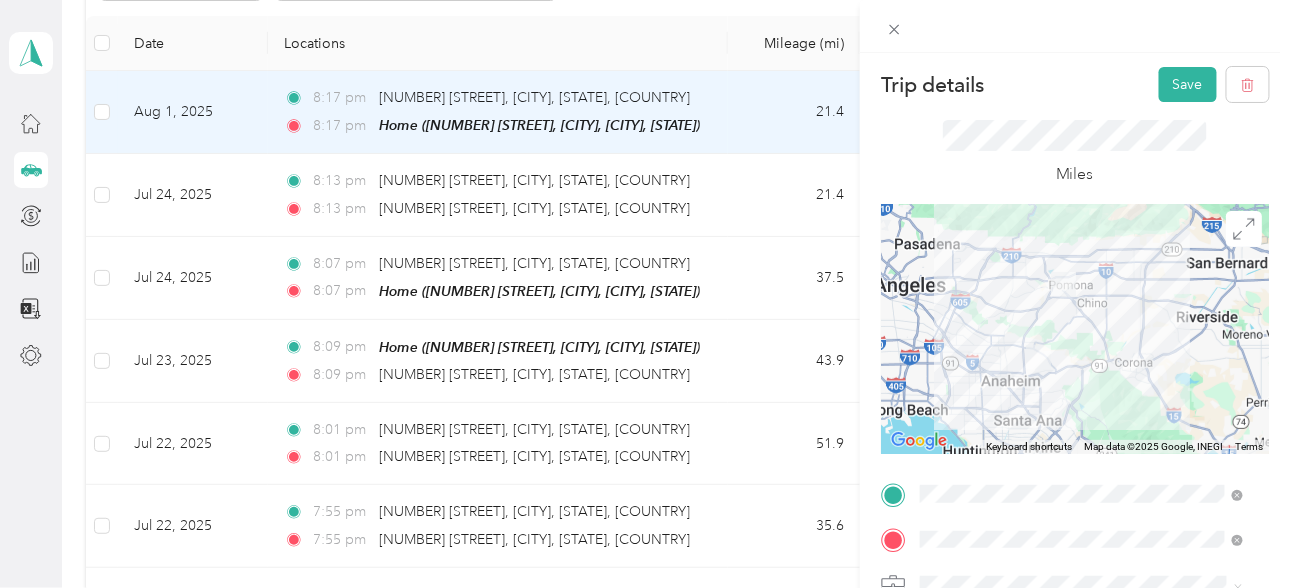 click at bounding box center (1038, 357) 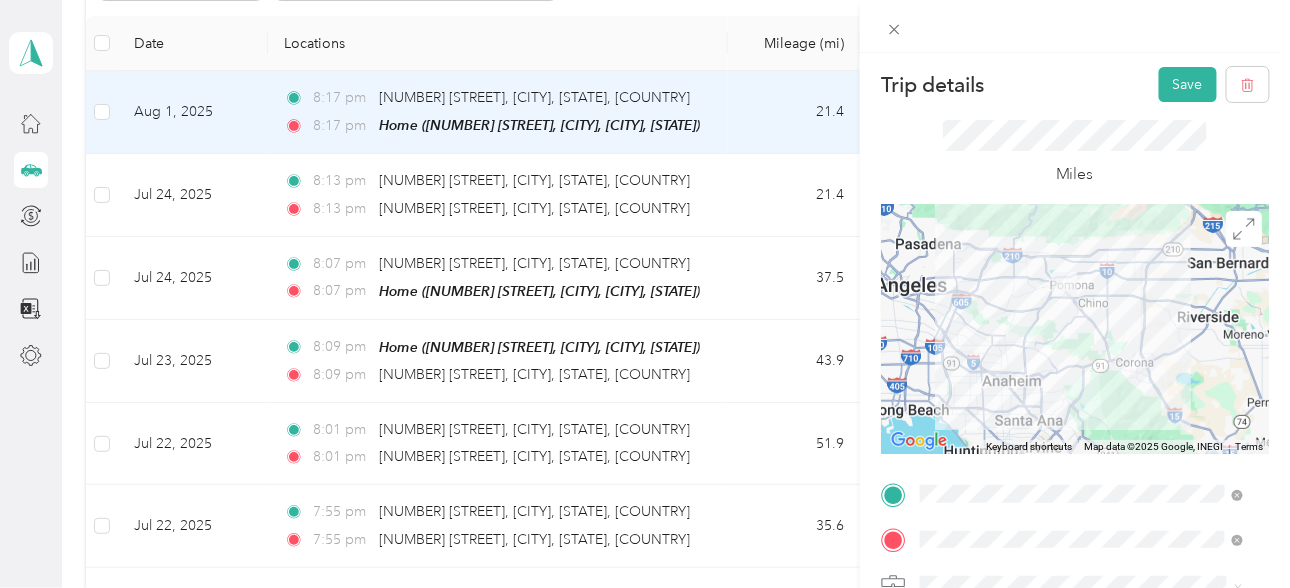click at bounding box center (1039, 357) 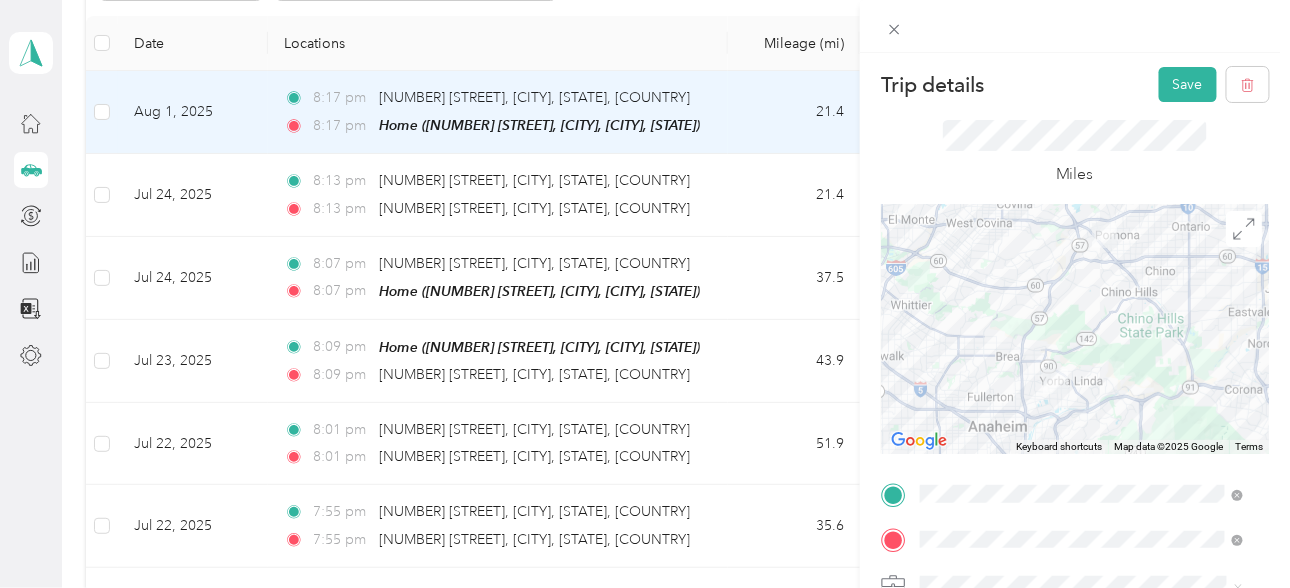 click at bounding box center [1075, 329] 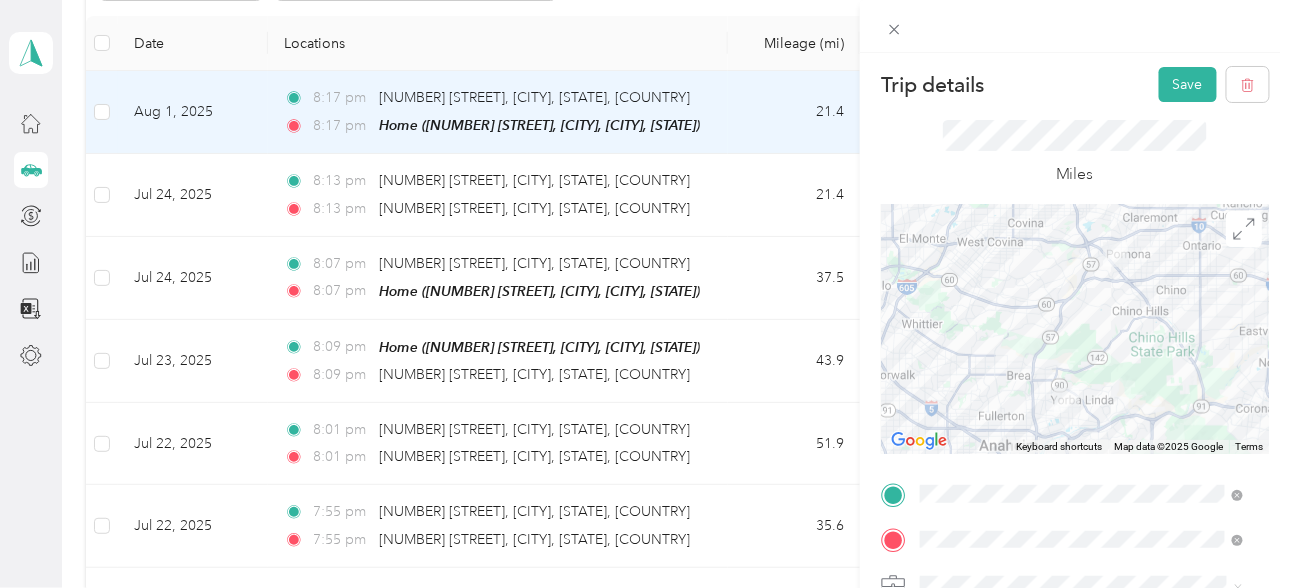 click at bounding box center [1075, 329] 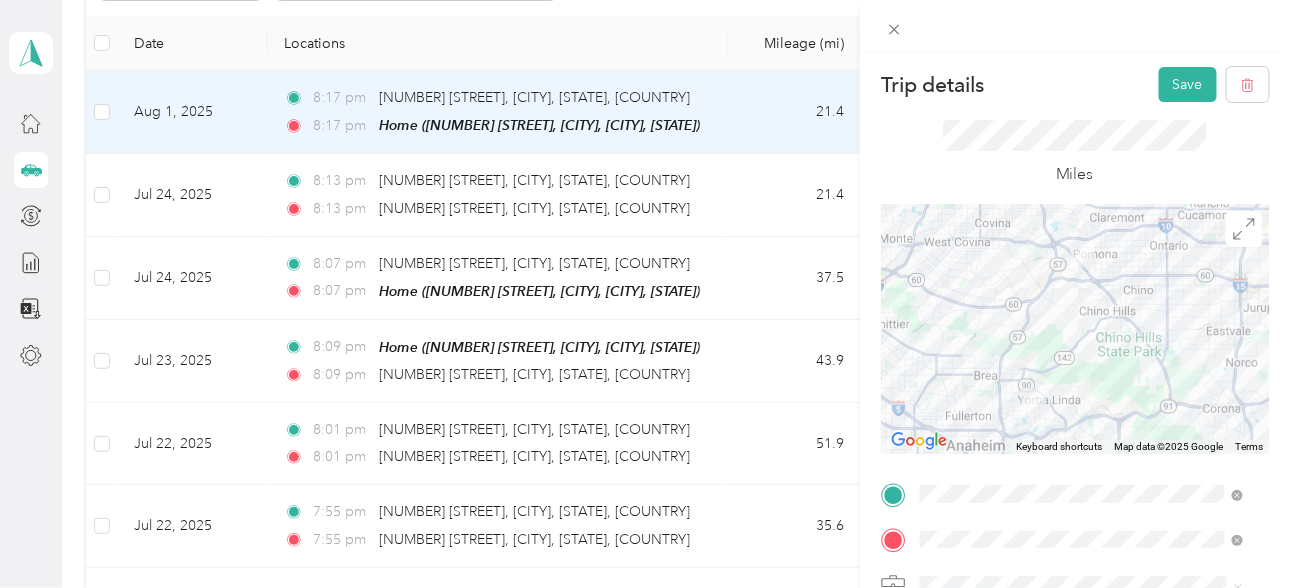 click at bounding box center (1075, 329) 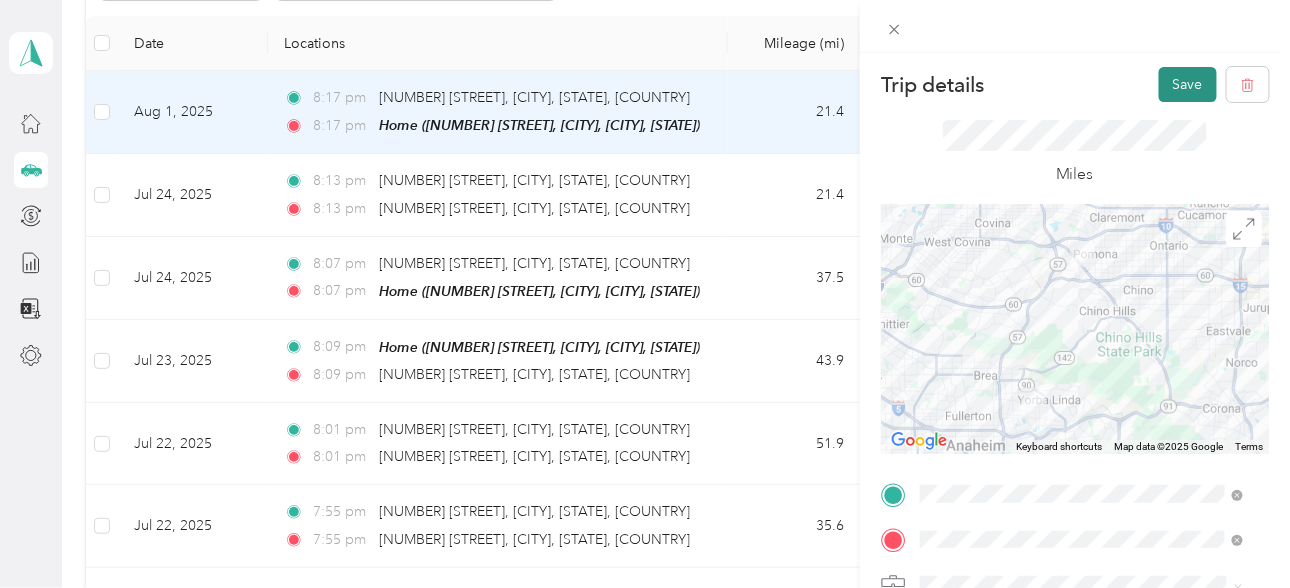 click on "Save" at bounding box center [1188, 84] 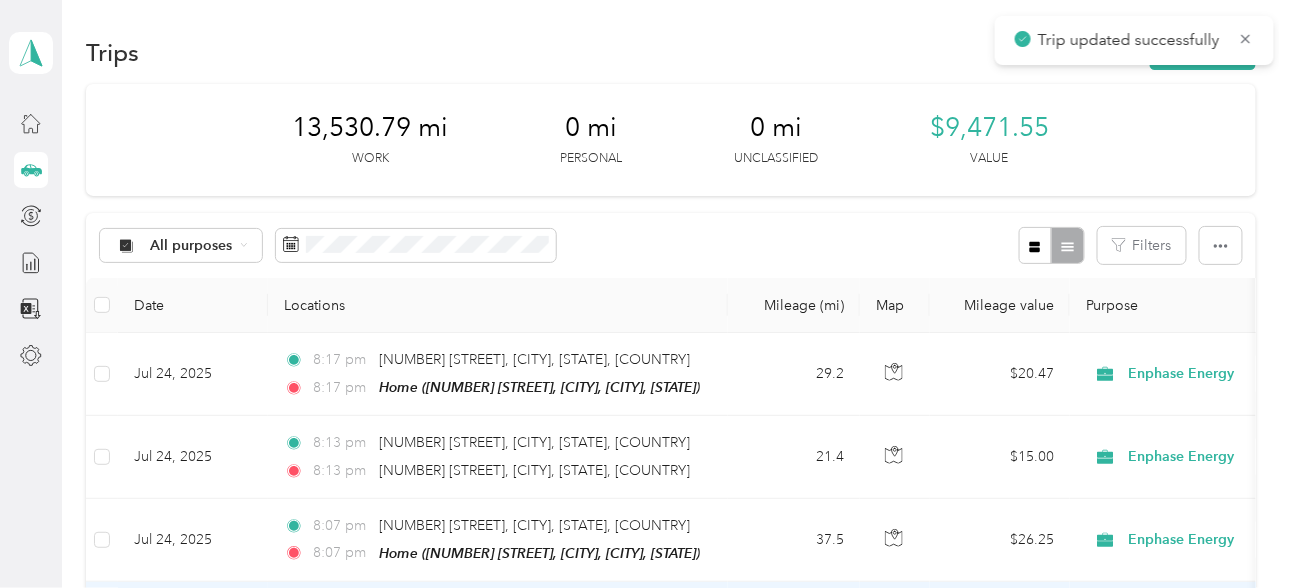 scroll, scrollTop: 0, scrollLeft: 0, axis: both 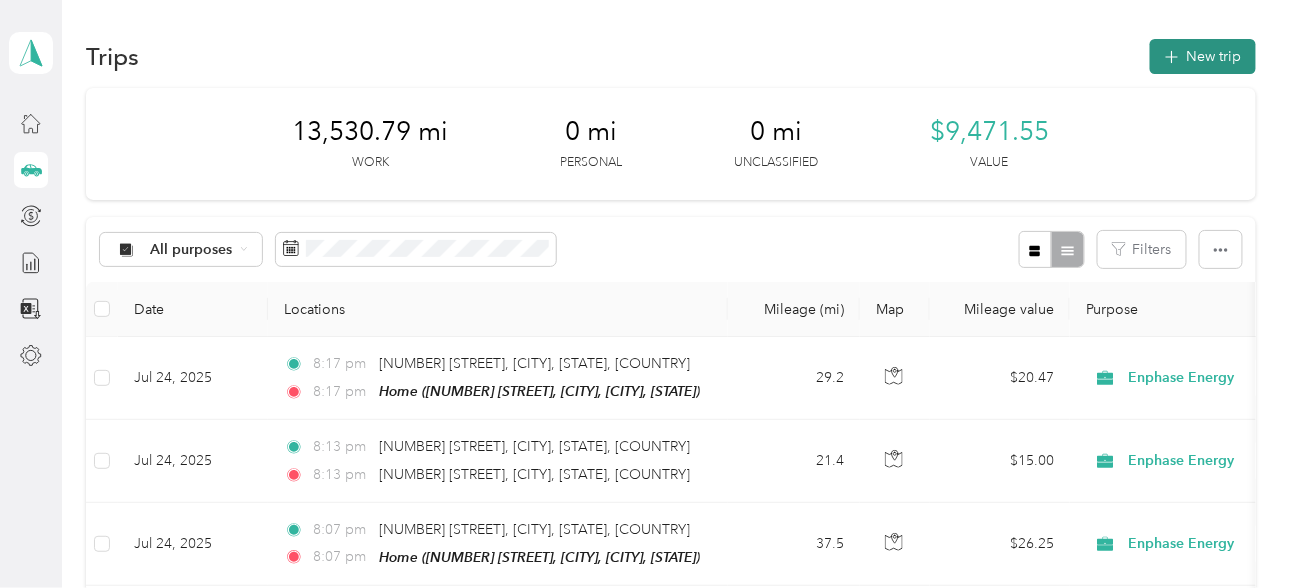 click on "New trip" at bounding box center [1203, 56] 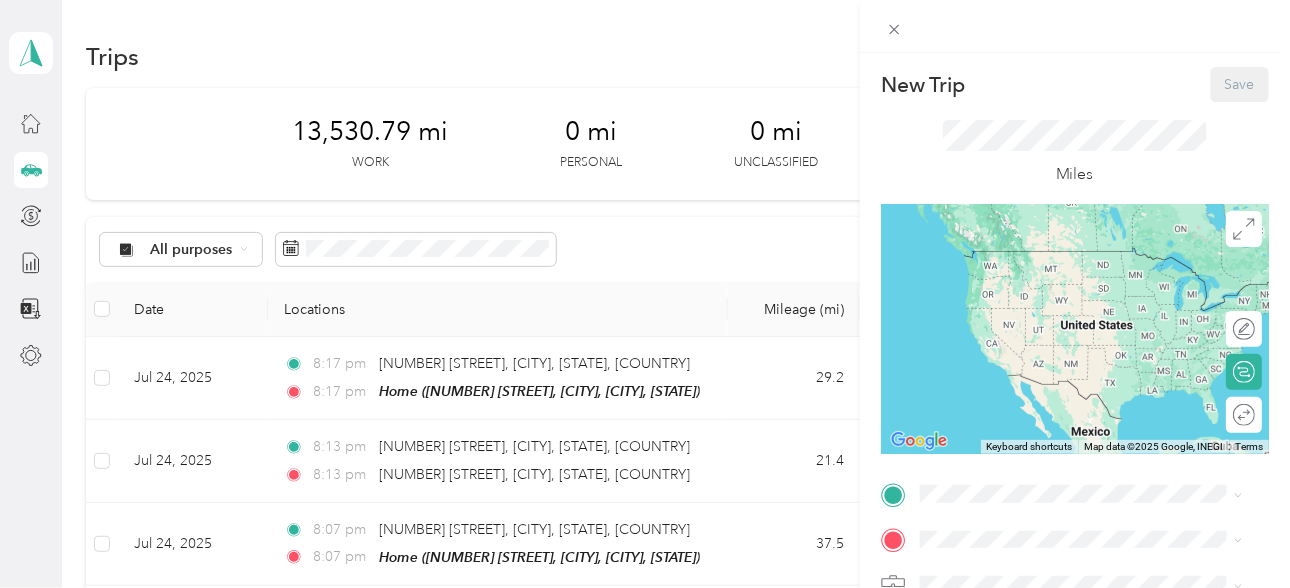 scroll, scrollTop: 266, scrollLeft: 0, axis: vertical 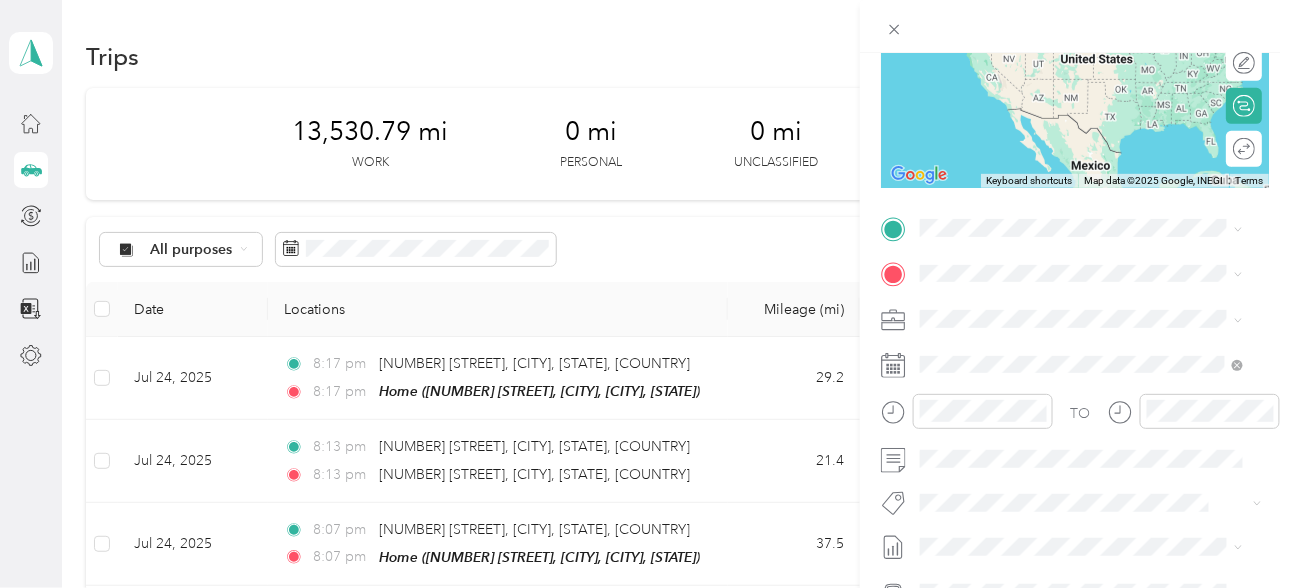 click on "[NUMBER] [STREET] [DIRECTION], [CITY], [POSTAL_CODE], [CITY], [STATE], [COUNTRY]" at bounding box center [1090, 448] 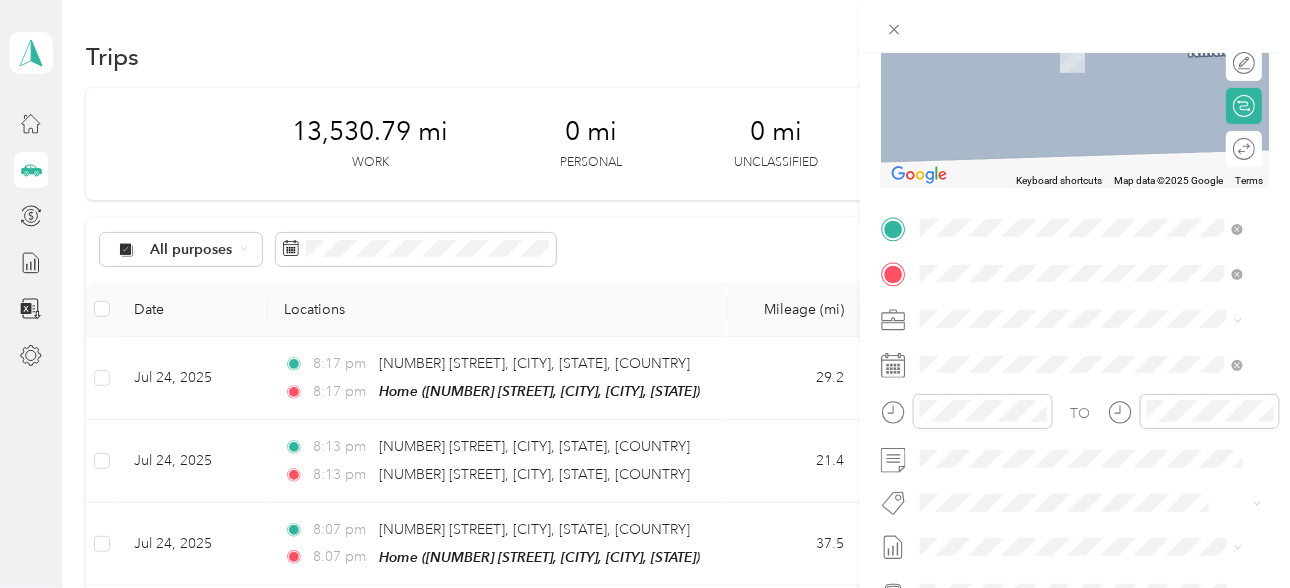 click on "[NUMBER] [STREET]
[CITY], [STATE] [POSTAL_CODE], [COUNTRY]" at bounding box center (1081, 362) 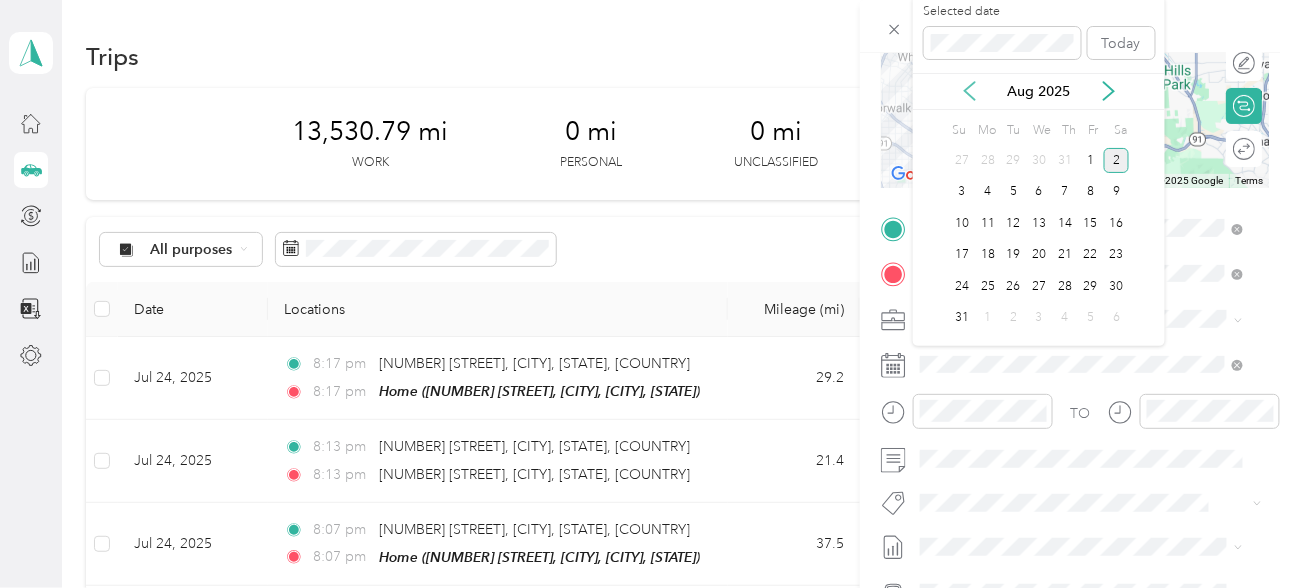click 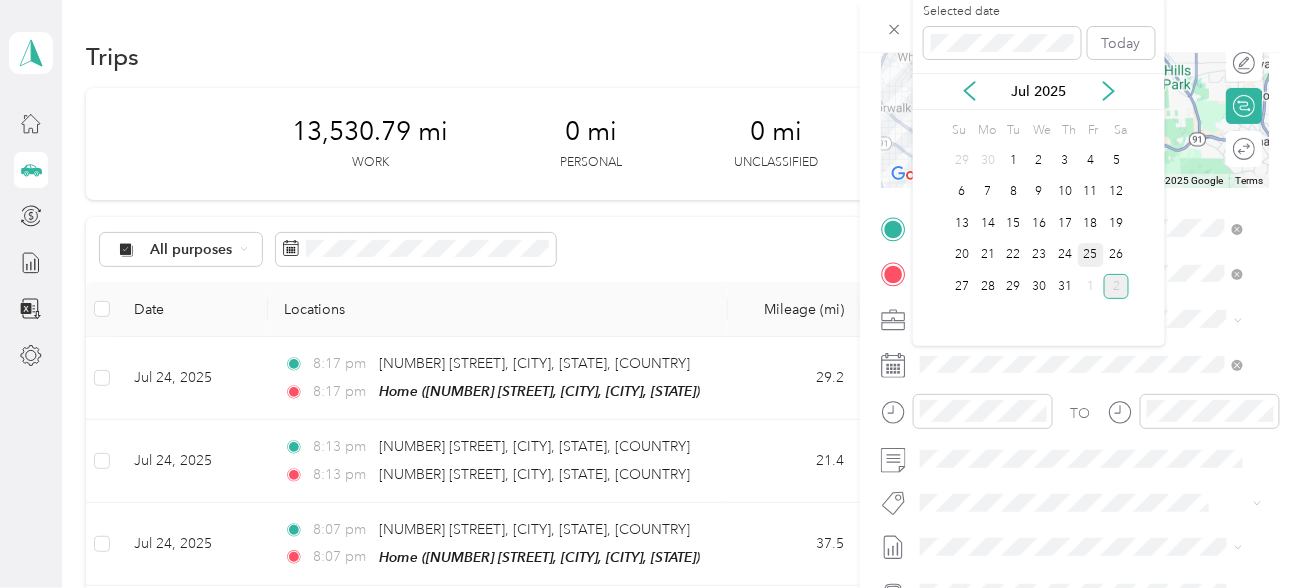 click on "25" at bounding box center (1091, 255) 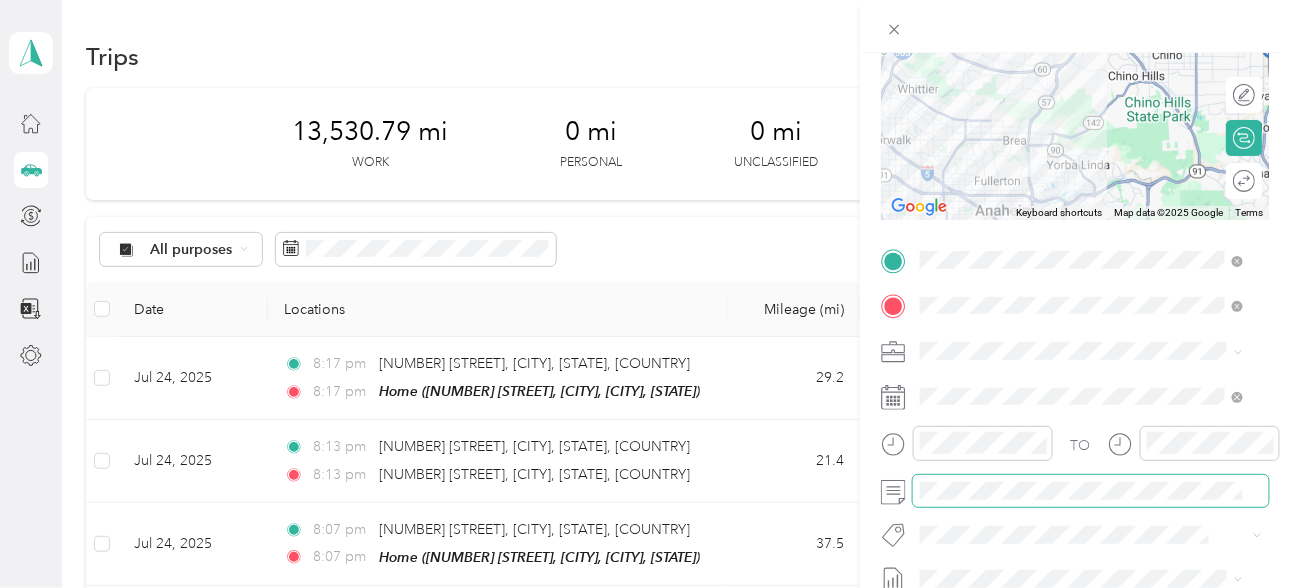 scroll, scrollTop: 266, scrollLeft: 0, axis: vertical 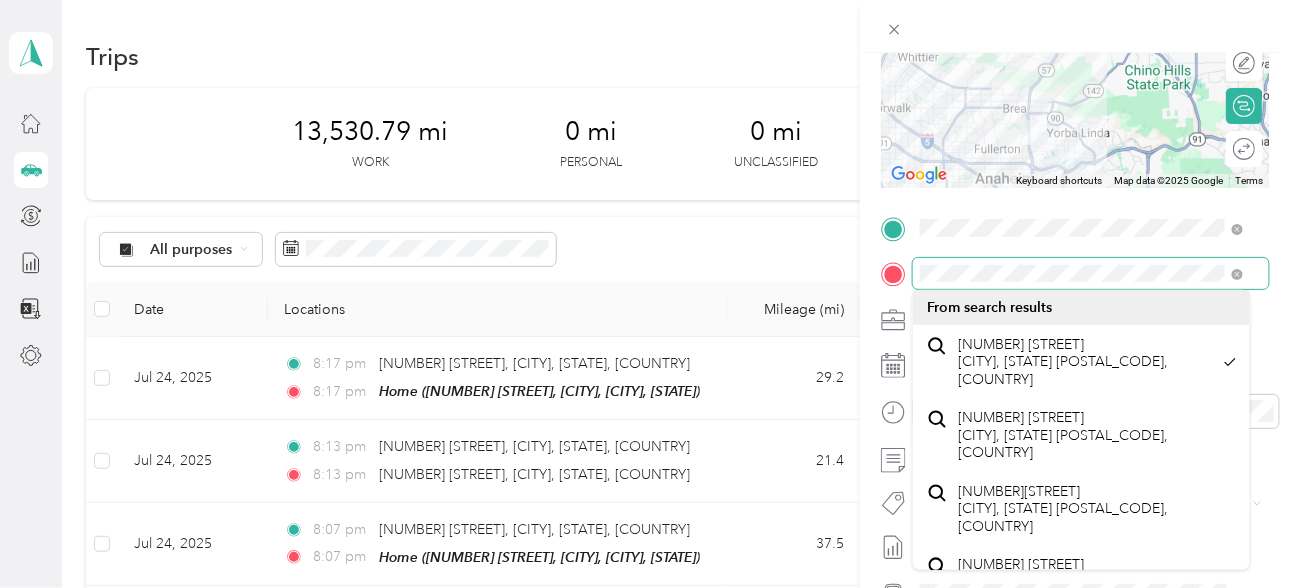 click on "New Trip Save This trip cannot be edited because it is either under review, approved, or paid. Contact your Team Manager to edit it. Miles To navigate the map with touch gestures double-tap and hold your finger on the map, then drag the map. ← Move left → Move right ↑ Move up ↓ Move down + Zoom in - Zoom out Home Jump left by 75% End Jump right by 75% Page Up Jump up by 75% Page Down Jump down by 75% Keyboard shortcuts Map Data Map data ©2025 Google Map data ©2025 Google 10 km  Click to toggle between metric and imperial units Terms Report a map error Edit route Calculate route Round trip TO Add photo" at bounding box center (1075, 248) 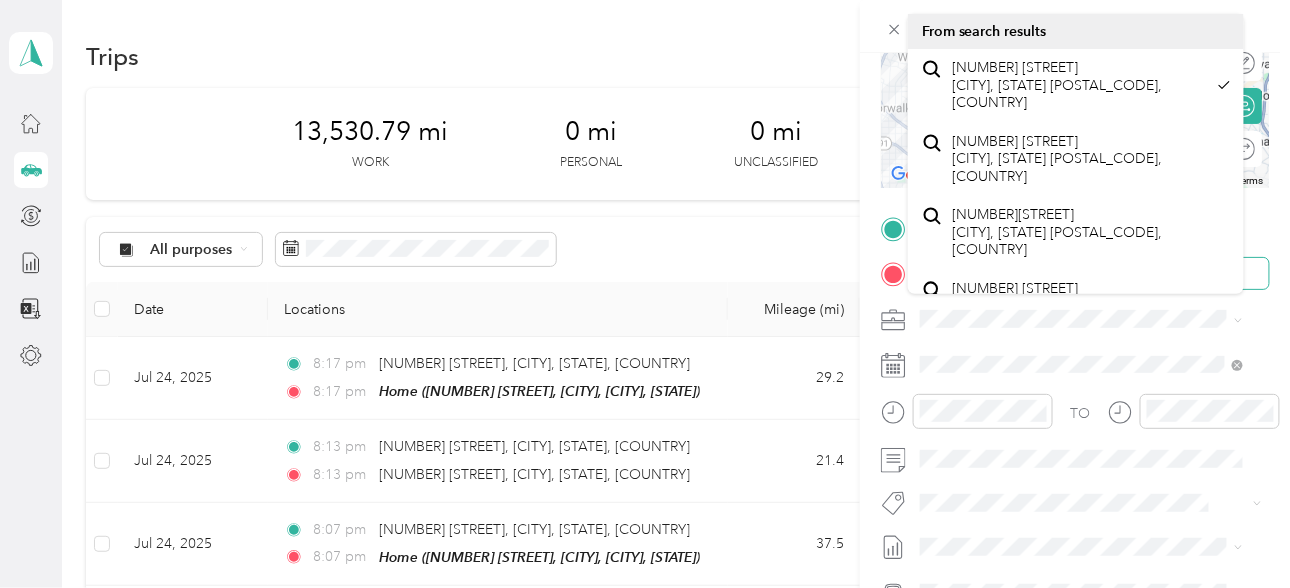 scroll, scrollTop: 0, scrollLeft: 5, axis: horizontal 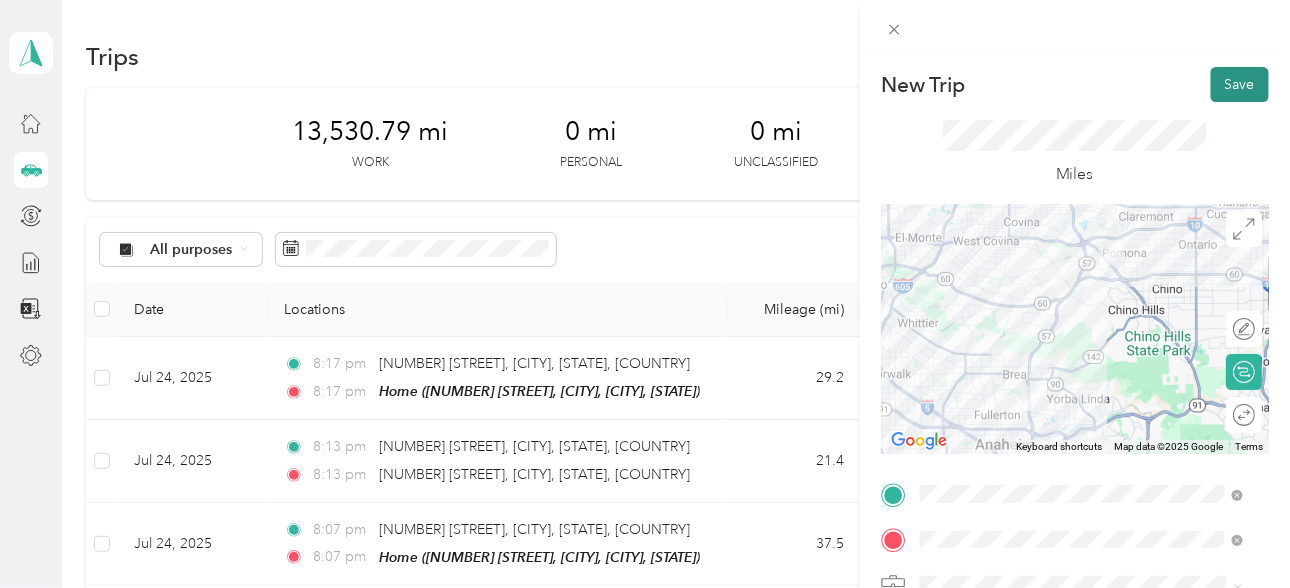 click on "Save" at bounding box center [1240, 84] 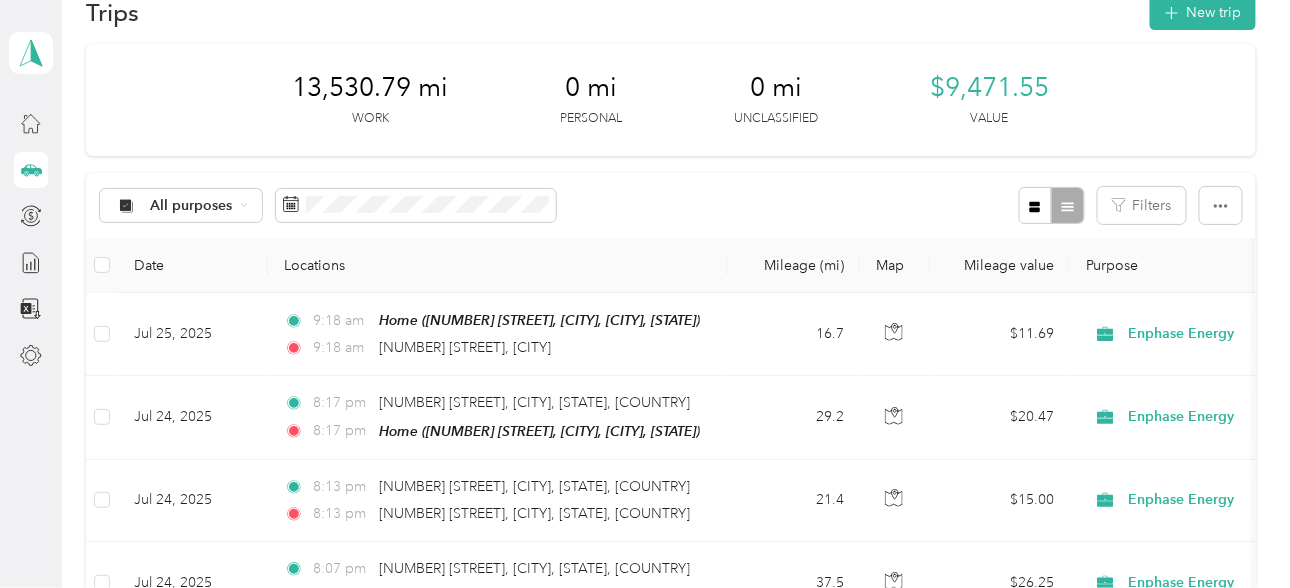 scroll, scrollTop: 0, scrollLeft: 0, axis: both 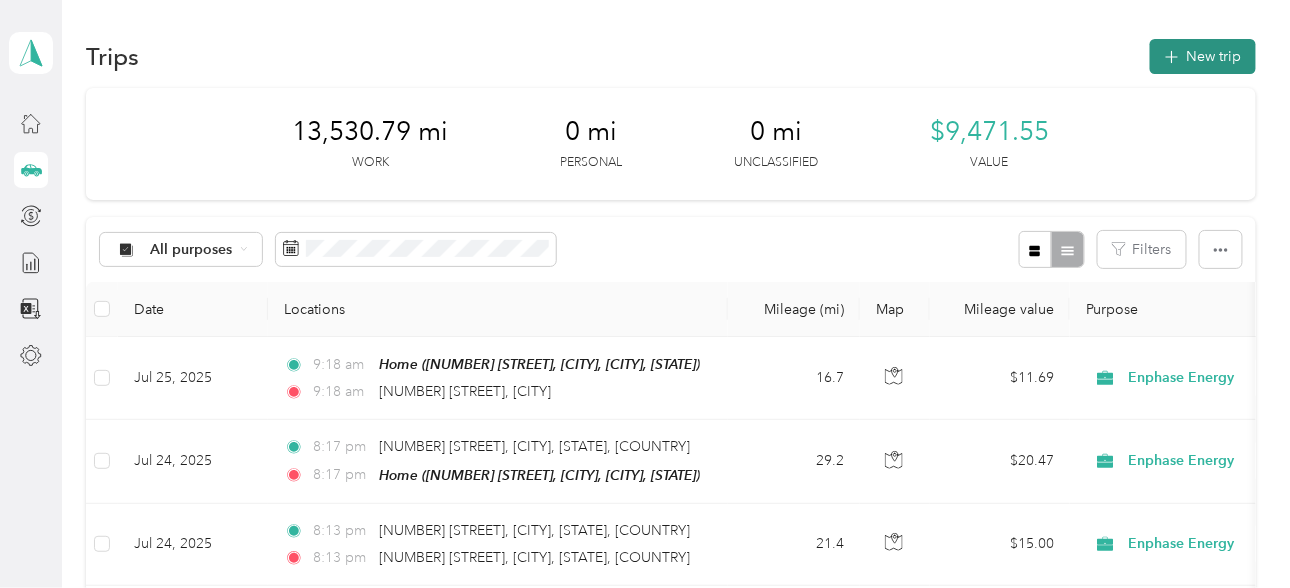 click on "New trip" at bounding box center (1203, 56) 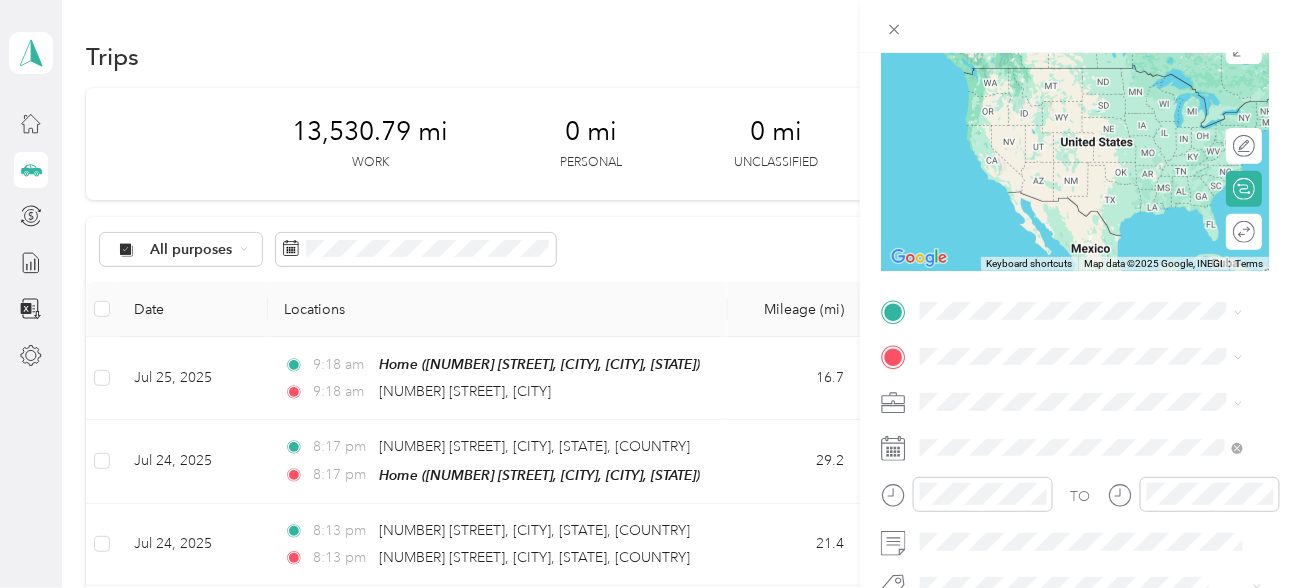 scroll, scrollTop: 266, scrollLeft: 0, axis: vertical 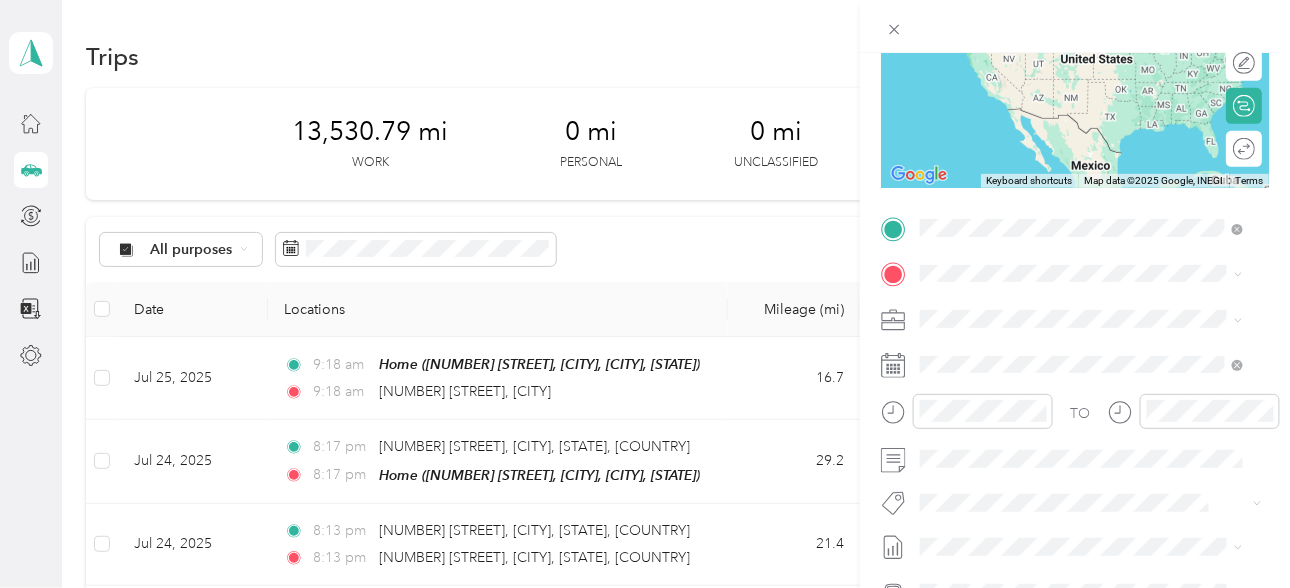 click on "[NUMBER] [STREET]
[CITY], [STATE] [POSTAL_CODE], [COUNTRY]" at bounding box center (1081, 317) 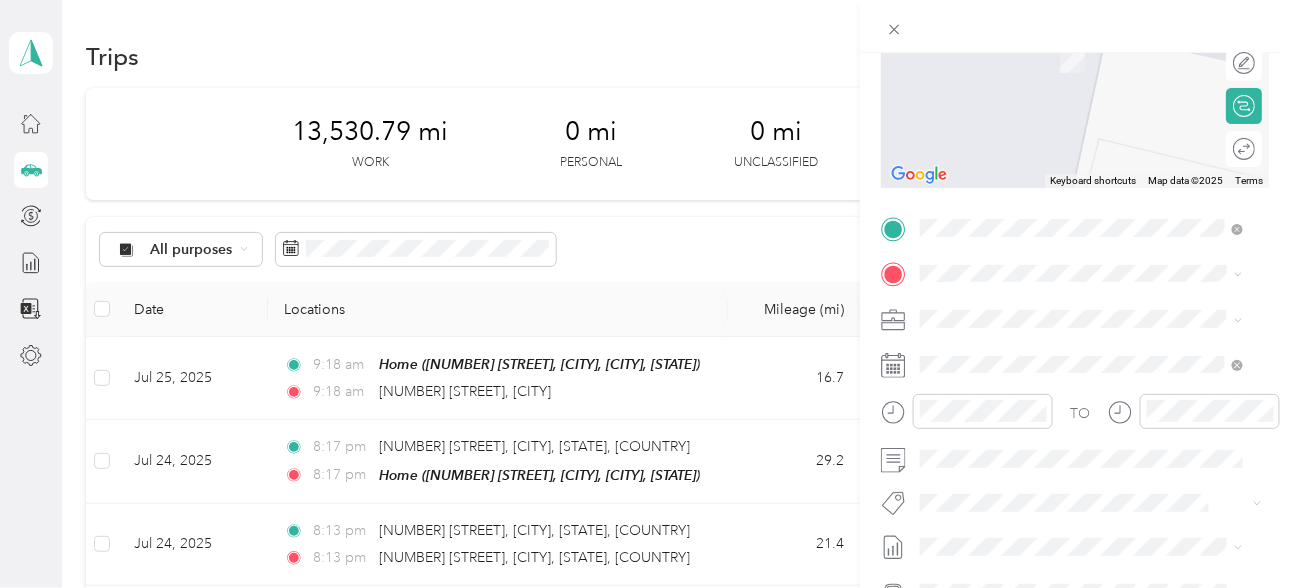 click on "[NUMBER] [STREET]
[CITY], [STATE] [POSTAL_CODE], [COUNTRY]" at bounding box center (1097, 357) 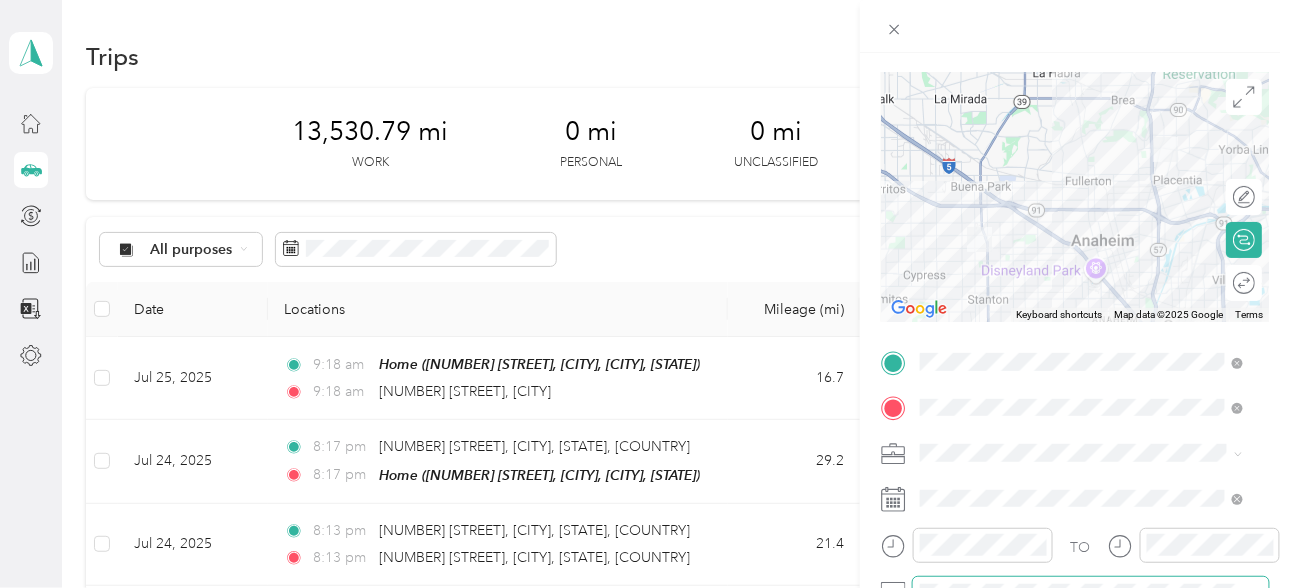 scroll, scrollTop: 0, scrollLeft: 0, axis: both 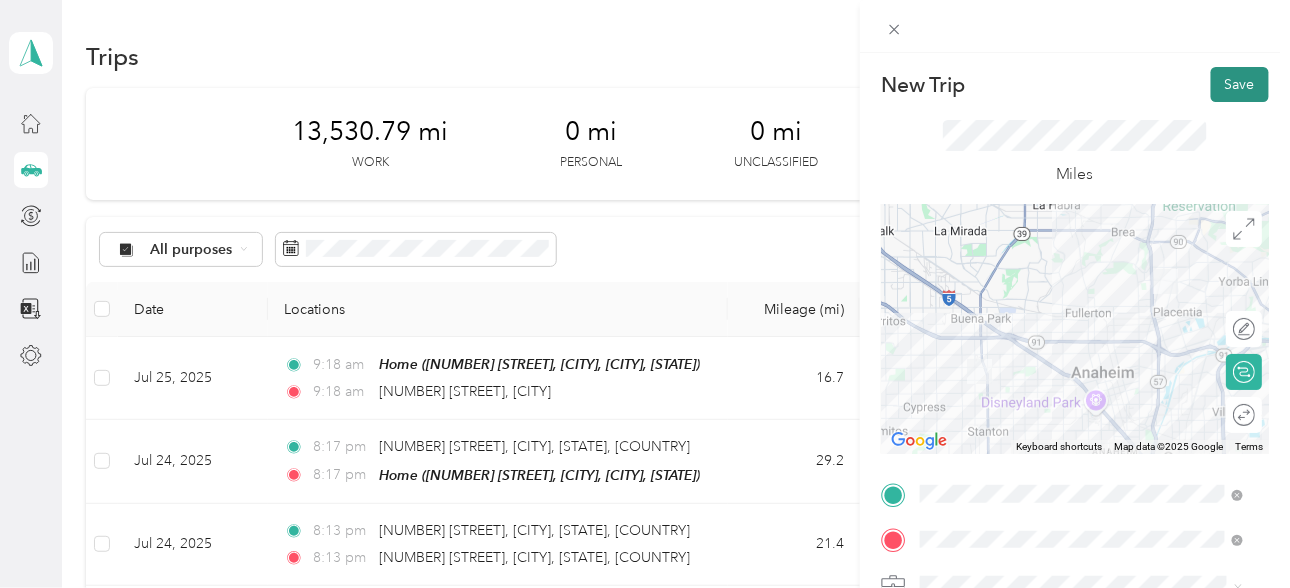 click on "Save" at bounding box center [1240, 84] 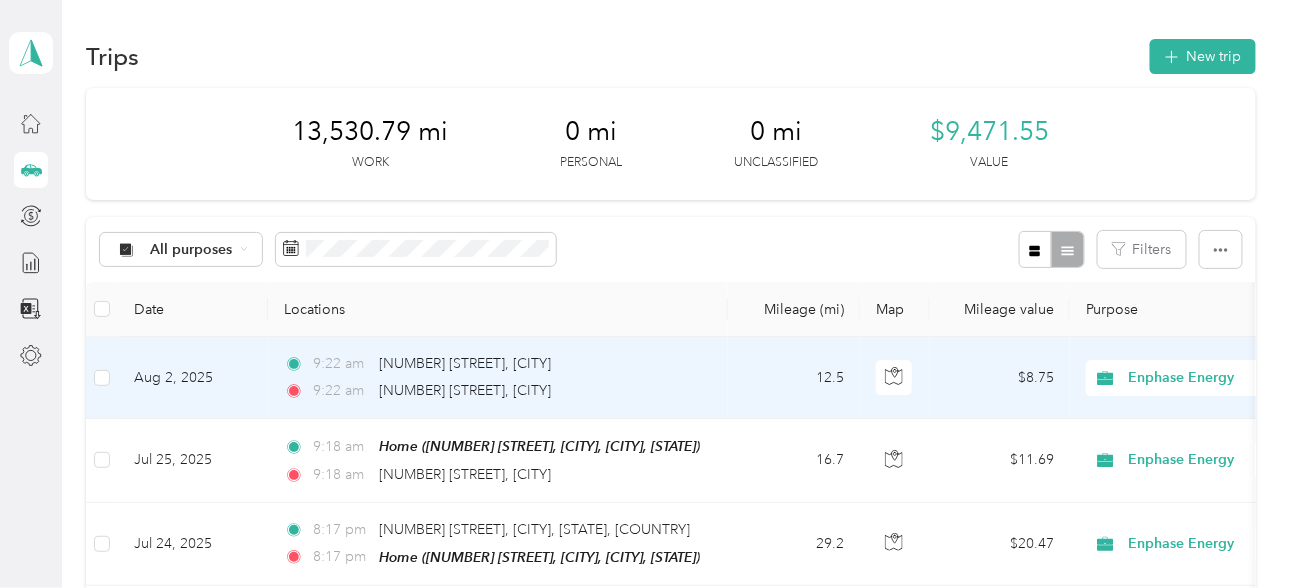 click on "Aug 2, 2025" at bounding box center [193, 378] 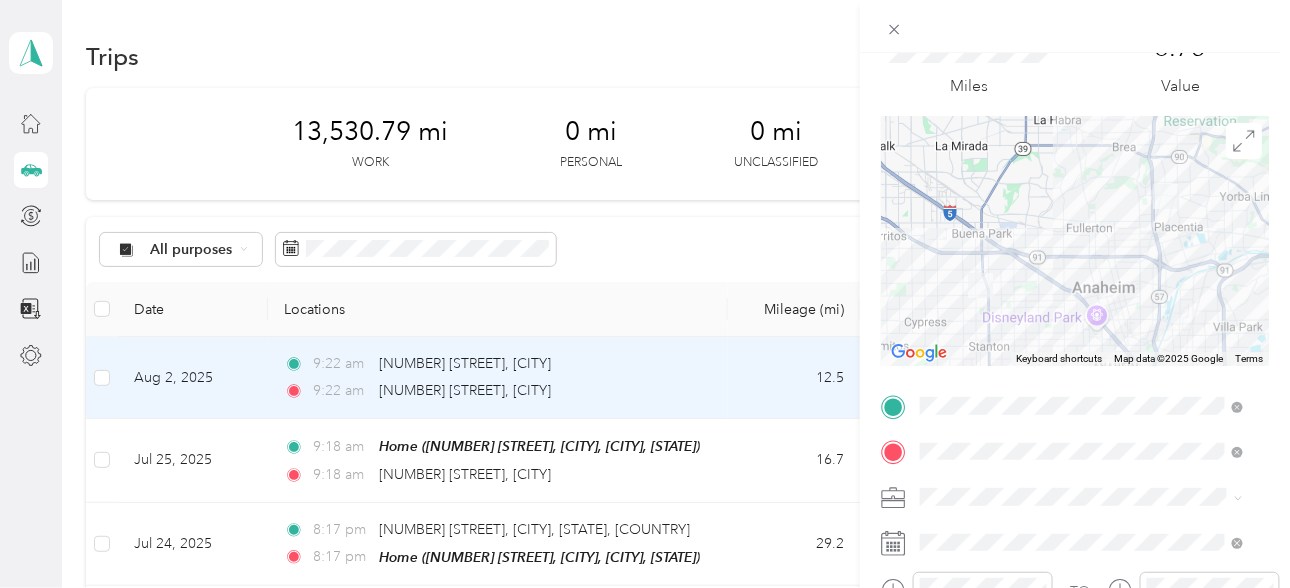 scroll, scrollTop: 266, scrollLeft: 0, axis: vertical 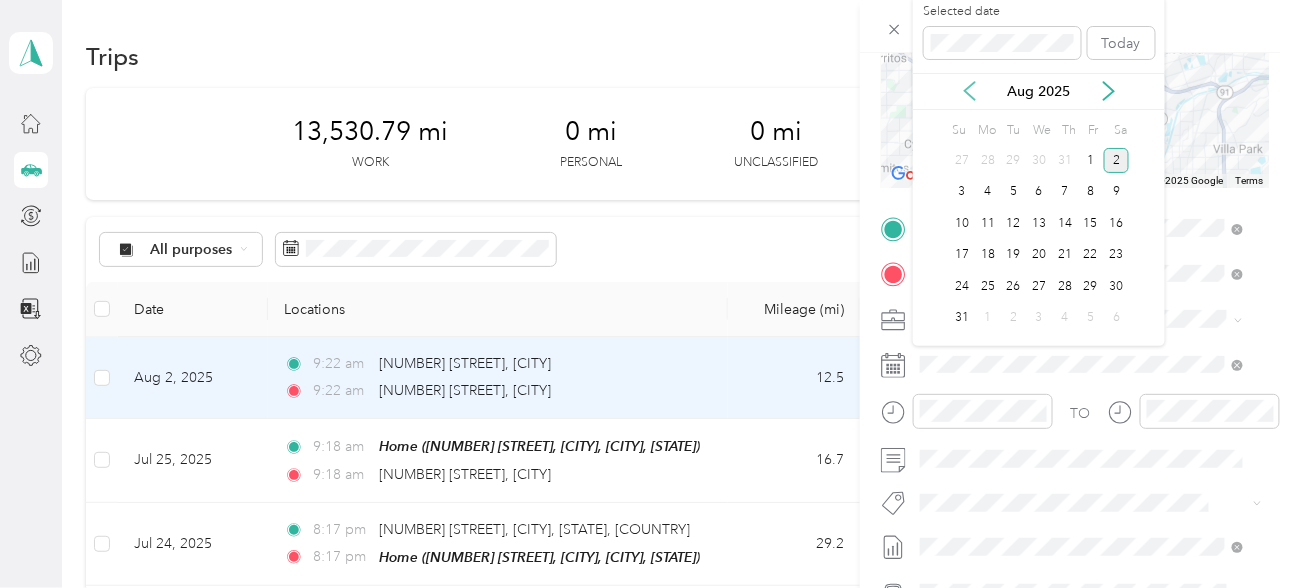 click 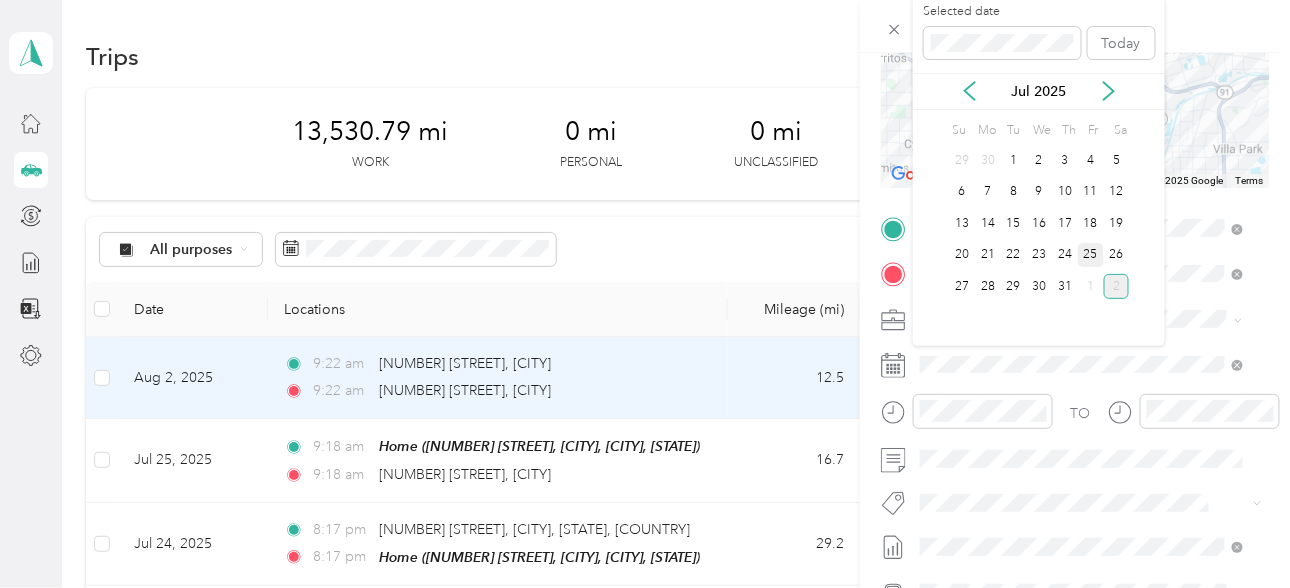 click on "25" at bounding box center (1091, 255) 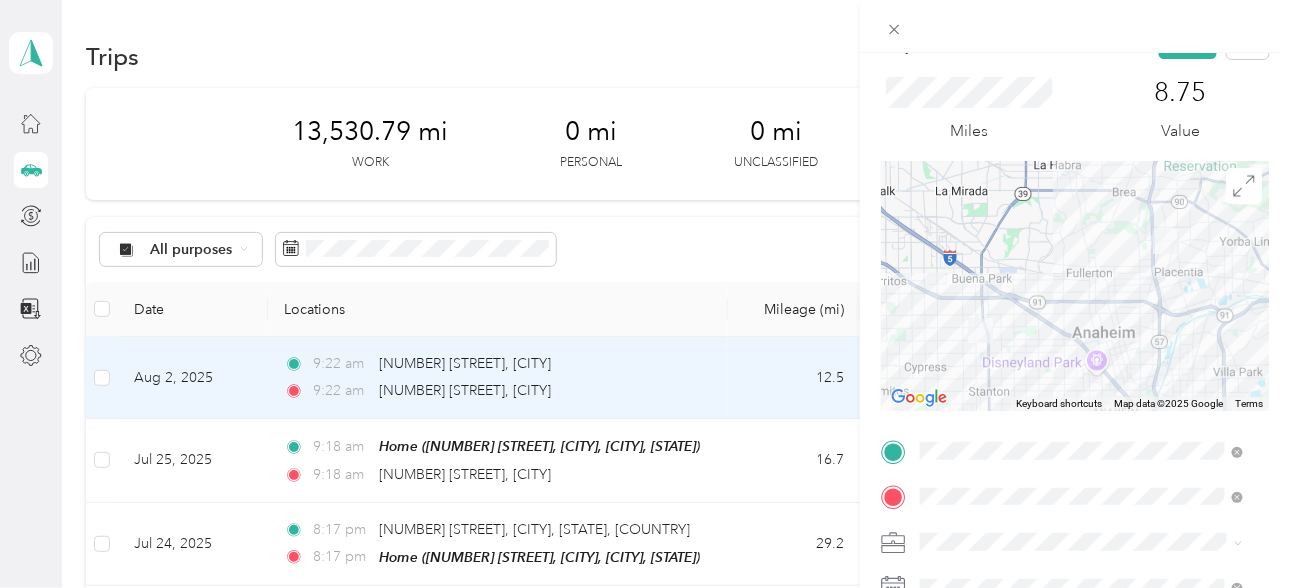 scroll, scrollTop: 0, scrollLeft: 0, axis: both 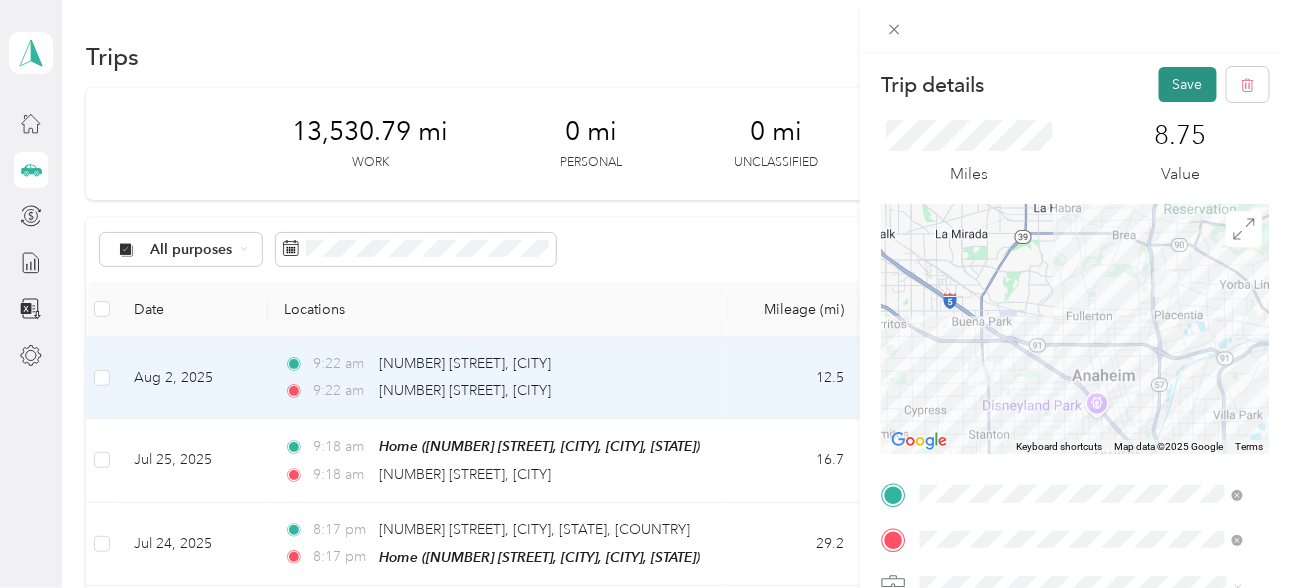 click on "Save" at bounding box center [1188, 84] 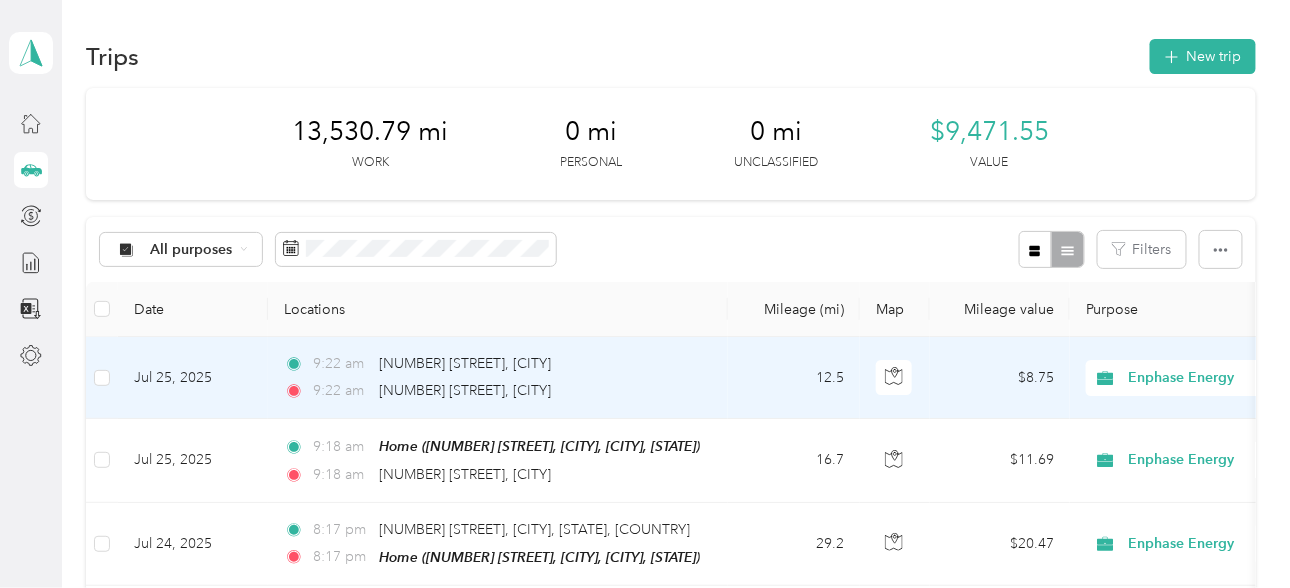 click on "Jul 25, 2025" at bounding box center (193, 378) 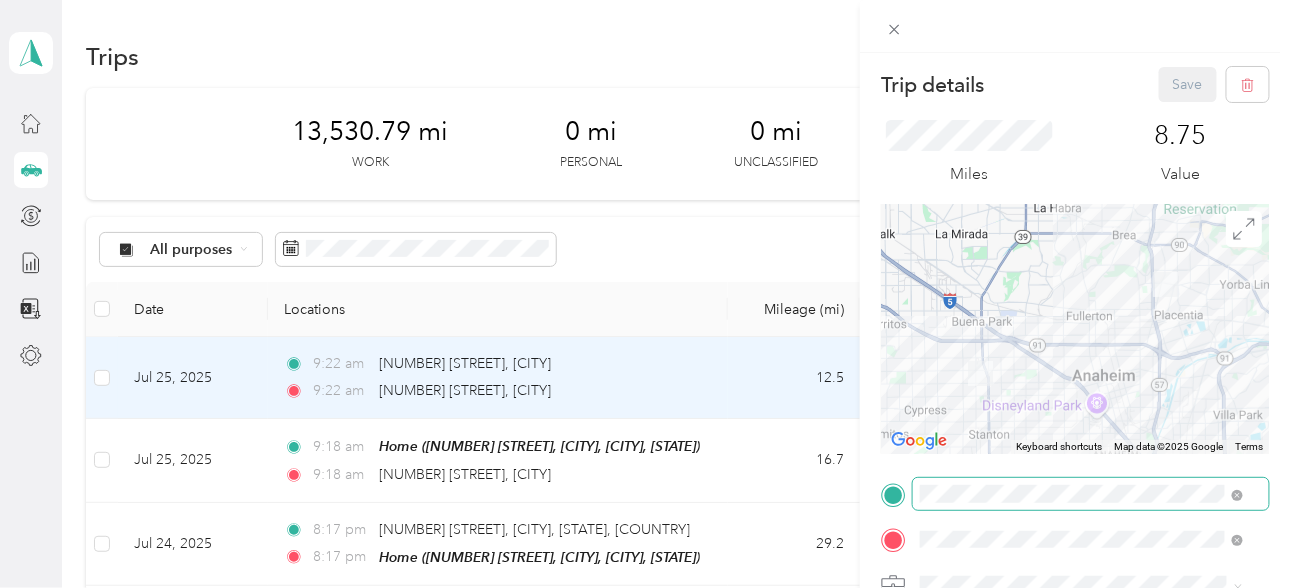 scroll, scrollTop: 132, scrollLeft: 0, axis: vertical 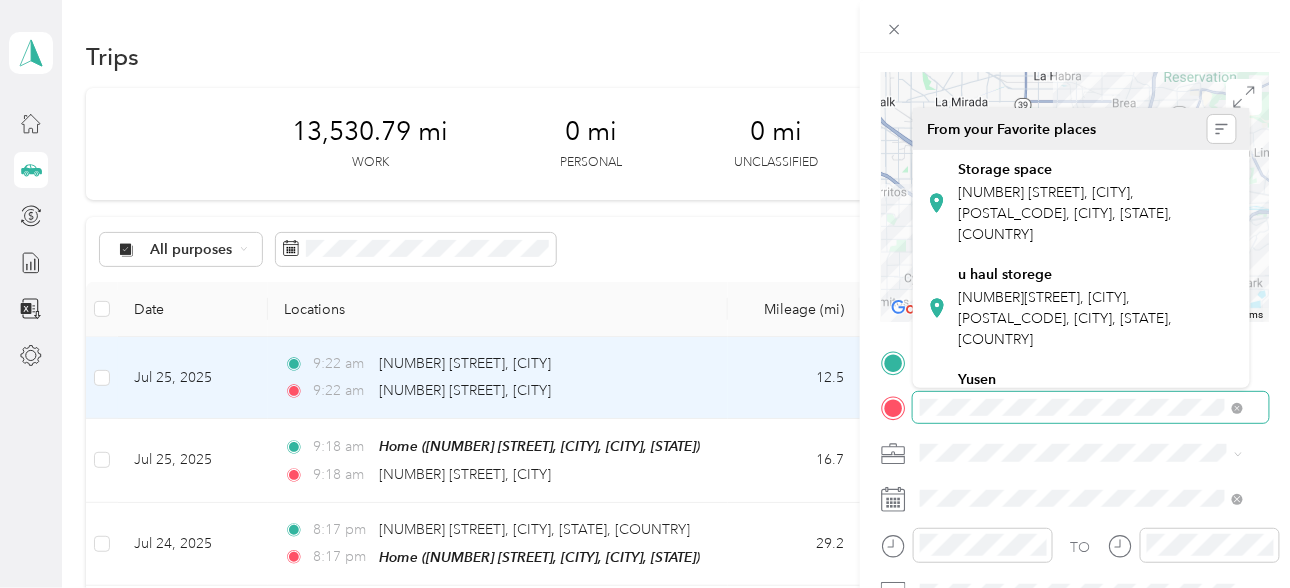 click on "TO Add photo" at bounding box center [1075, 587] 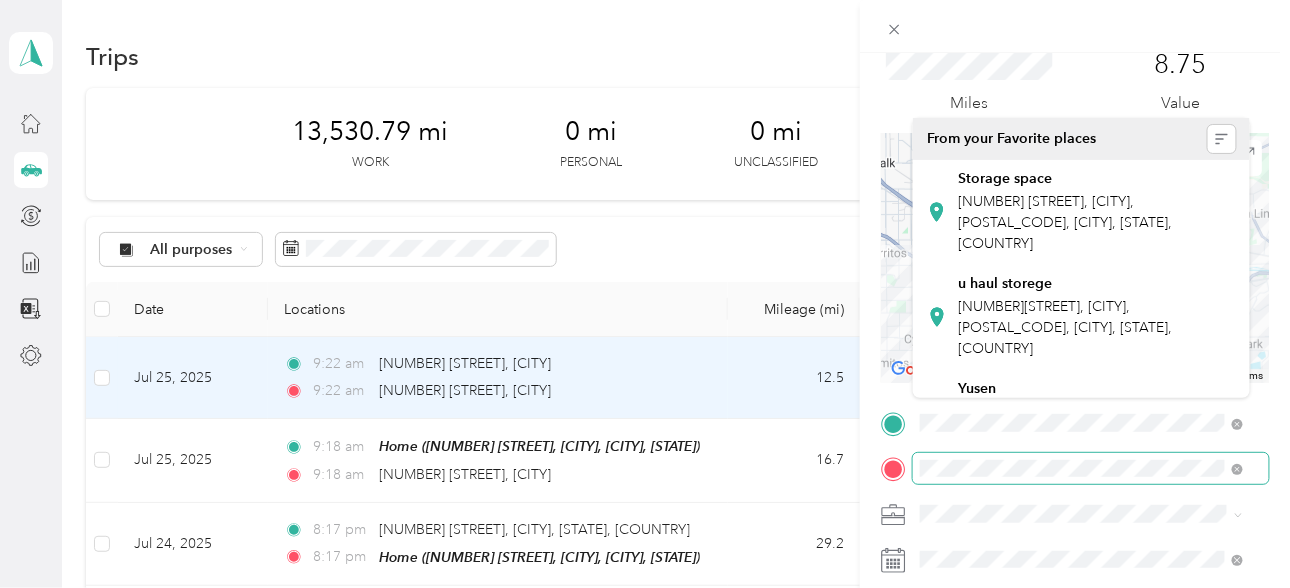 scroll, scrollTop: 0, scrollLeft: 0, axis: both 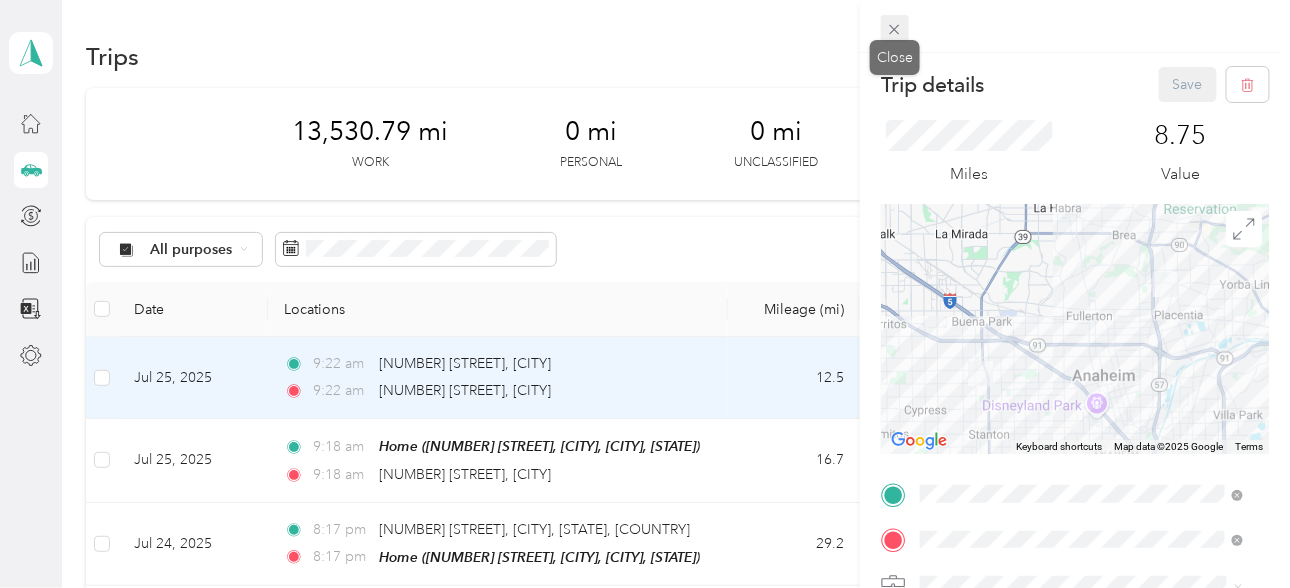 click at bounding box center (895, 29) 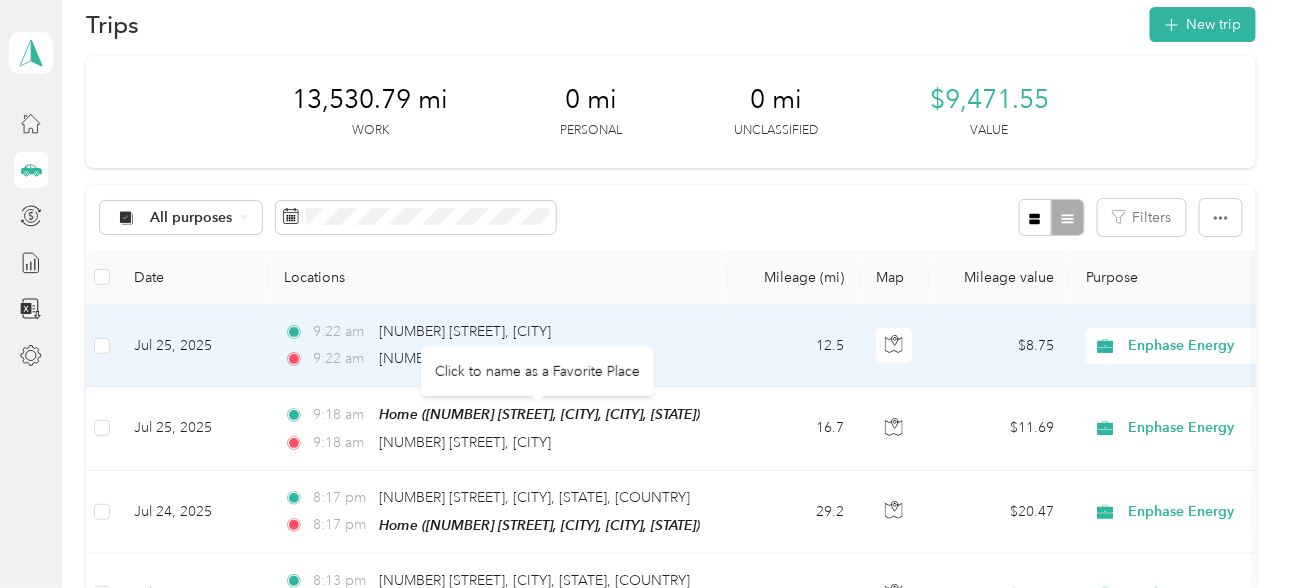 scroll, scrollTop: 0, scrollLeft: 0, axis: both 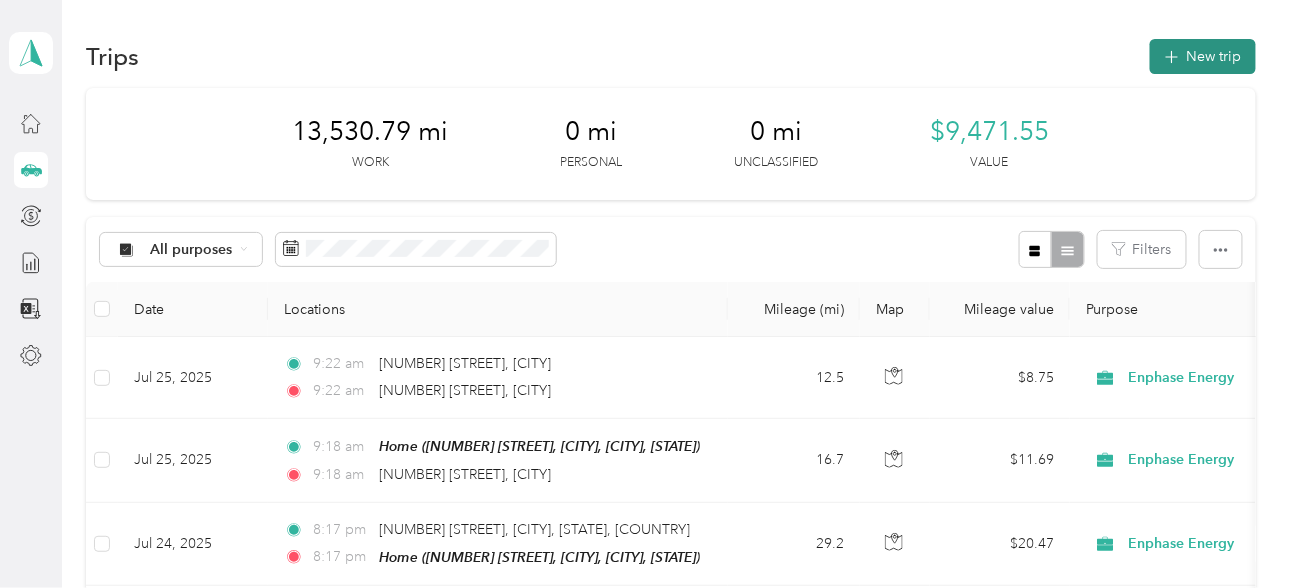 click on "New trip" at bounding box center [1203, 56] 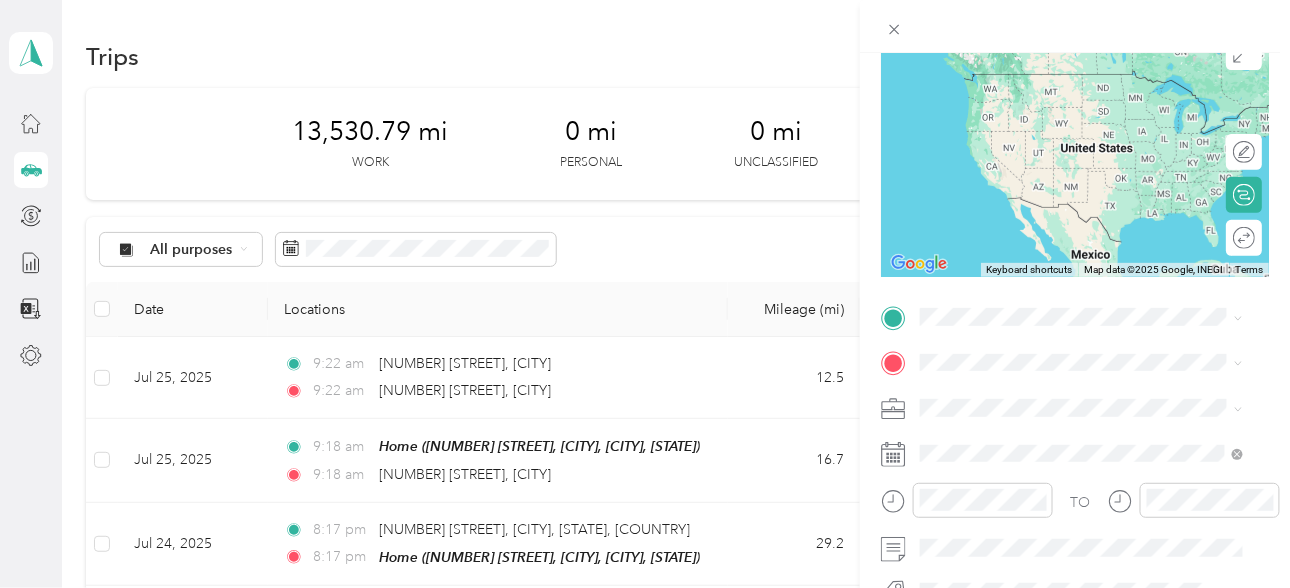 scroll, scrollTop: 266, scrollLeft: 0, axis: vertical 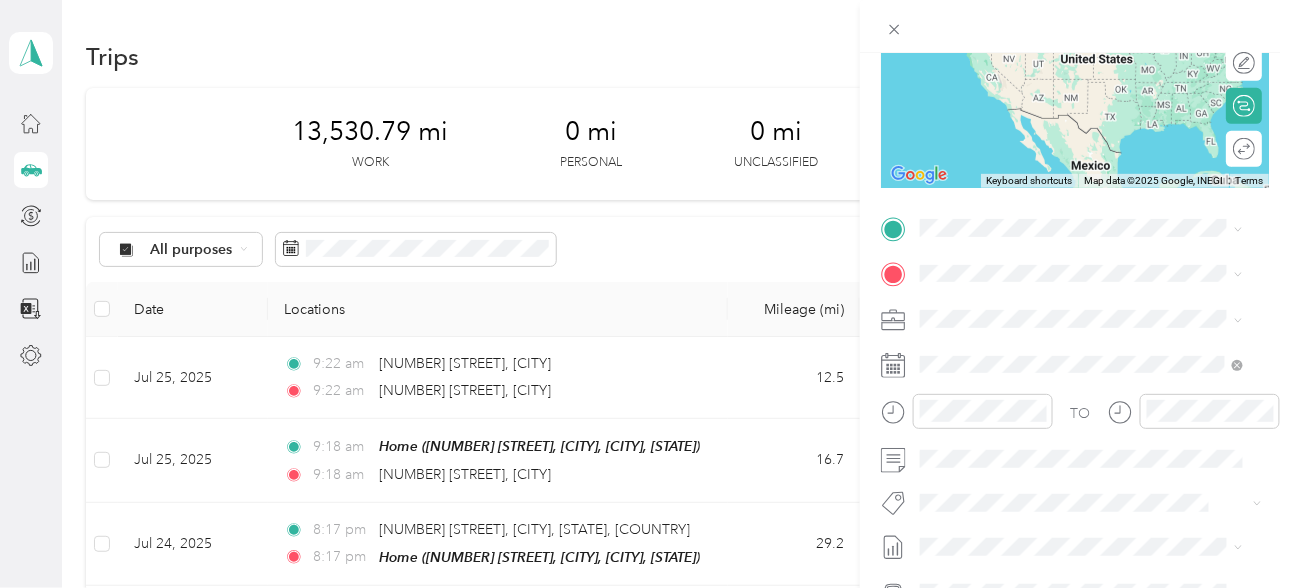 click on "[NUMBER] [STREET]
[CITY], [STATE] [POSTAL_CODE], [COUNTRY]" at bounding box center [1097, 310] 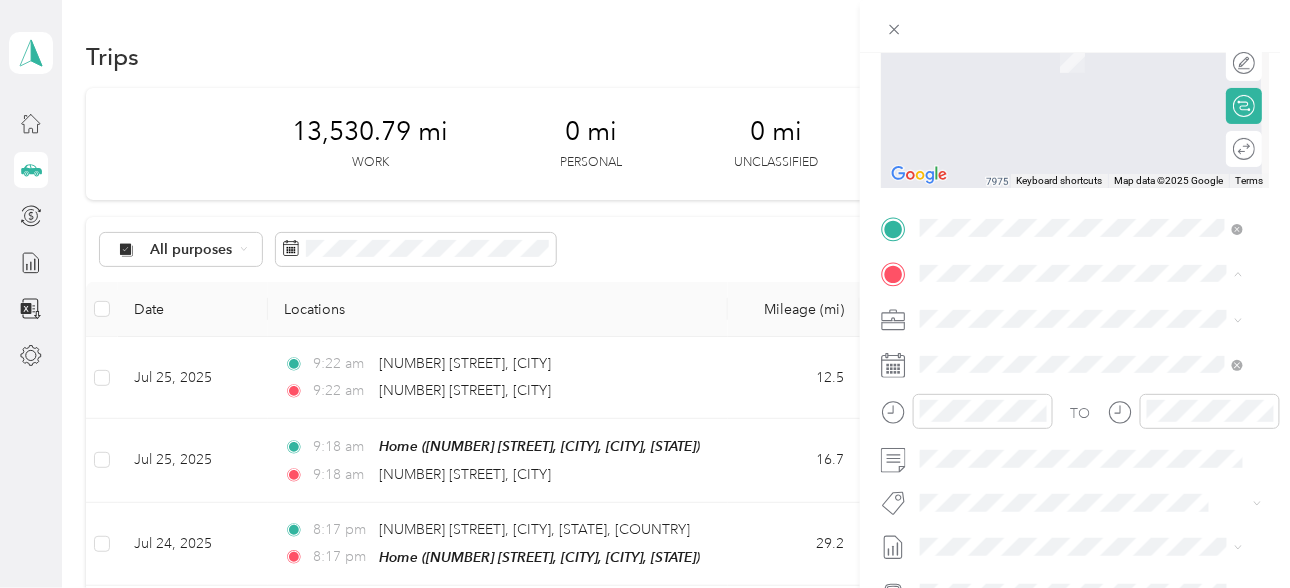 click on "Home [NUMBER][STREET], [CITY], [POSTAL_CODE], [CITY], [STATE], [COUNTRY]" at bounding box center (1097, 490) 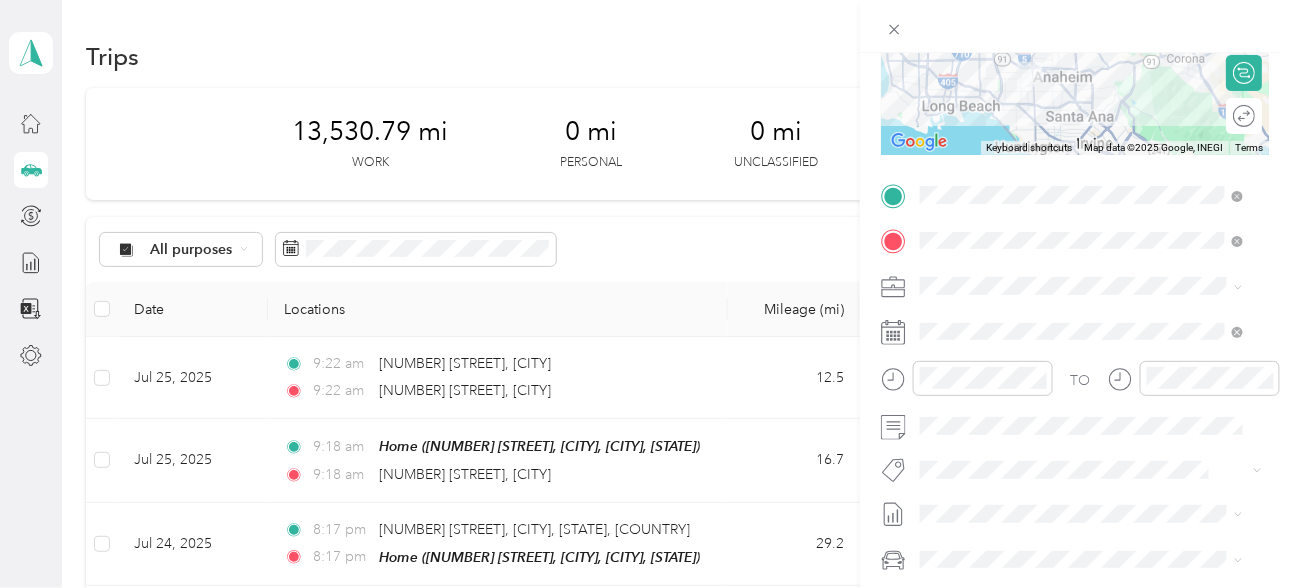 scroll, scrollTop: 266, scrollLeft: 0, axis: vertical 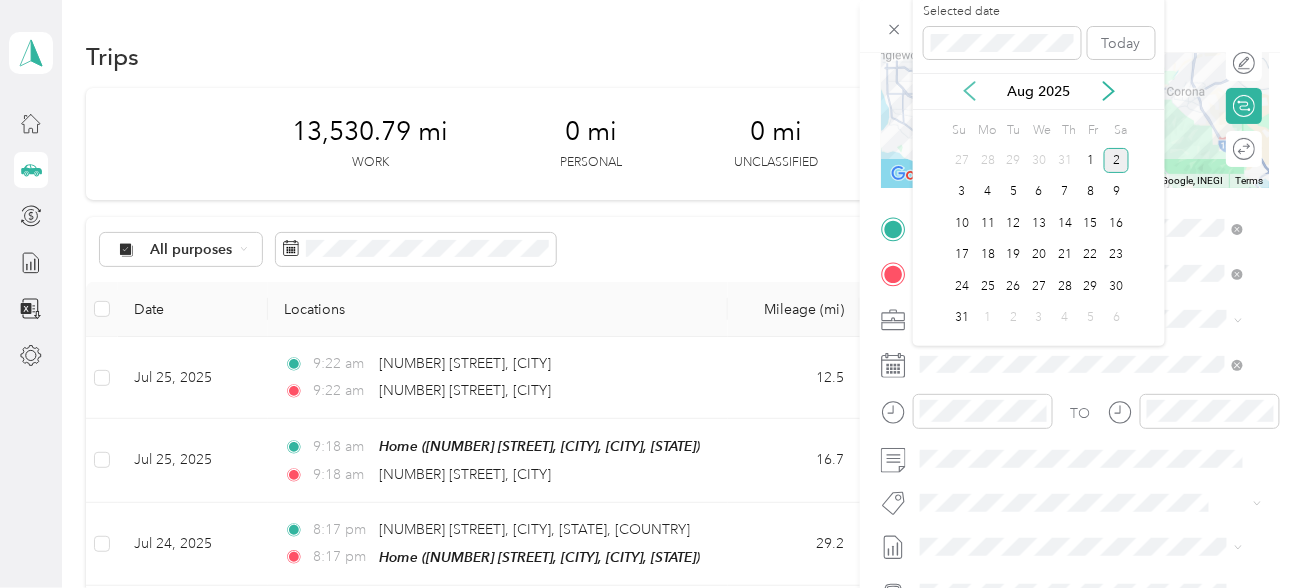 click 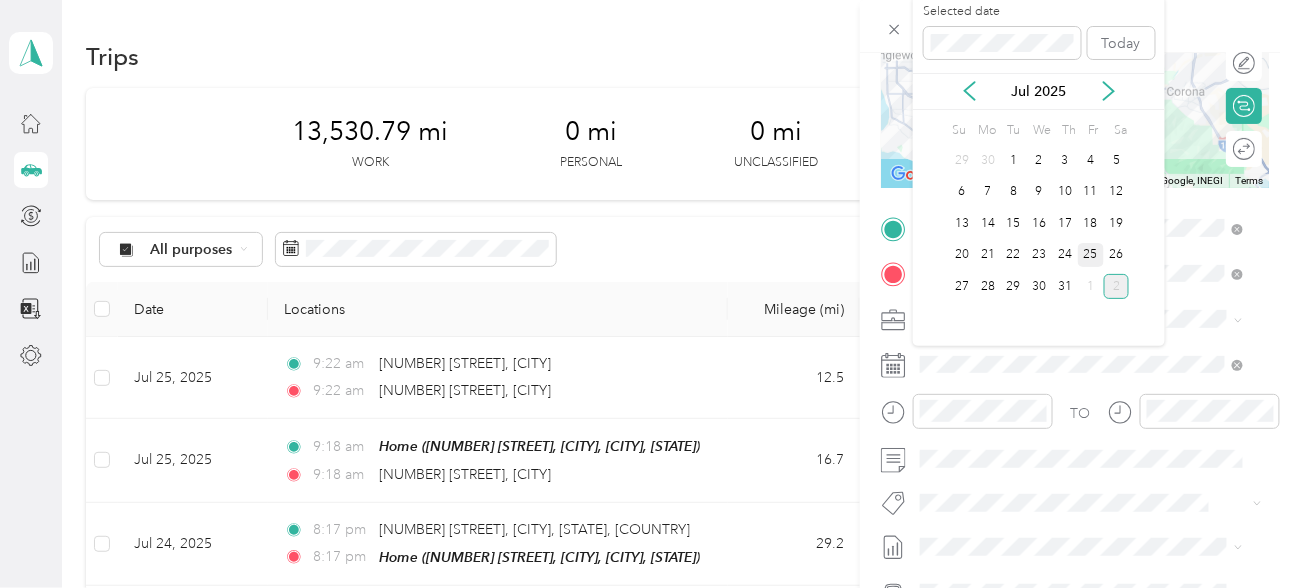 click on "25" at bounding box center [1091, 255] 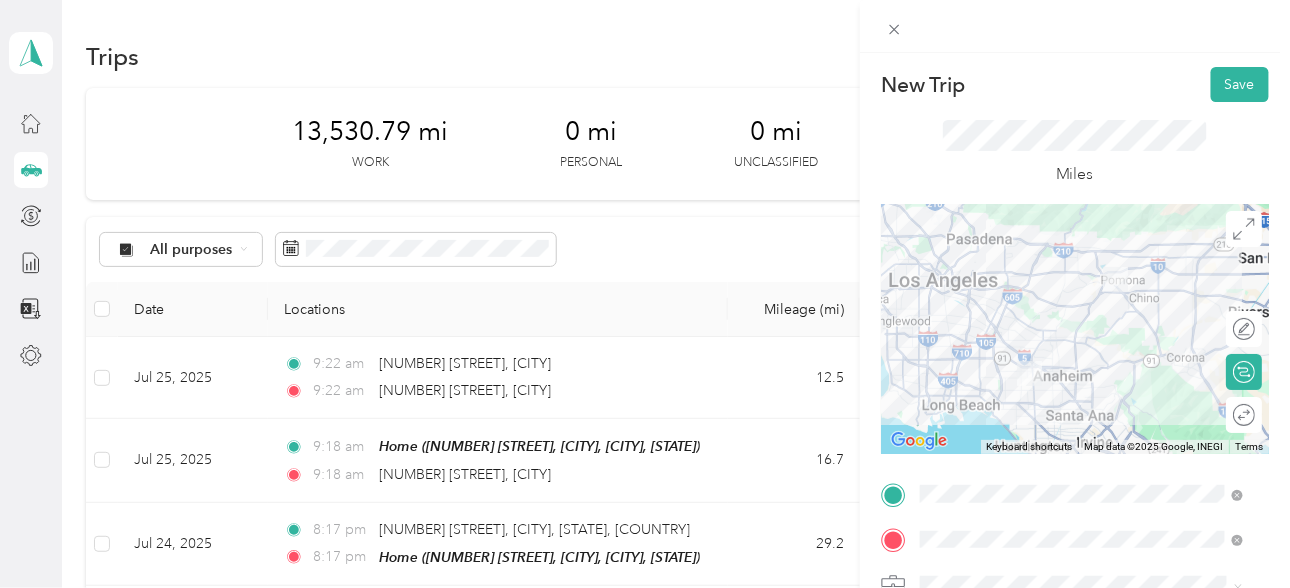 scroll, scrollTop: 0, scrollLeft: 0, axis: both 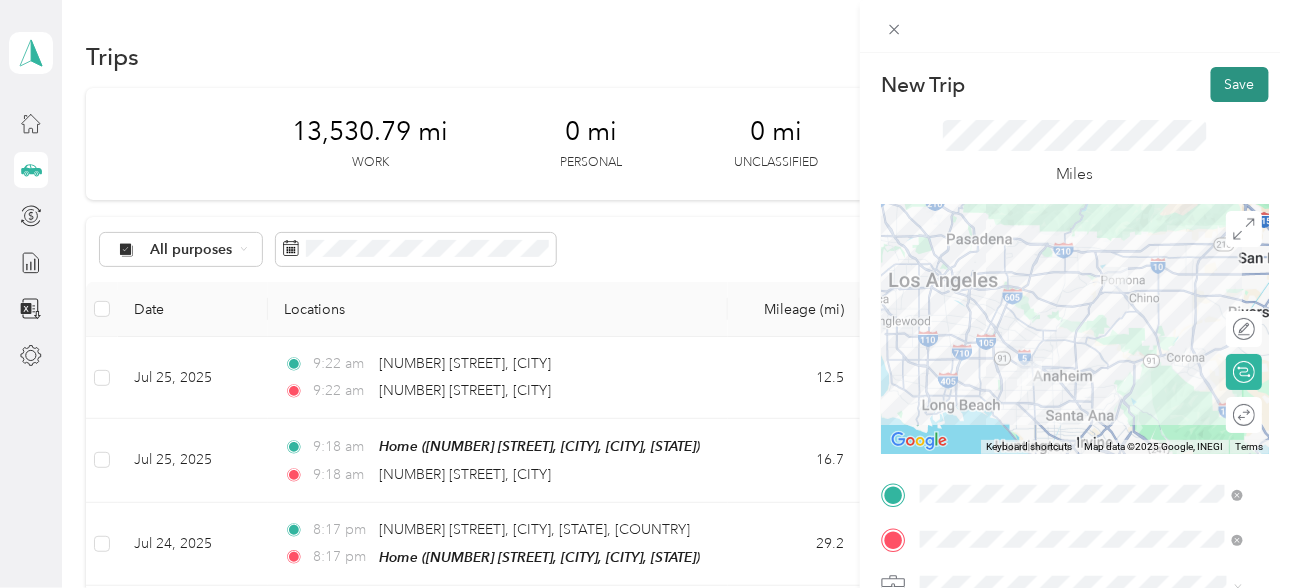 click on "Save" at bounding box center [1240, 84] 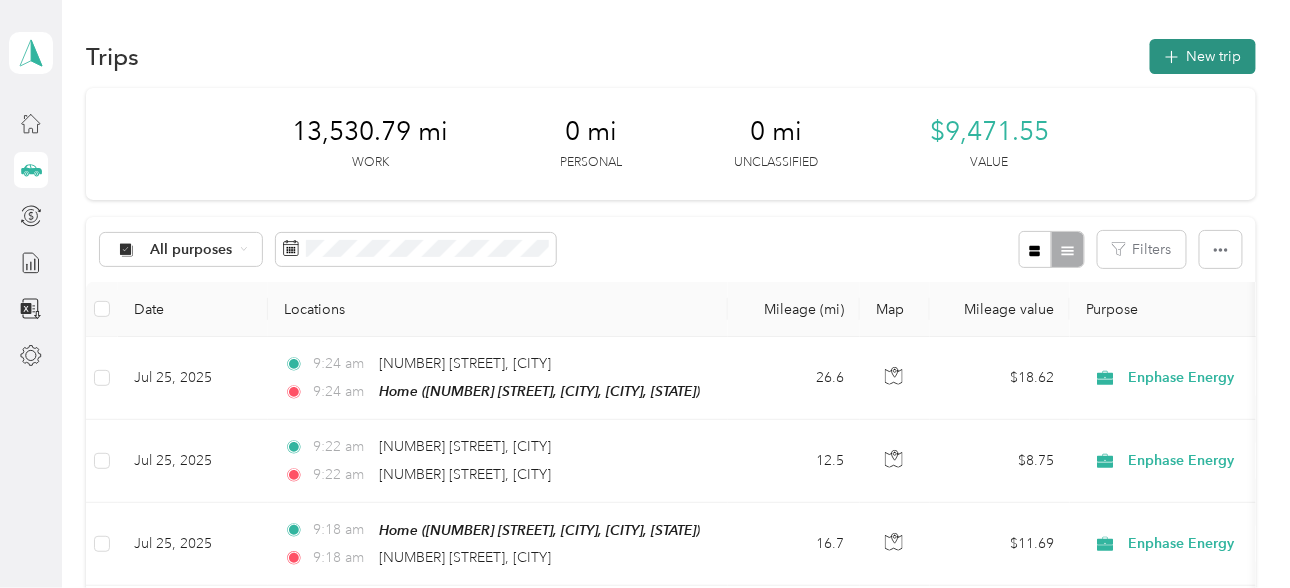 click on "New trip" at bounding box center [1203, 56] 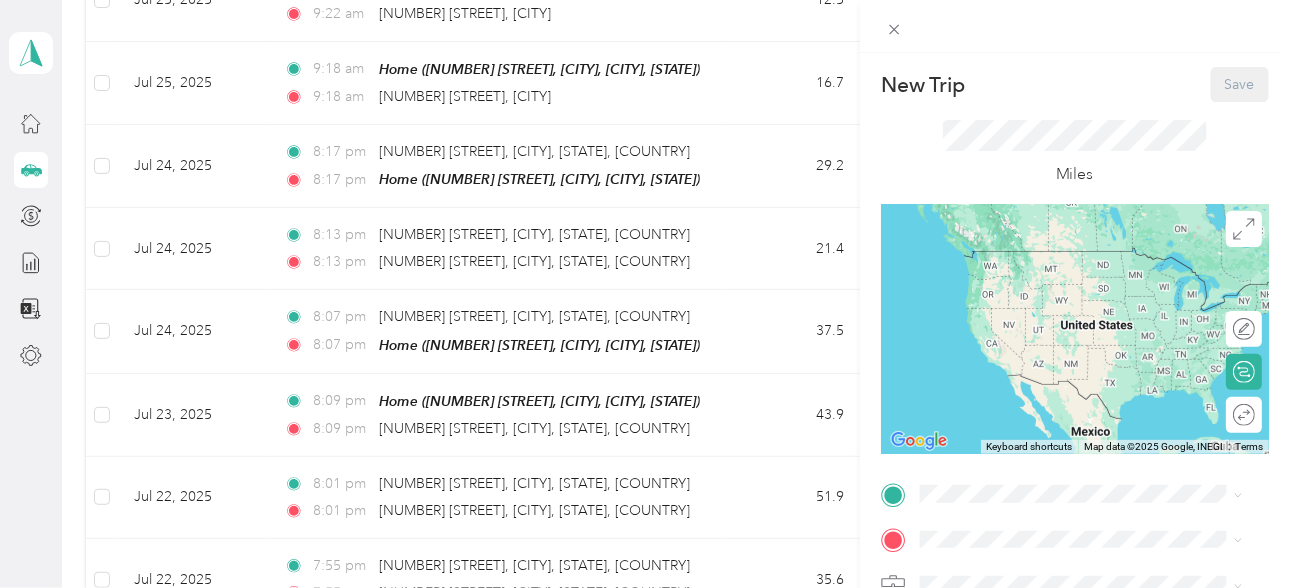 scroll, scrollTop: 514, scrollLeft: 0, axis: vertical 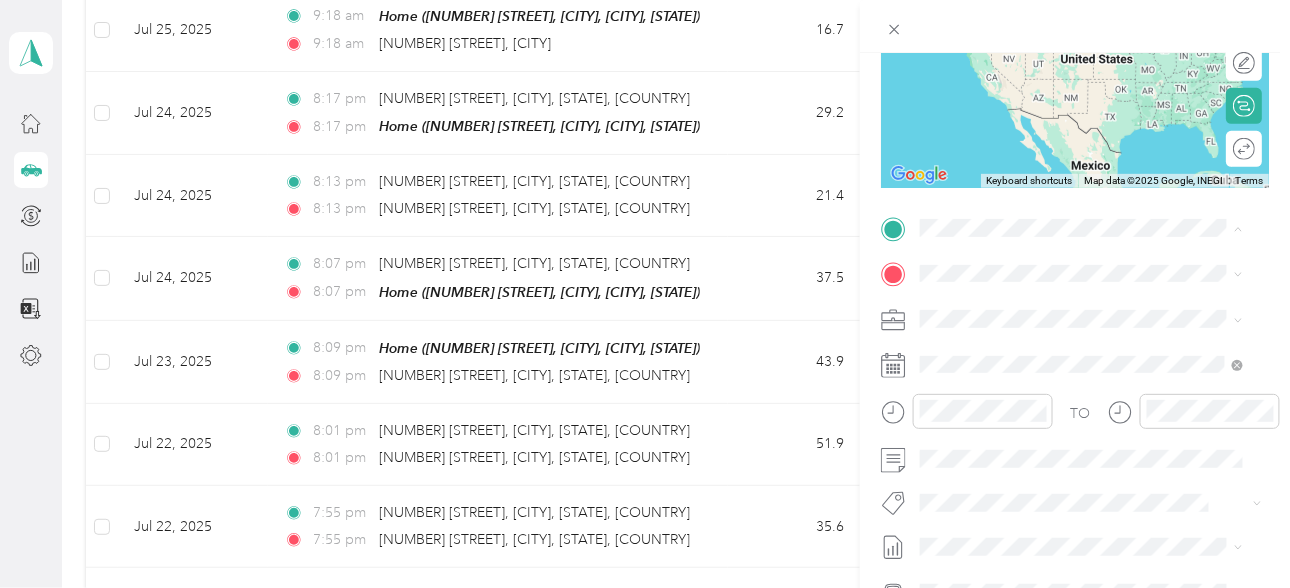click on "[NUMBER] [STREET] [DIRECTION], [CITY], [POSTAL_CODE], [CITY], [STATE], [COUNTRY]" at bounding box center (1090, 454) 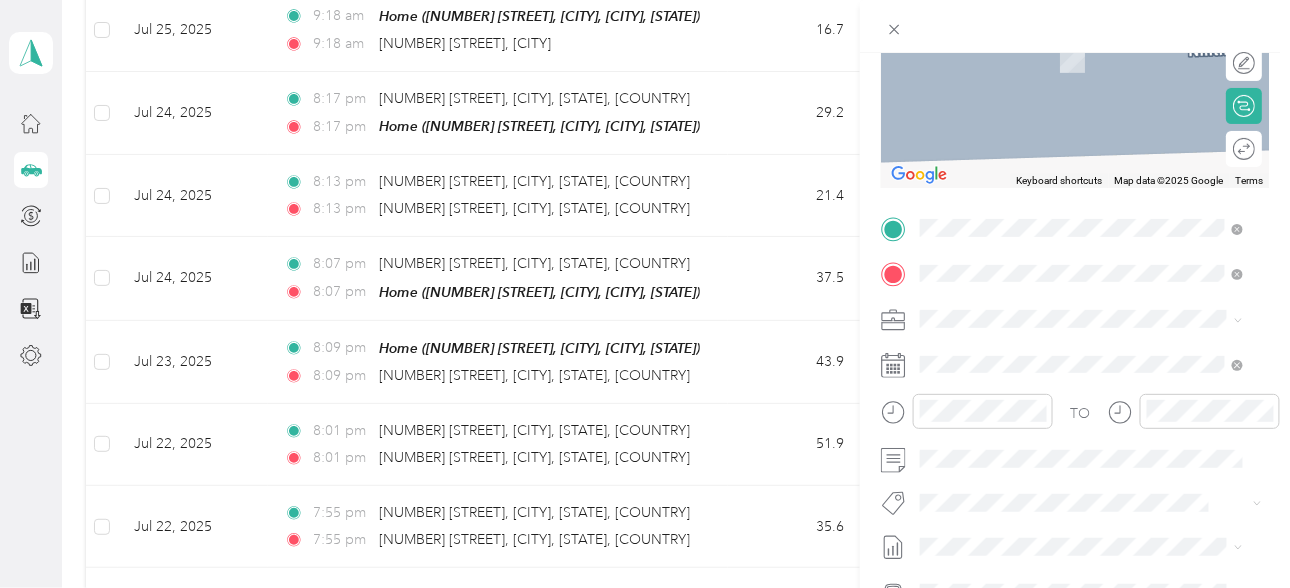 click on "[NUMBER] [STREET]
[CITY], [STATE] [POSTAL_CODE], [COUNTRY]" at bounding box center [1081, 362] 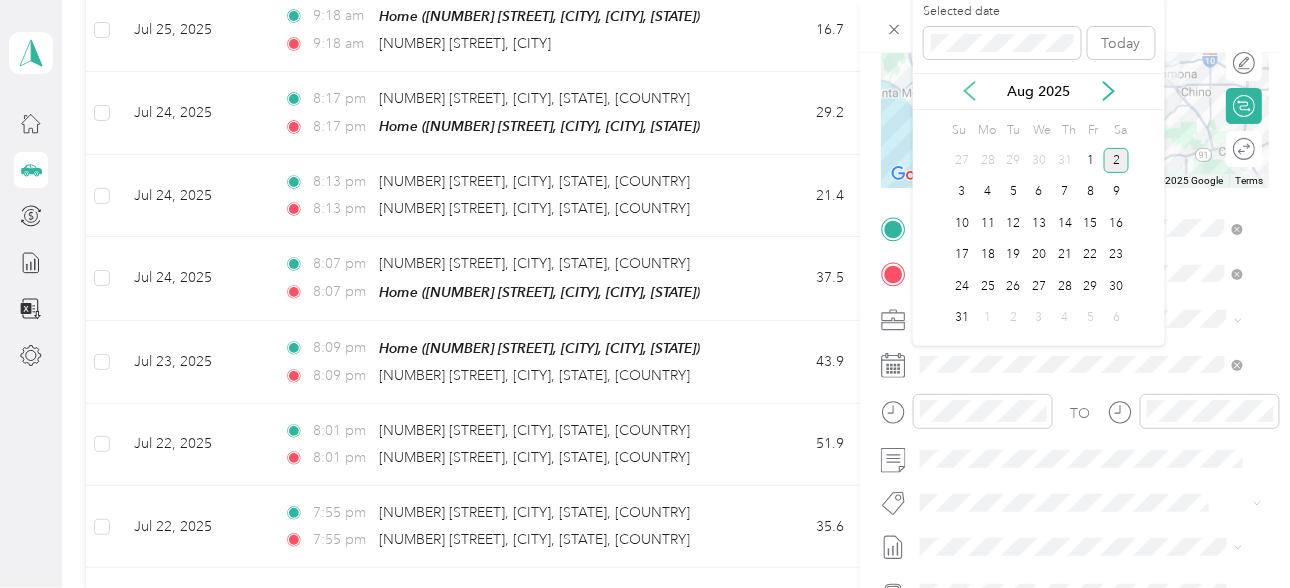click 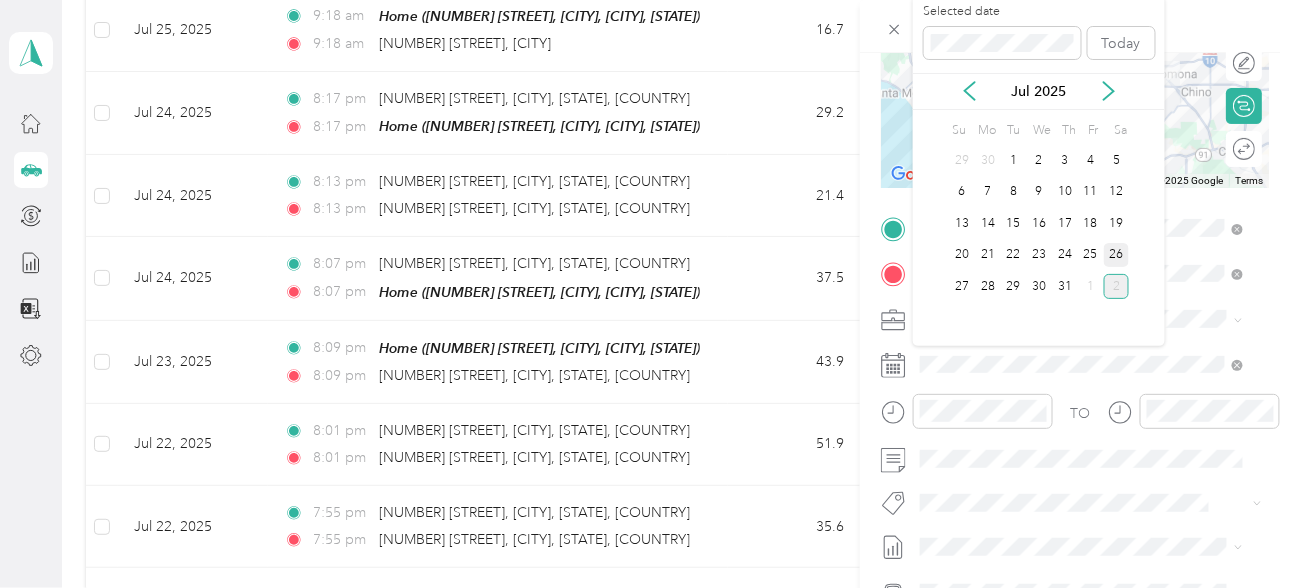 click on "26" at bounding box center (1117, 255) 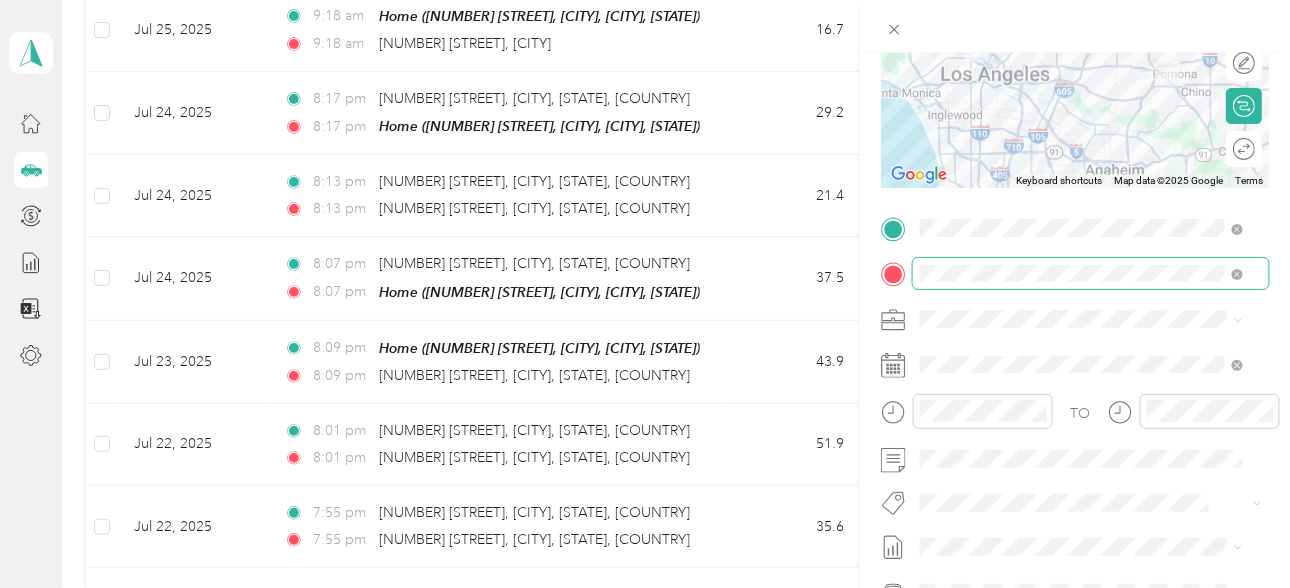 click at bounding box center [1091, 273] 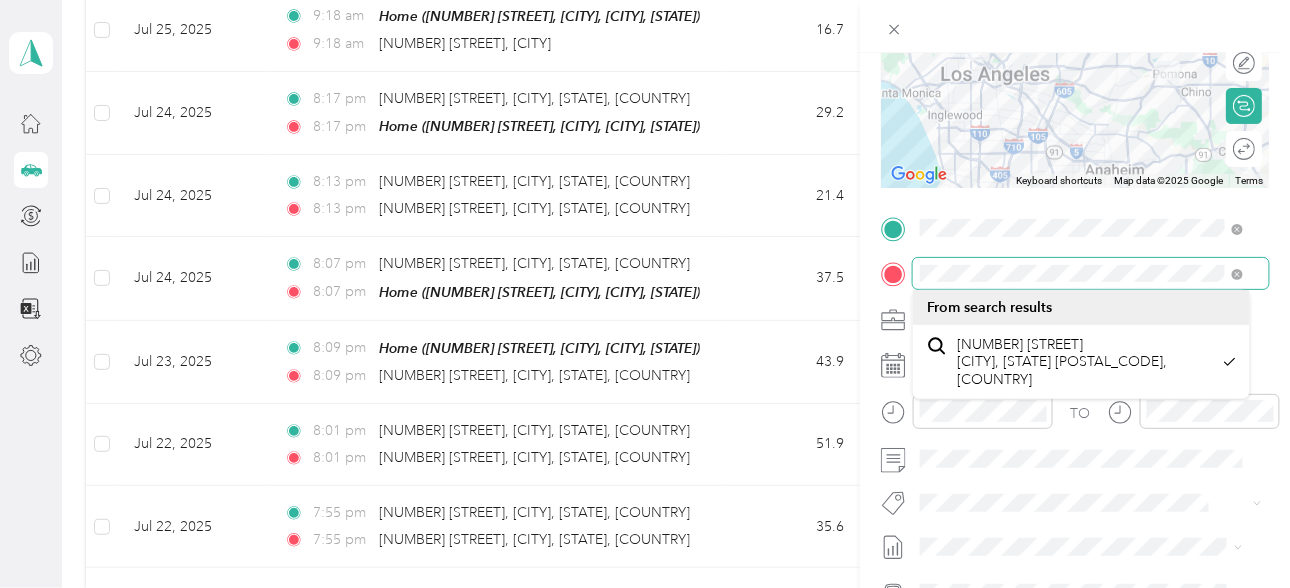 scroll, scrollTop: 0, scrollLeft: 142, axis: horizontal 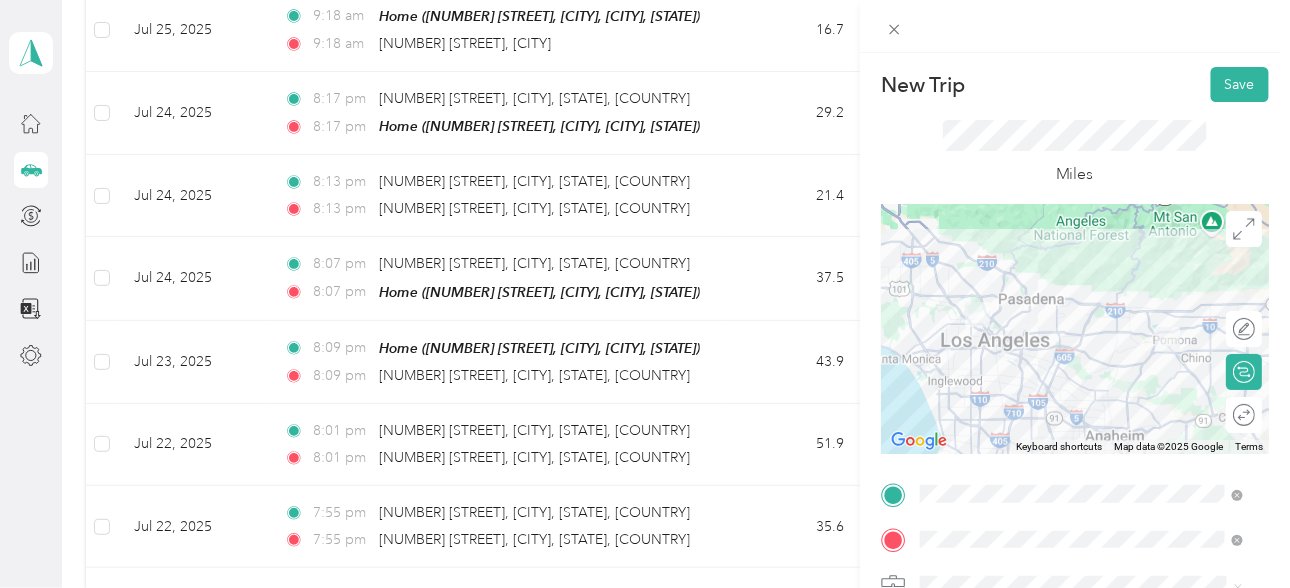 click at bounding box center [1075, 329] 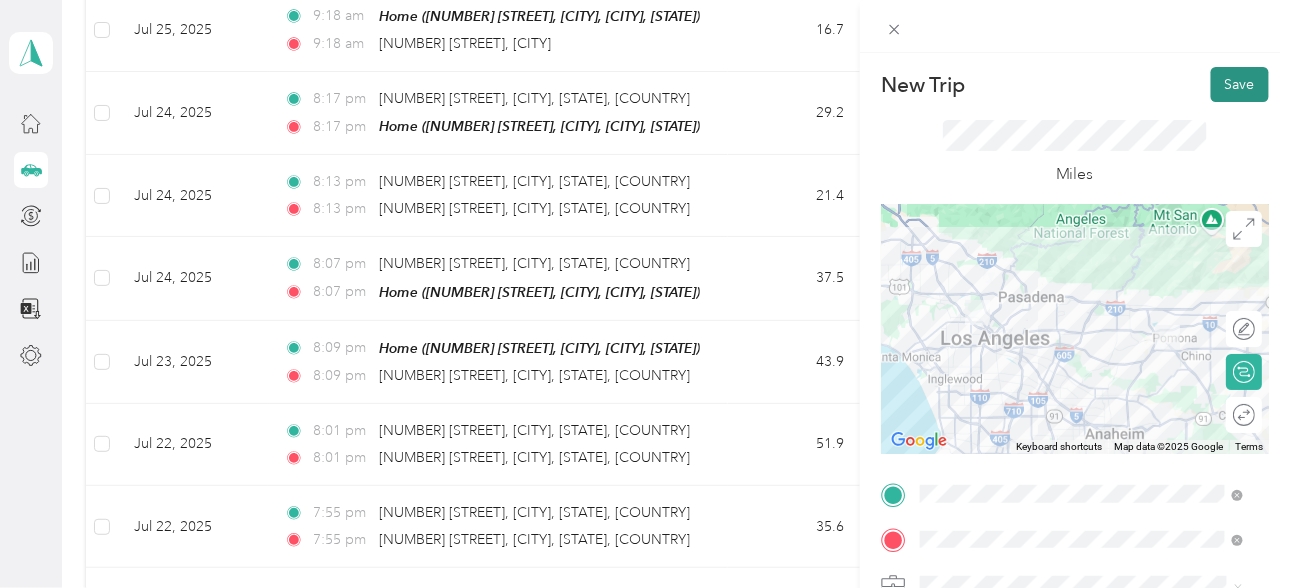 click on "Save" at bounding box center (1240, 84) 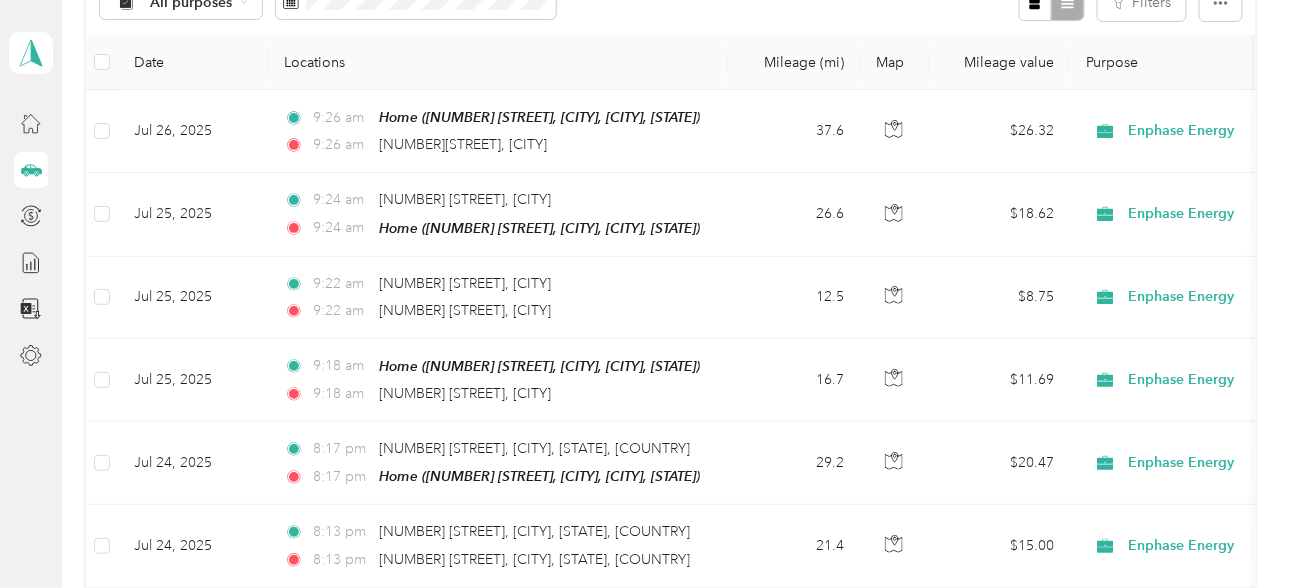 scroll, scrollTop: 0, scrollLeft: 0, axis: both 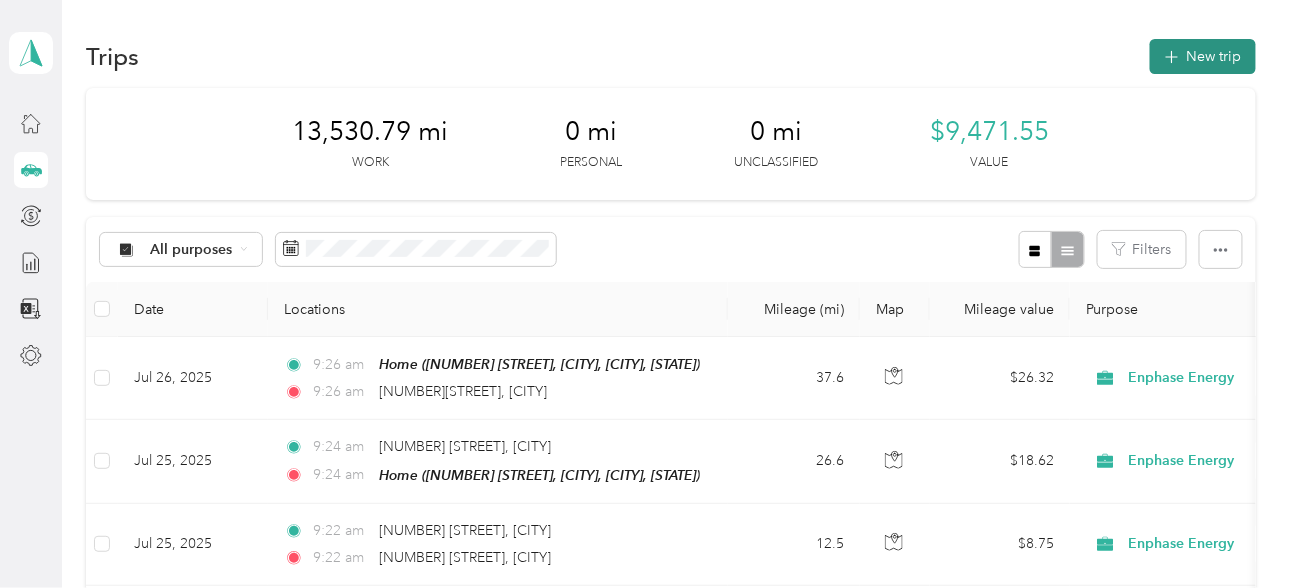 click on "New trip" at bounding box center (1203, 56) 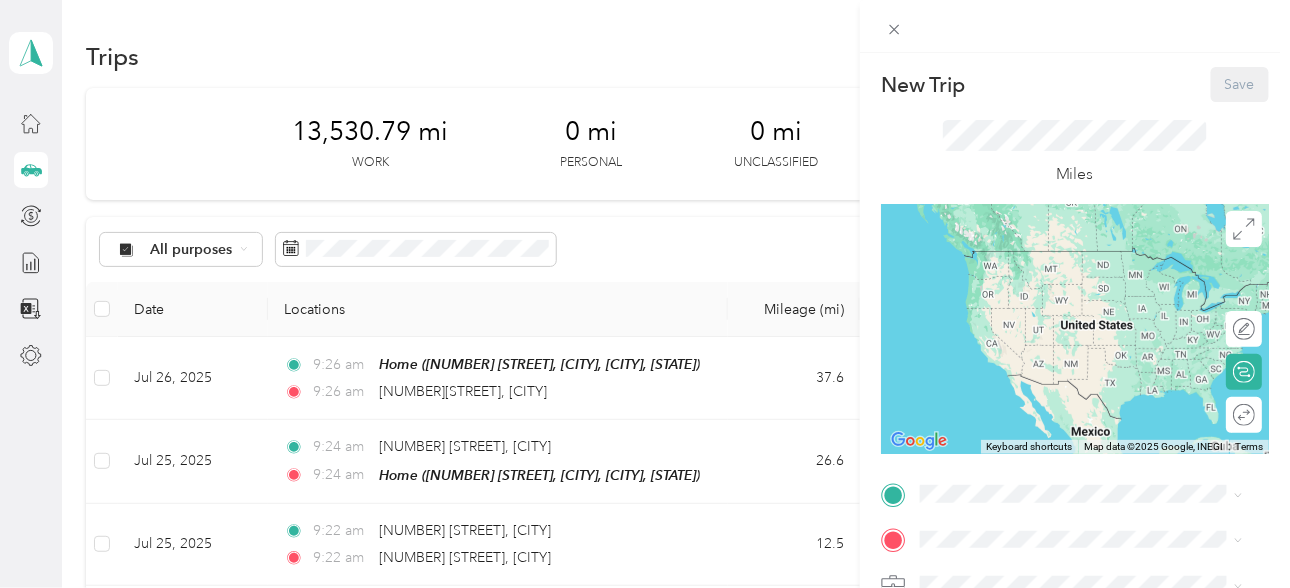 scroll, scrollTop: 266, scrollLeft: 0, axis: vertical 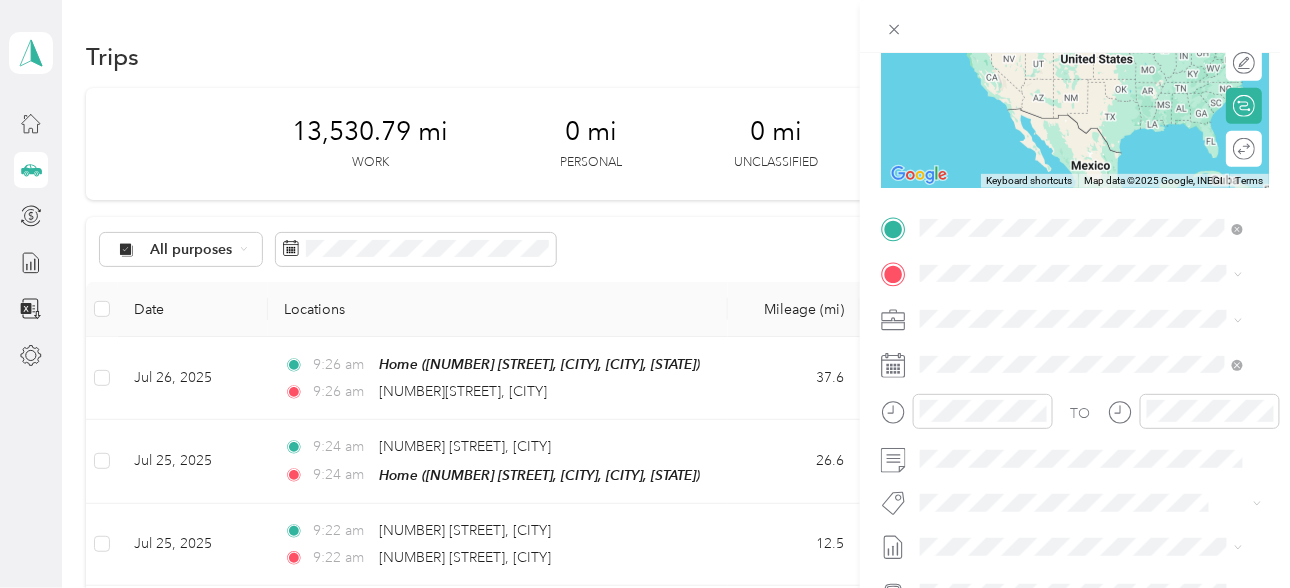 click on "[NUMBER] [STREET]
[CITY], [STATE] [POSTAL_CODE], [COUNTRY]" at bounding box center (1097, 316) 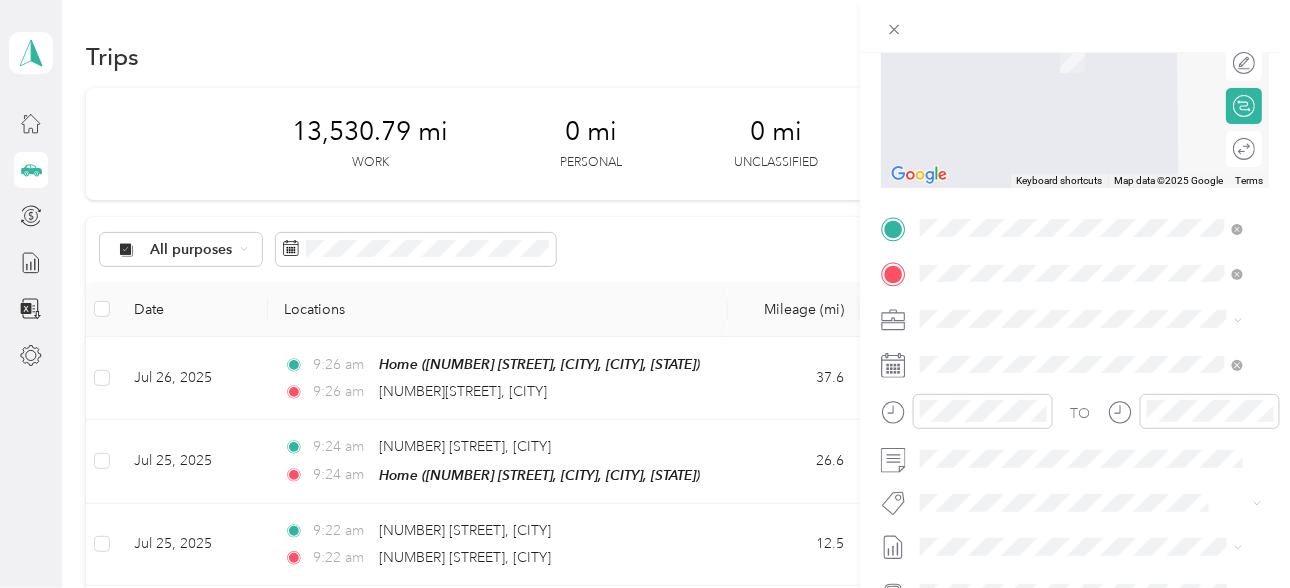 click on "[NUMBER][STREET]
[CITY], [STATE] [POSTAL_CODE], [COUNTRY]" at bounding box center [1097, 362] 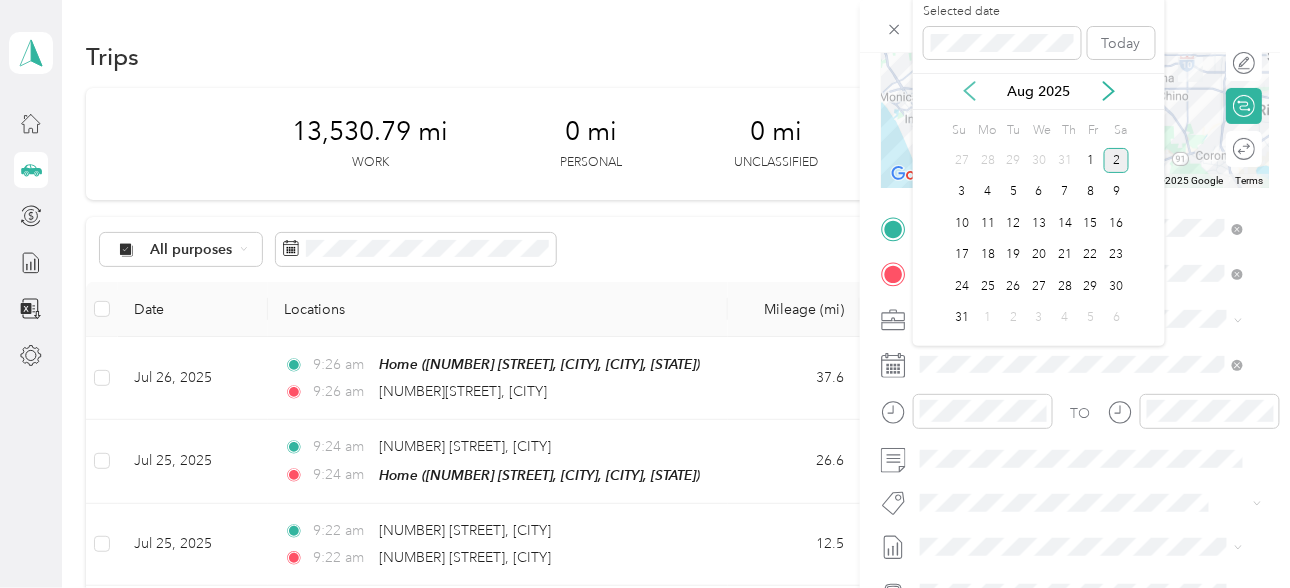 click 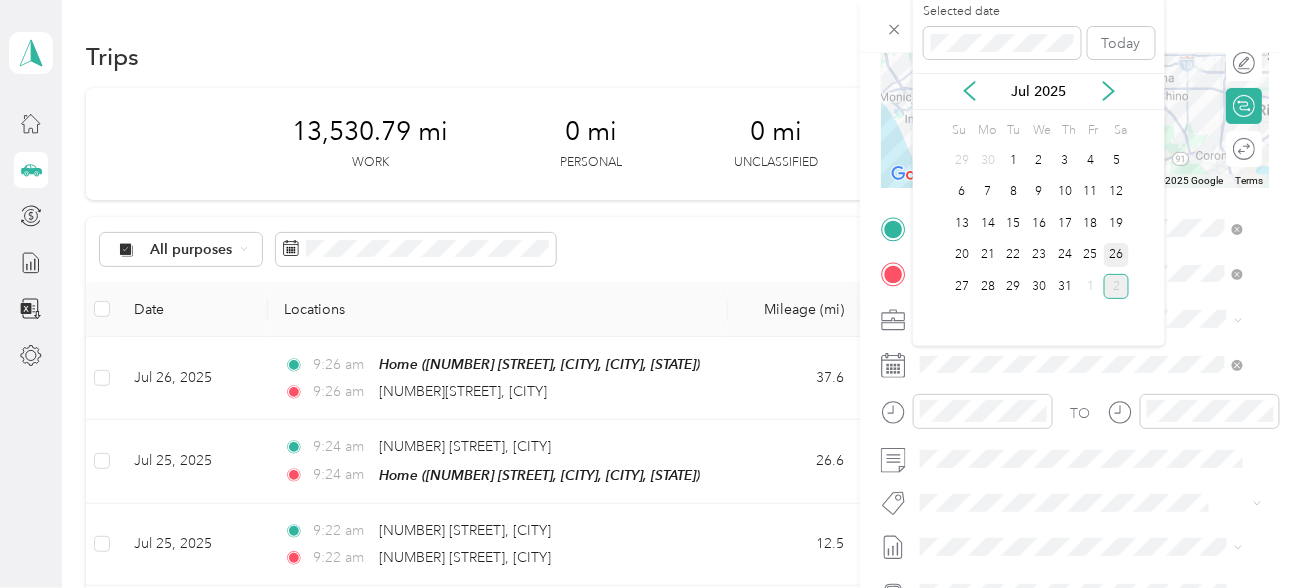 click on "26" at bounding box center (1117, 255) 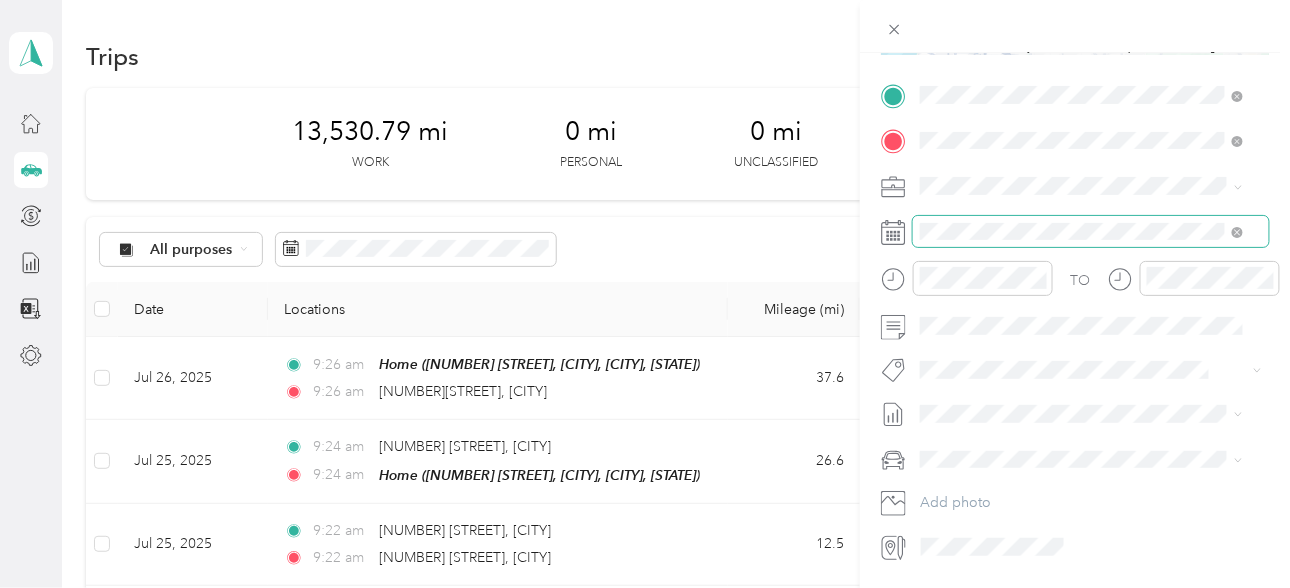 scroll, scrollTop: 266, scrollLeft: 0, axis: vertical 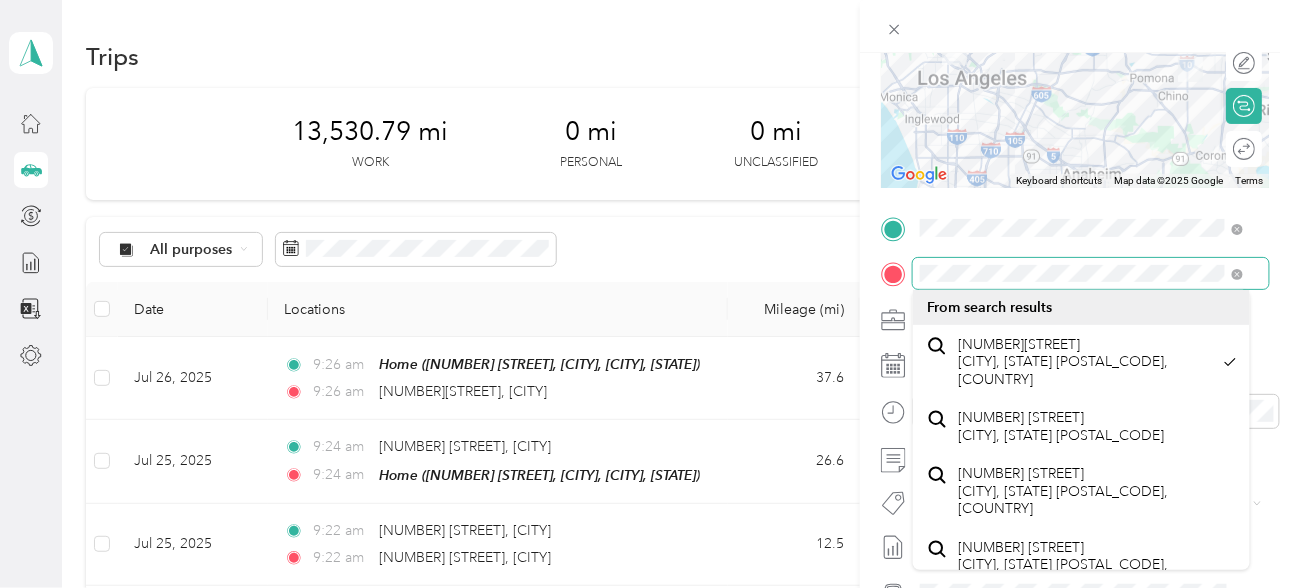 click on "New Trip Save This trip cannot be edited because it is either under review, approved, or paid. Contact your Team Manager to edit it. Miles To navigate the map with touch gestures double-tap and hold your finger on the map, then drag the map. ← Move left → Move right ↑ Move up ↓ Move down + Zoom in - Zoom out Home Jump left by 75% End Jump right by 75% Page Up Jump up by 75% Page Down Jump down by 75% Keyboard shortcuts Map Data Map data ©2025 Google Map data ©2025 Google 20 km  Click to toggle between metric and imperial units Terms Report a map error Edit route Calculate route Round trip TO Add photo" at bounding box center (1075, 347) 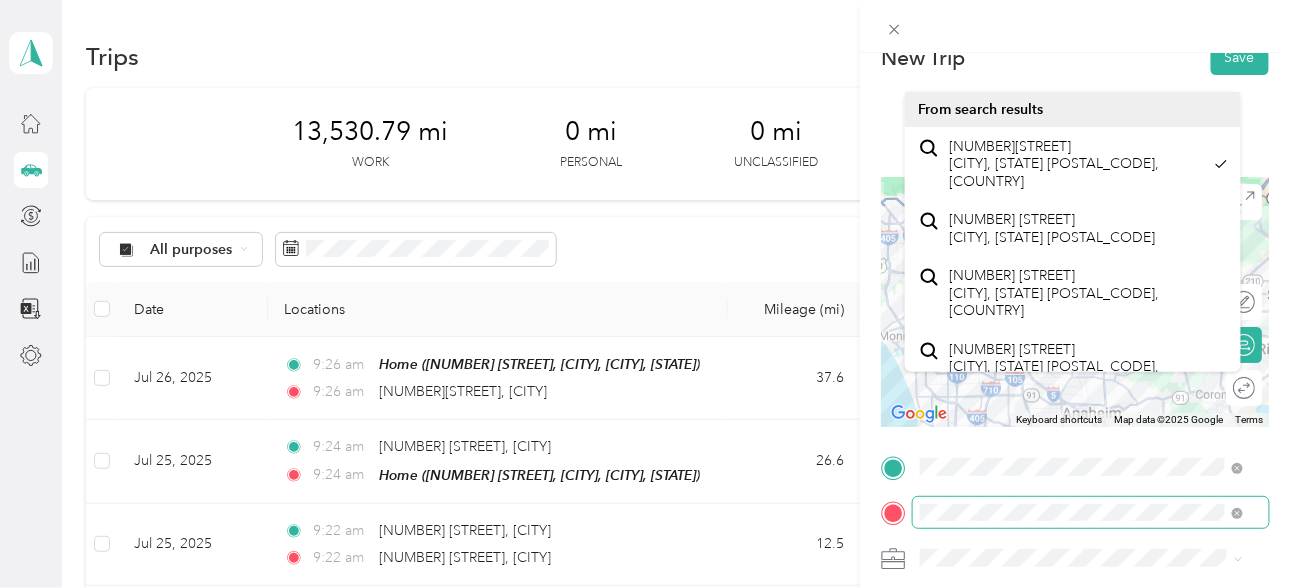 scroll, scrollTop: 0, scrollLeft: 8, axis: horizontal 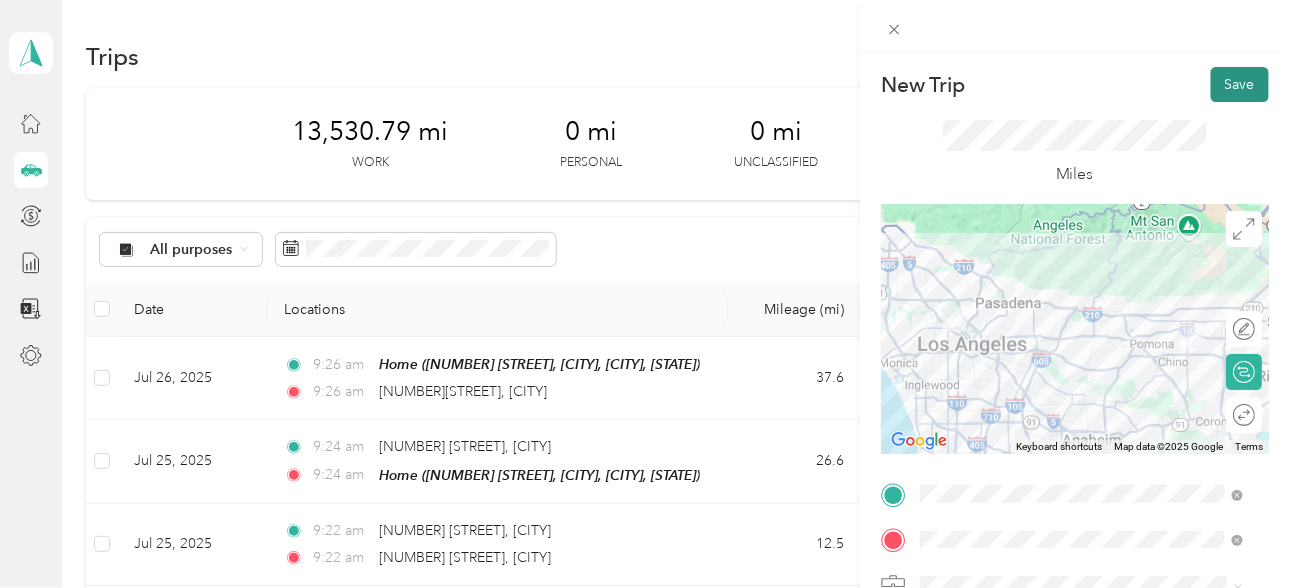 click on "Save" at bounding box center [1240, 84] 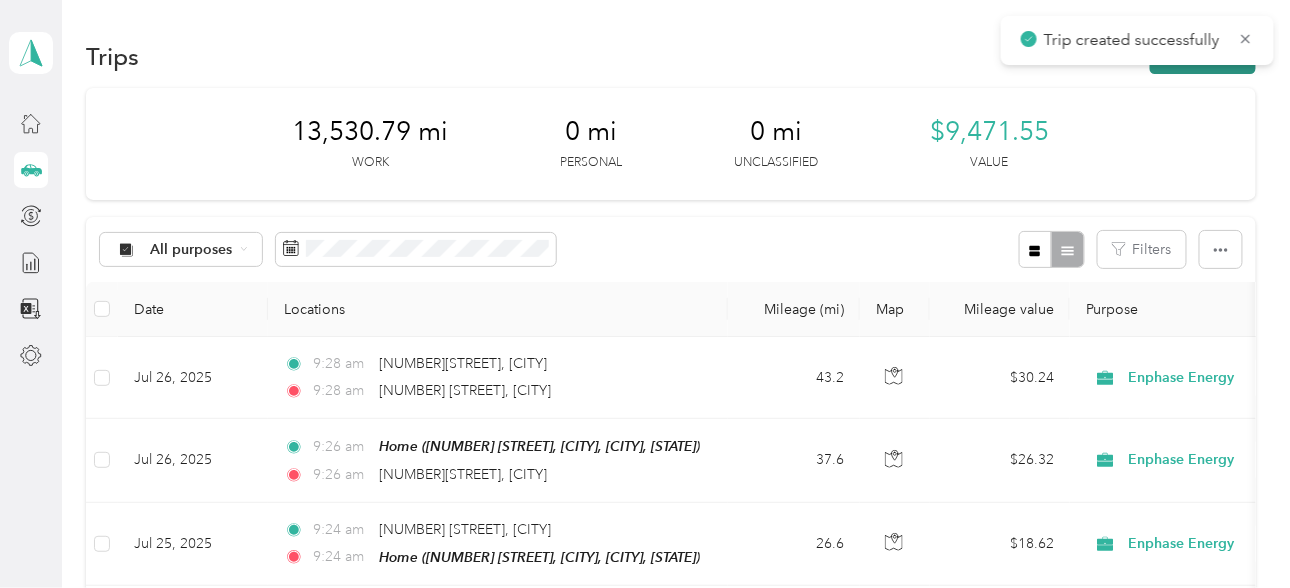 click on "New trip" at bounding box center (1203, 56) 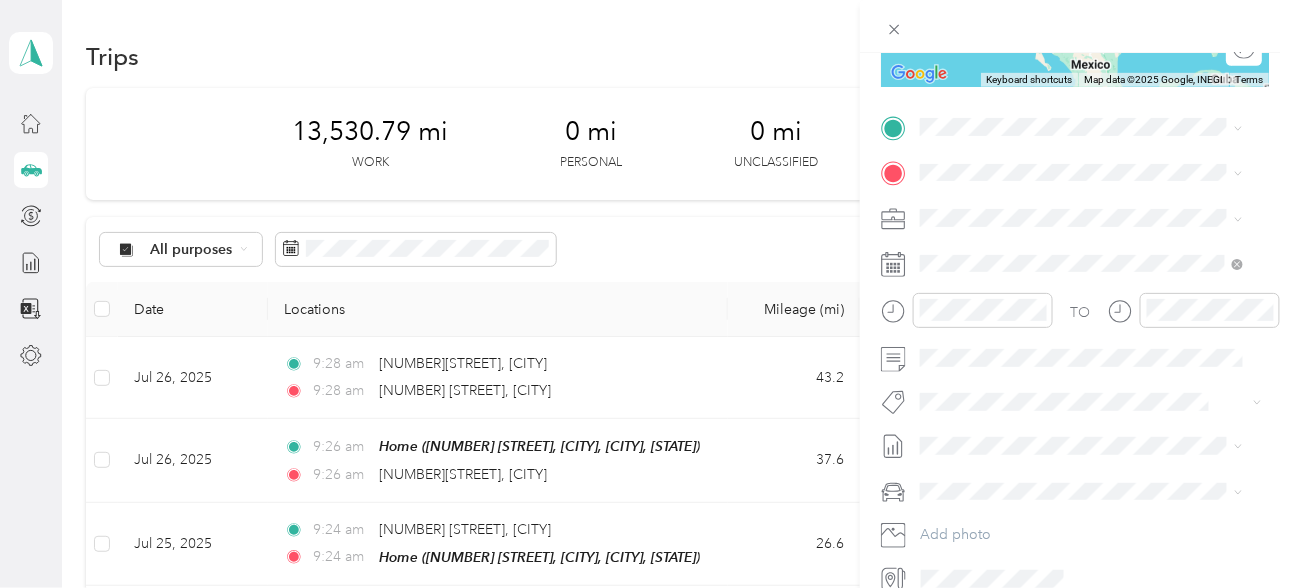 scroll, scrollTop: 399, scrollLeft: 0, axis: vertical 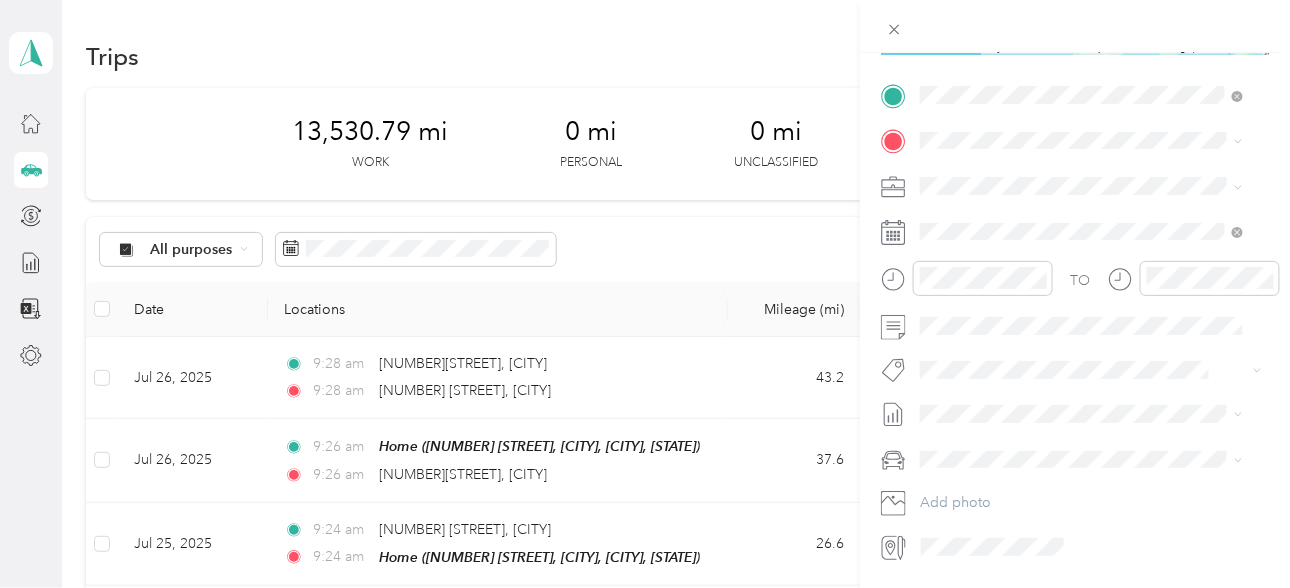click on "[NUMBER][STREET]
[CITY], [STATE] [POSTAL_CODE], [COUNTRY]" at bounding box center (1097, 183) 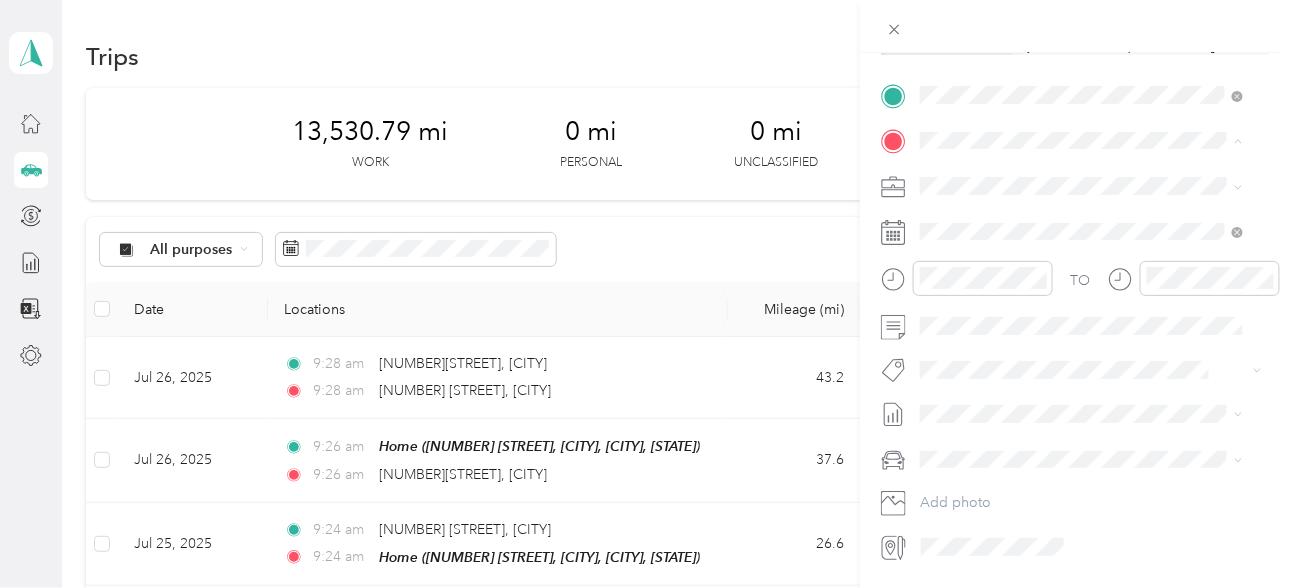 click on "[NUMBER] [STREET] [DIRECTION], [CITY], [POSTAL_CODE], [CITY], [STATE], [COUNTRY]" at bounding box center [1090, 367] 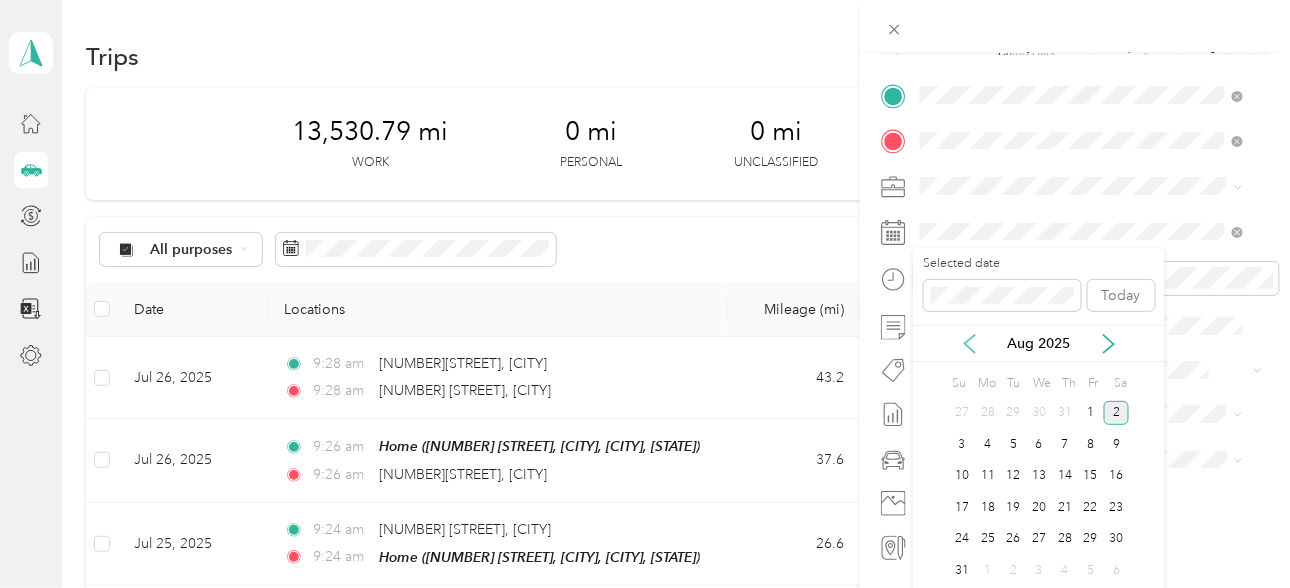 click 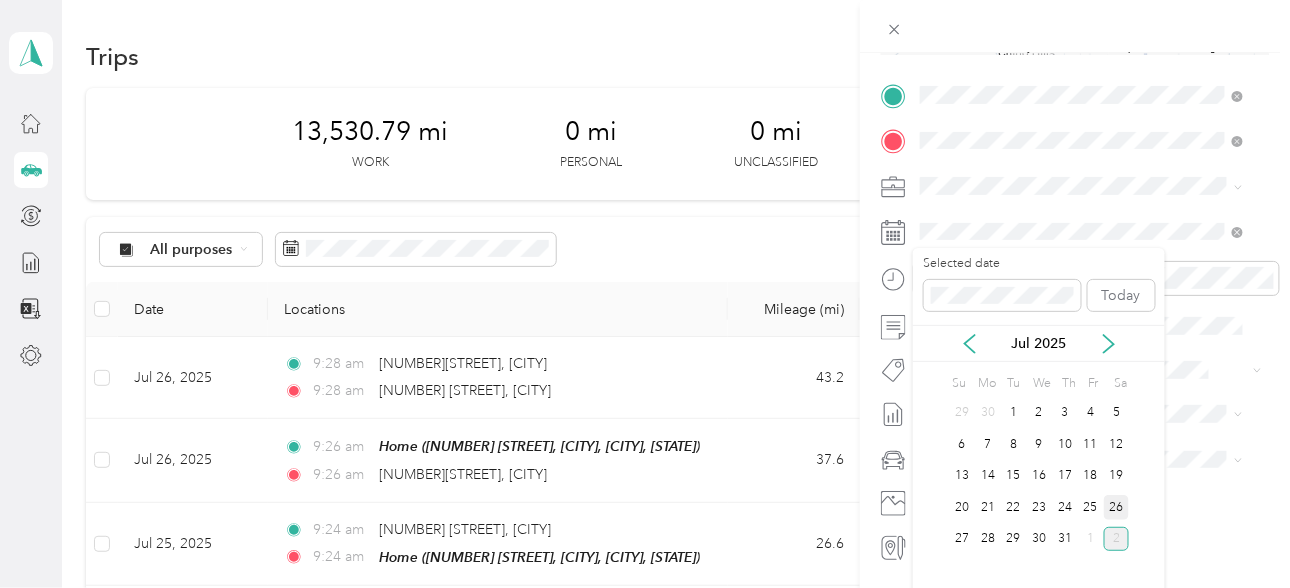 click on "26" at bounding box center (1117, 507) 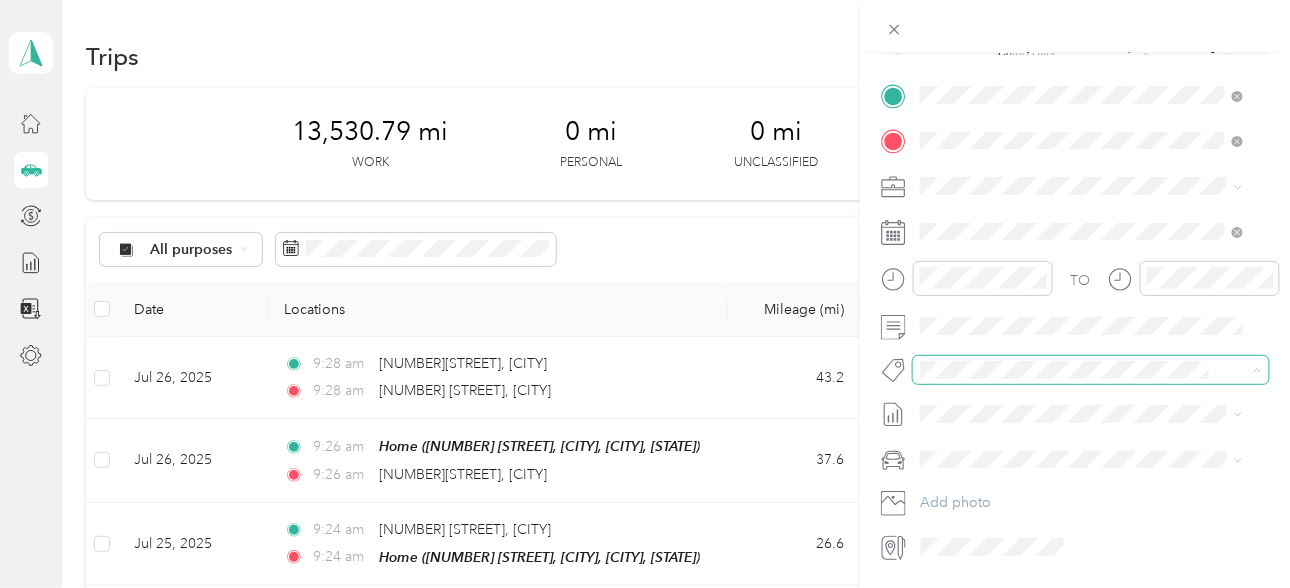 click on "New Trip Save This trip cannot be edited because it is either under review, approved, or paid. Contact your Team Manager to edit it. Miles To navigate the map with touch gestures double-tap and hold your finger on the map, then drag the map. ← Move left → Move right ↑ Move up ↓ Move down + Zoom in - Zoom out Home Jump left by 75% End Jump right by 75% Page Up Jump up by 75% Page Down Jump down by 75% Keyboard shortcuts Map Data Map data ©2025 Google Map data ©2025 Google 5 km  Click to toggle between metric and imperial units Terms Report a map error Edit route Calculate route Round trip TO Add photo No tags found" at bounding box center (640, 588) 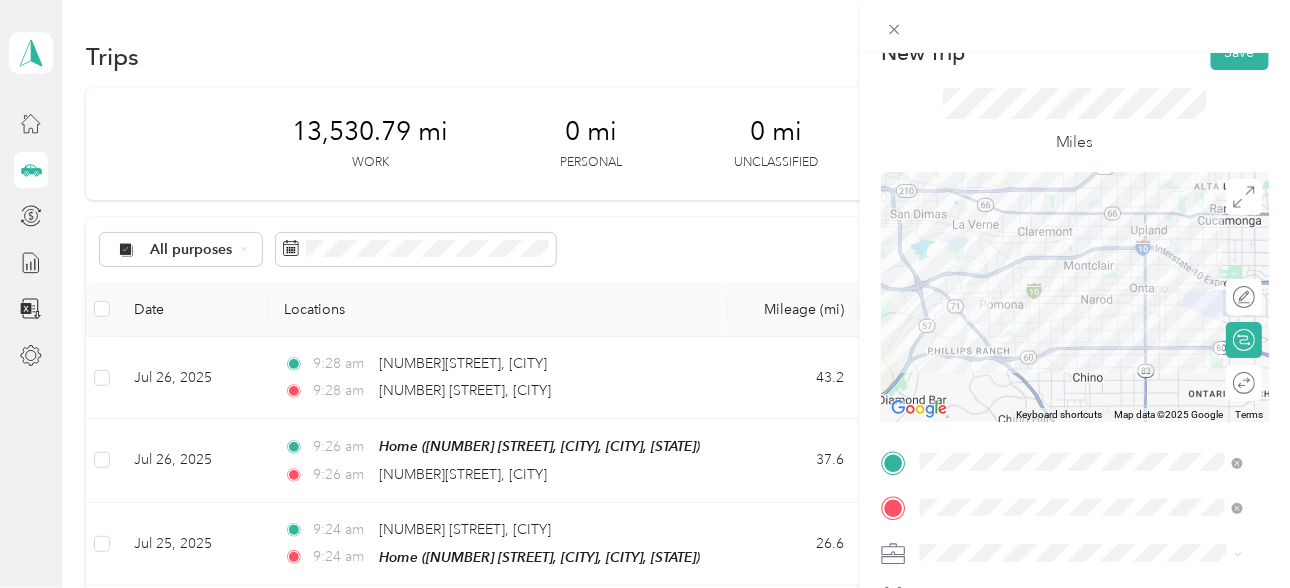 scroll, scrollTop: 0, scrollLeft: 0, axis: both 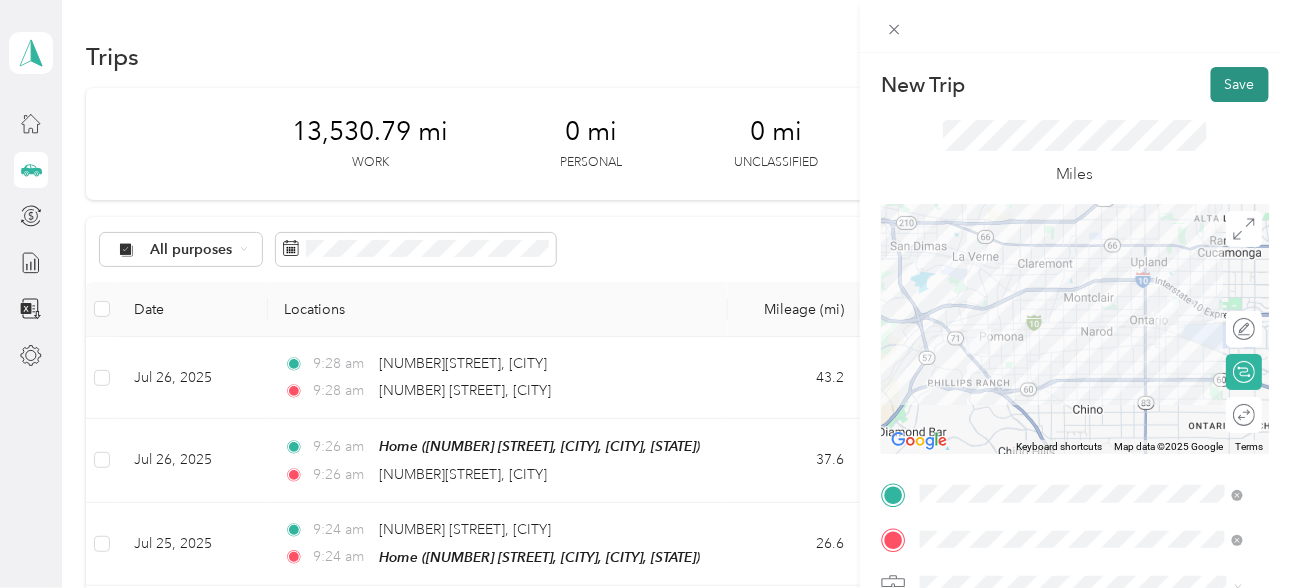 click on "Save" at bounding box center (1240, 84) 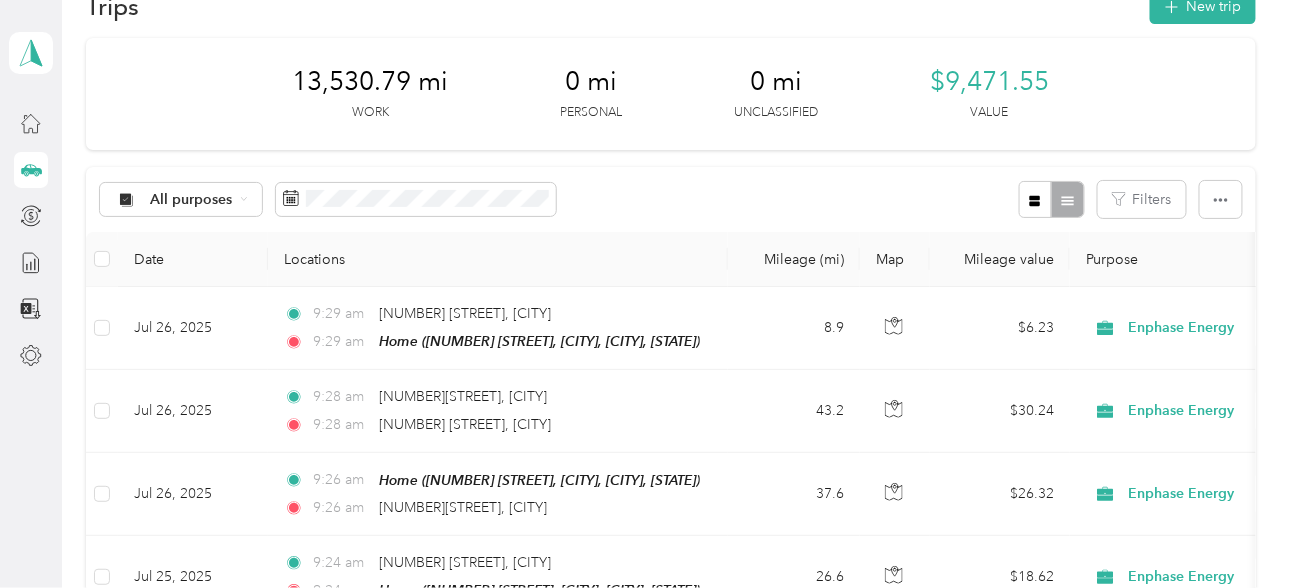 scroll, scrollTop: 0, scrollLeft: 0, axis: both 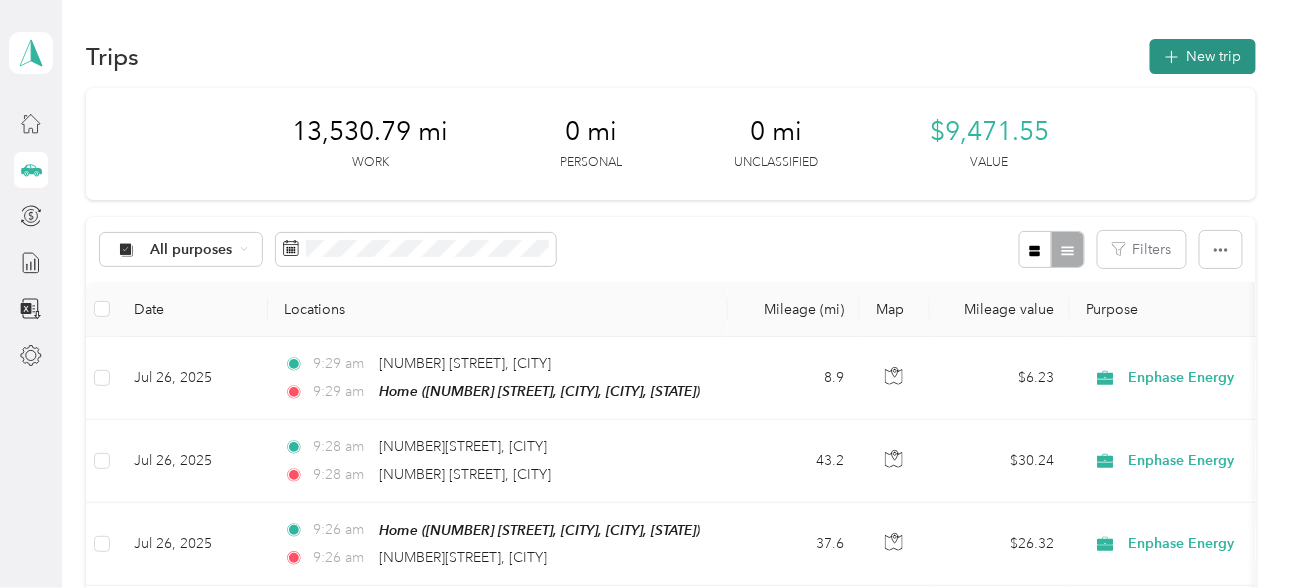 click on "New trip" at bounding box center [1203, 56] 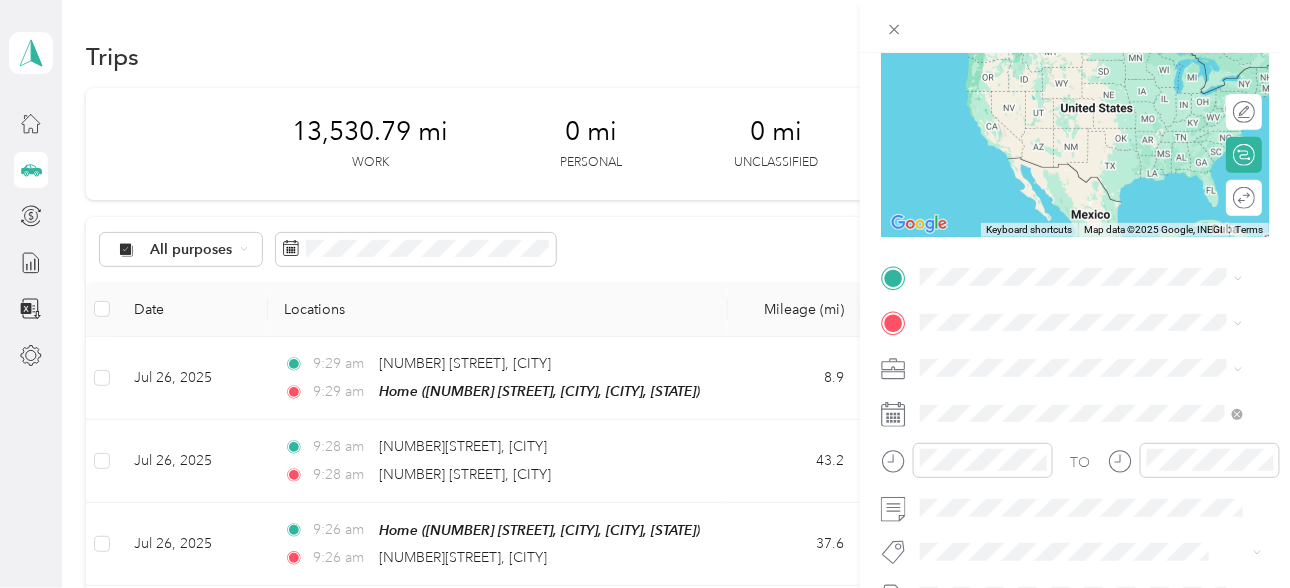 scroll, scrollTop: 266, scrollLeft: 0, axis: vertical 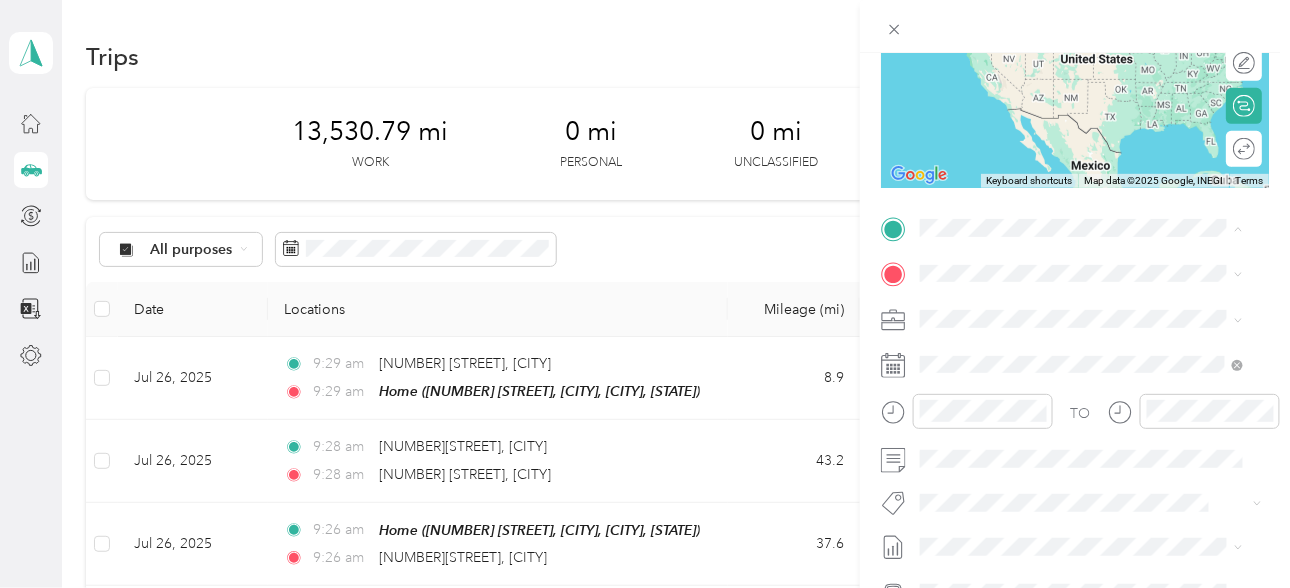 click on "[NUMBER] [STREET] [DIRECTION], [CITY], [POSTAL_CODE], [CITY], [STATE], [COUNTRY]" at bounding box center [1090, 454] 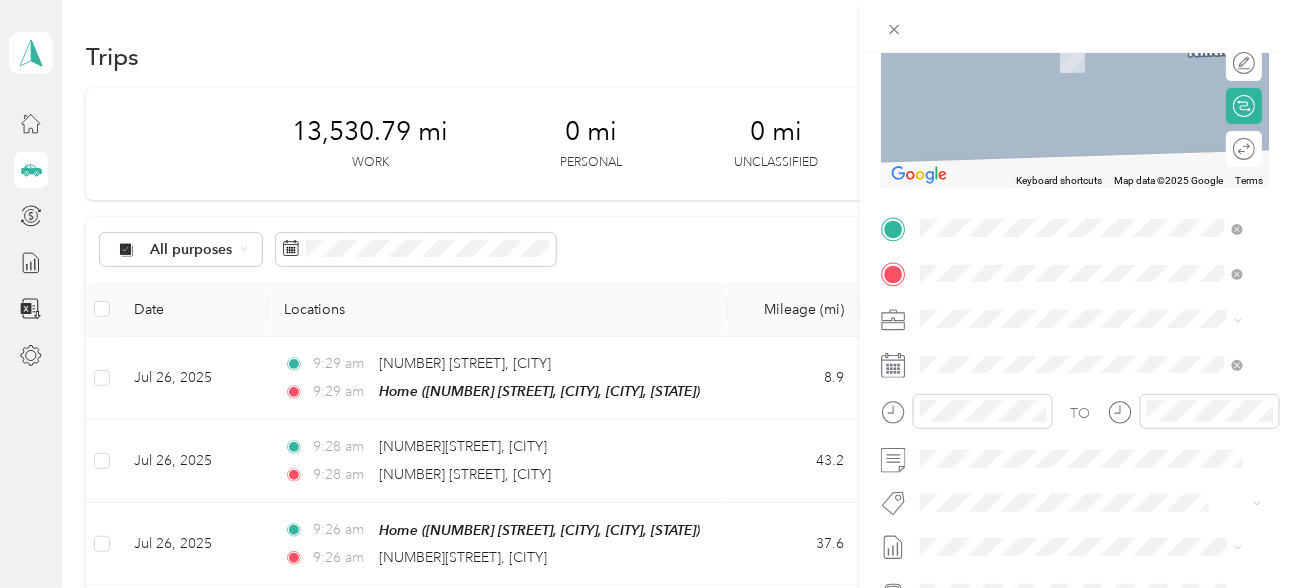 click on "[NUMBER] [STREET]
[CITY], [STATE] [POSTAL_CODE], [COUNTRY]" at bounding box center (1097, 362) 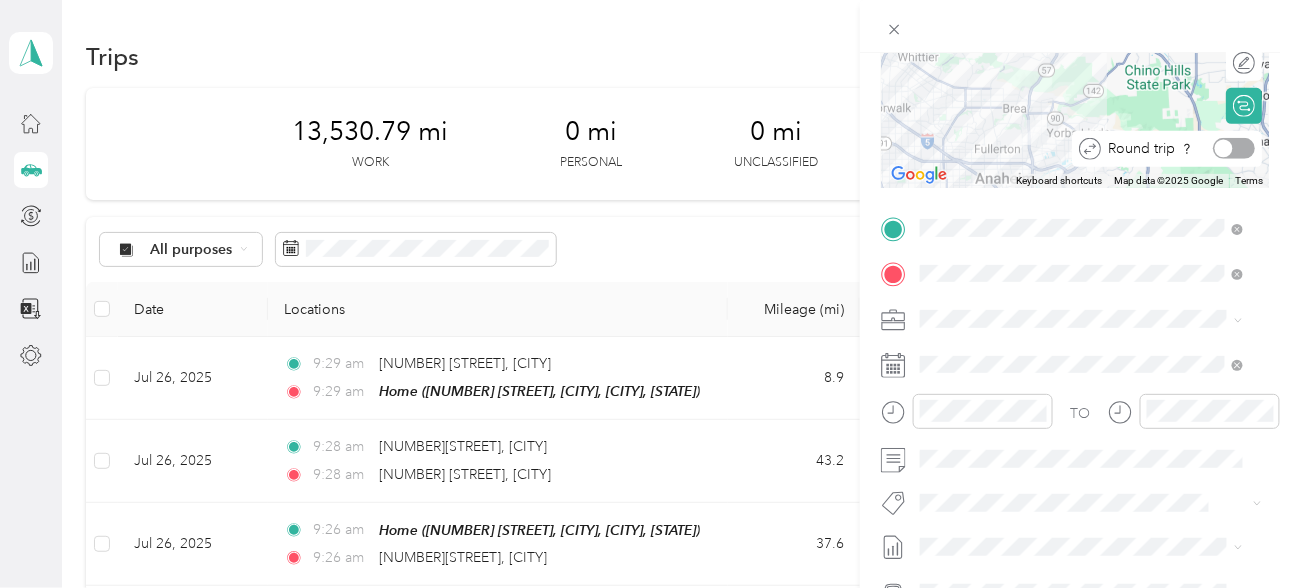 click at bounding box center (1234, 148) 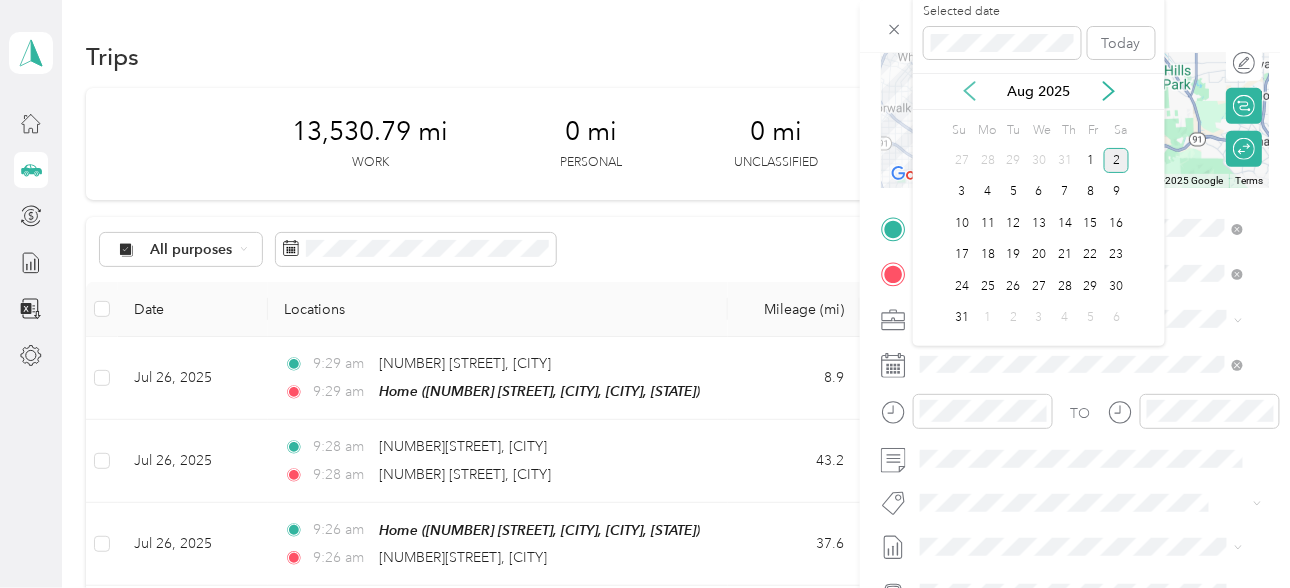click 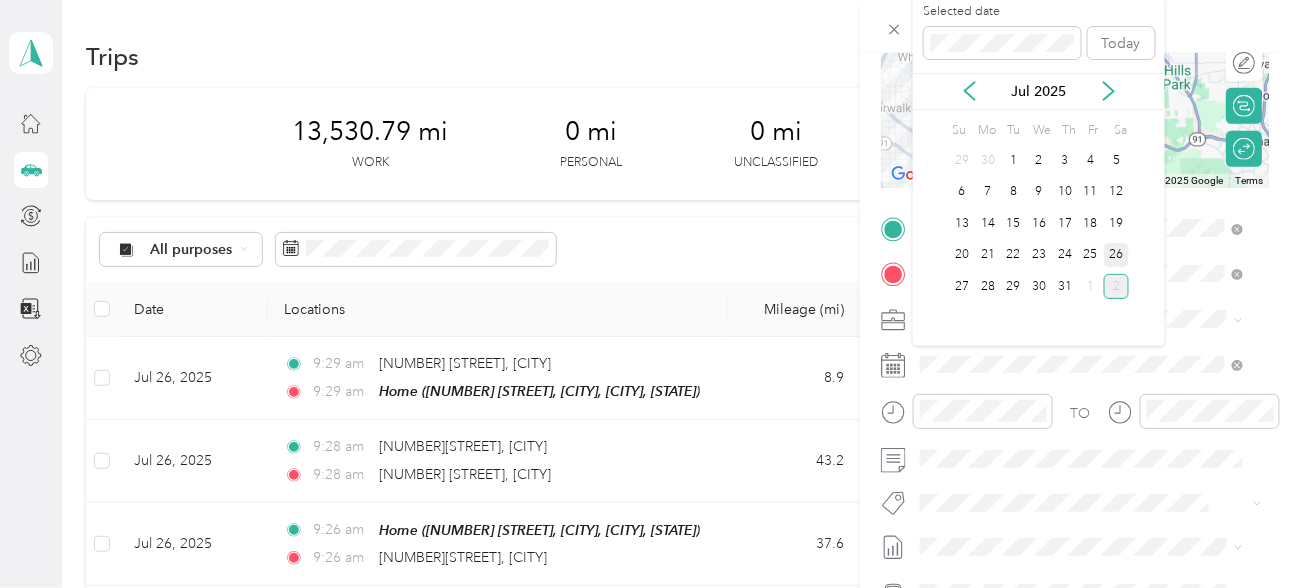click on "26" at bounding box center [1117, 255] 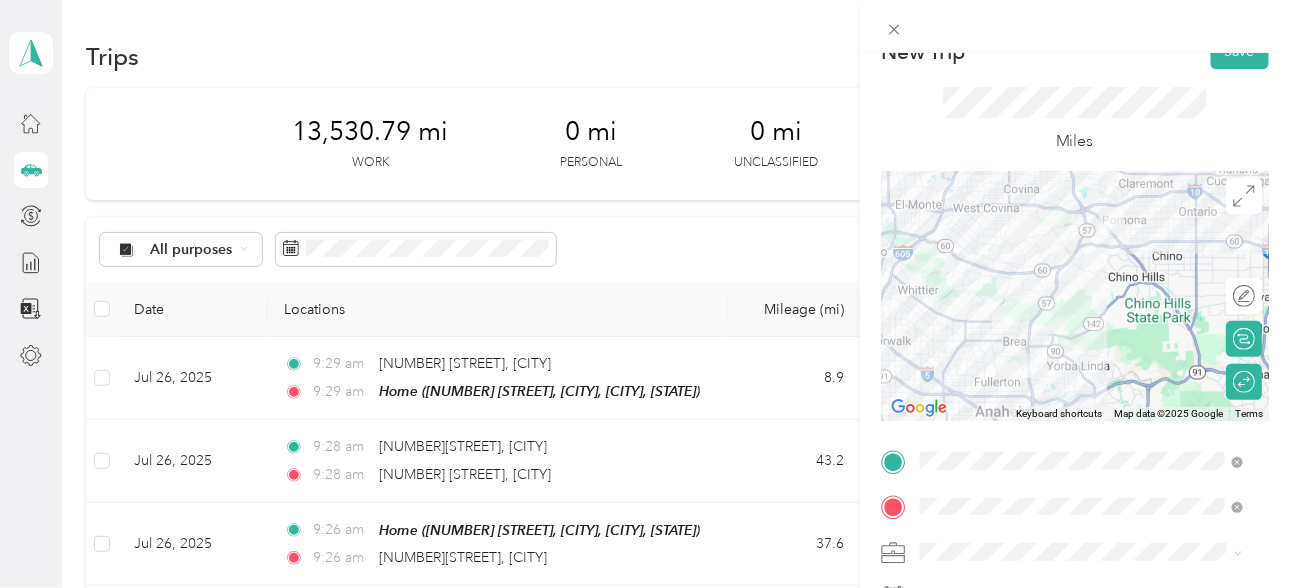 scroll, scrollTop: 0, scrollLeft: 0, axis: both 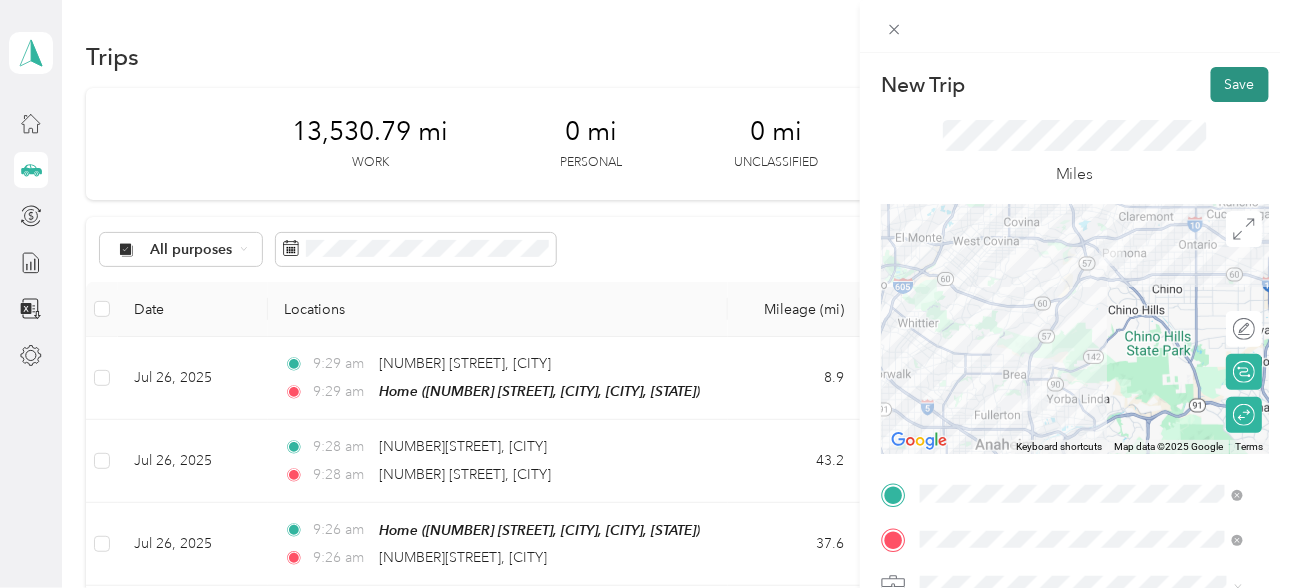 click on "Save" at bounding box center (1240, 84) 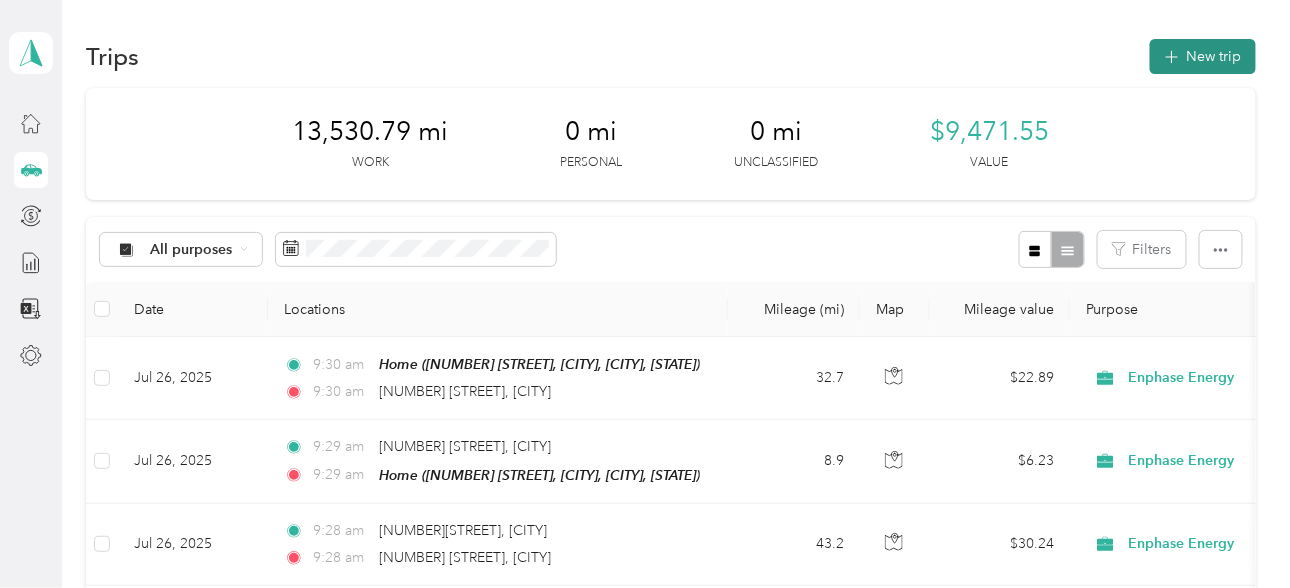 click on "New trip" at bounding box center (1203, 56) 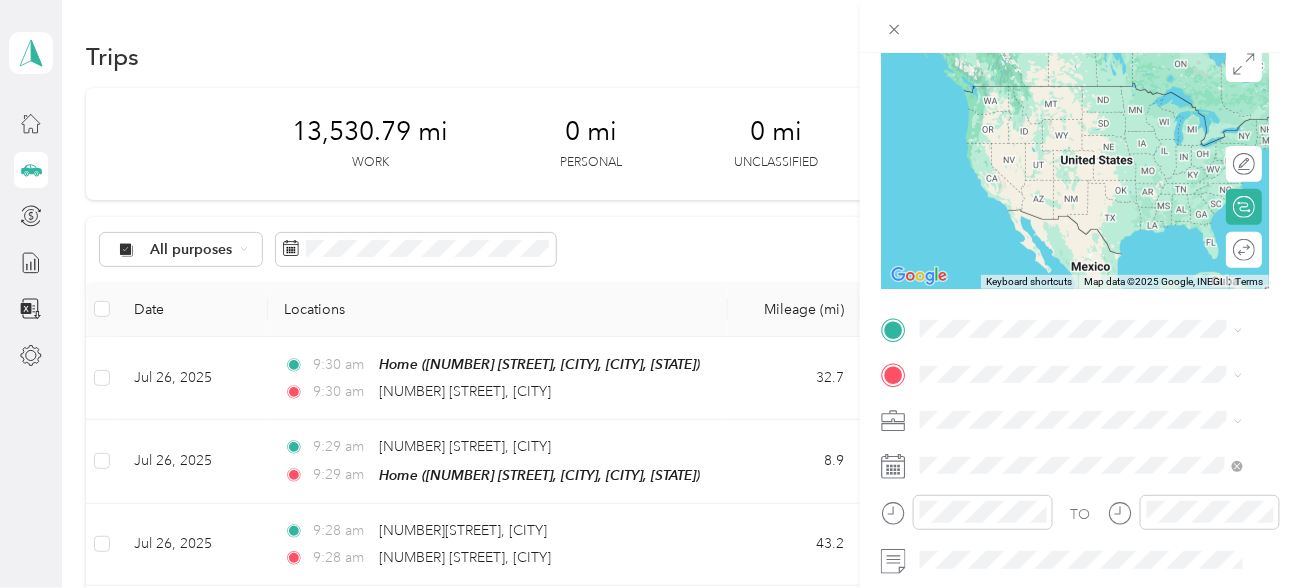 scroll, scrollTop: 132, scrollLeft: 0, axis: vertical 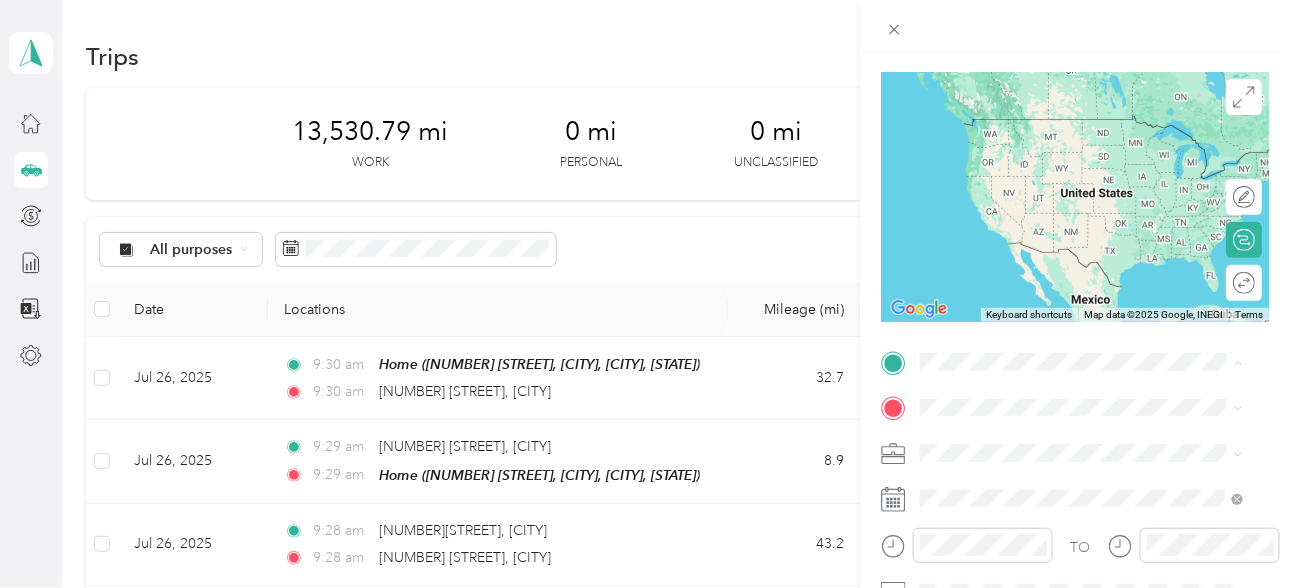 click on "Home [NUMBER][STREET], [CITY], [POSTAL_CODE], [CITY], [STATE], [COUNTRY]" at bounding box center [1097, 263] 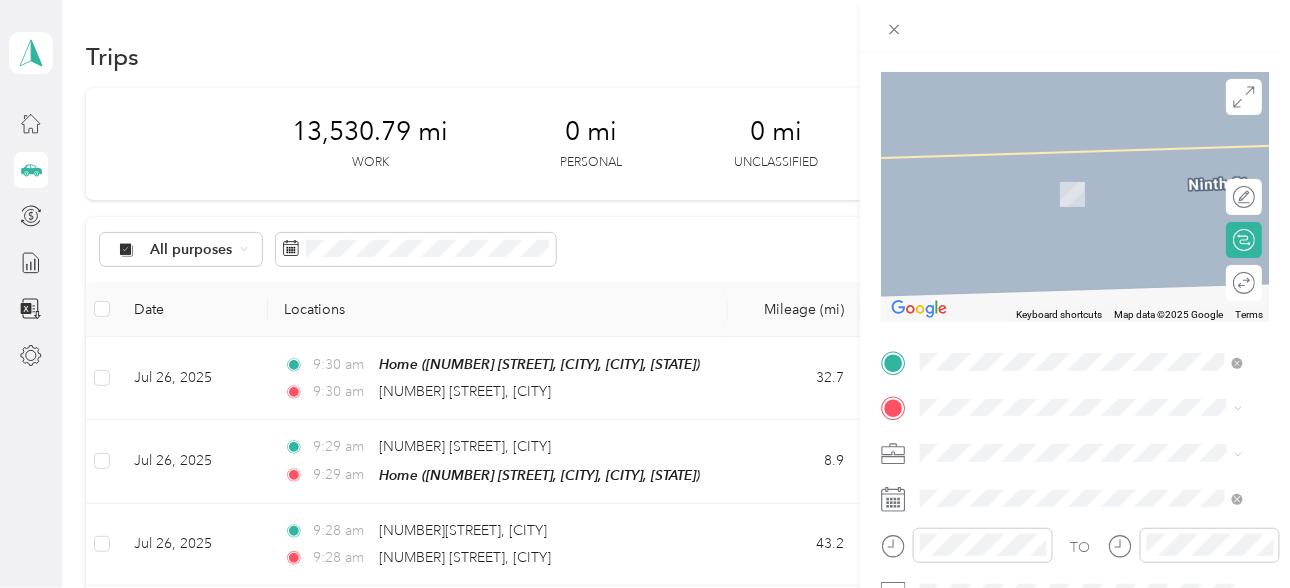 click on "[NUMBER] [STREET]
[CITY], [STATE] [POSTAL_CODE], [COUNTRY]" at bounding box center [1081, 172] 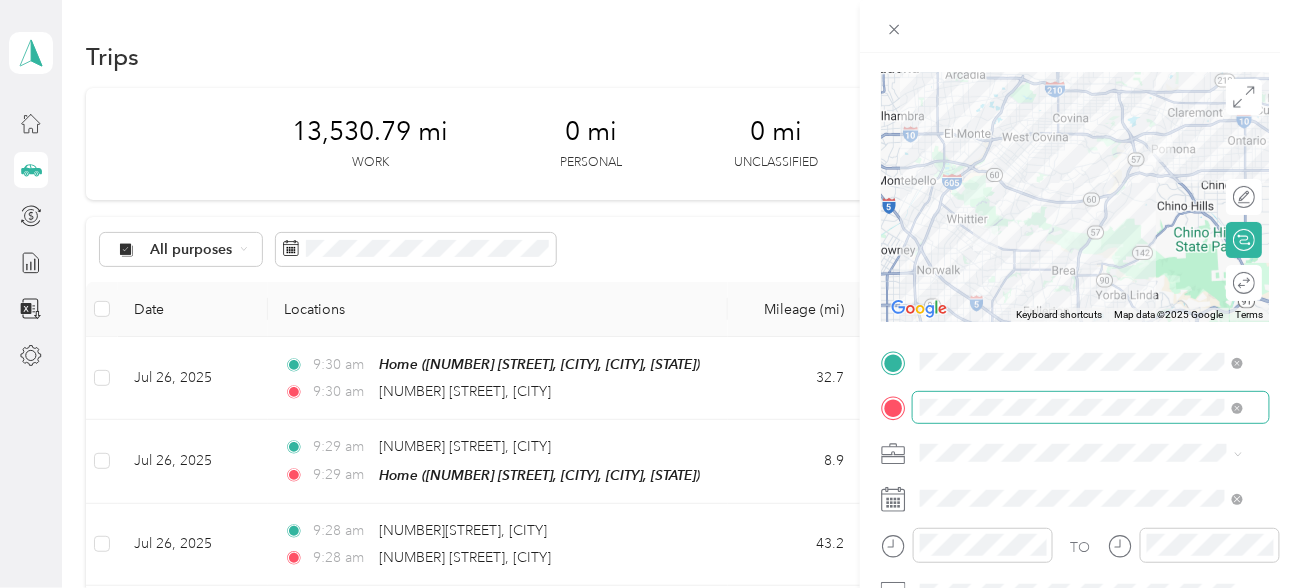 click at bounding box center [1091, 407] 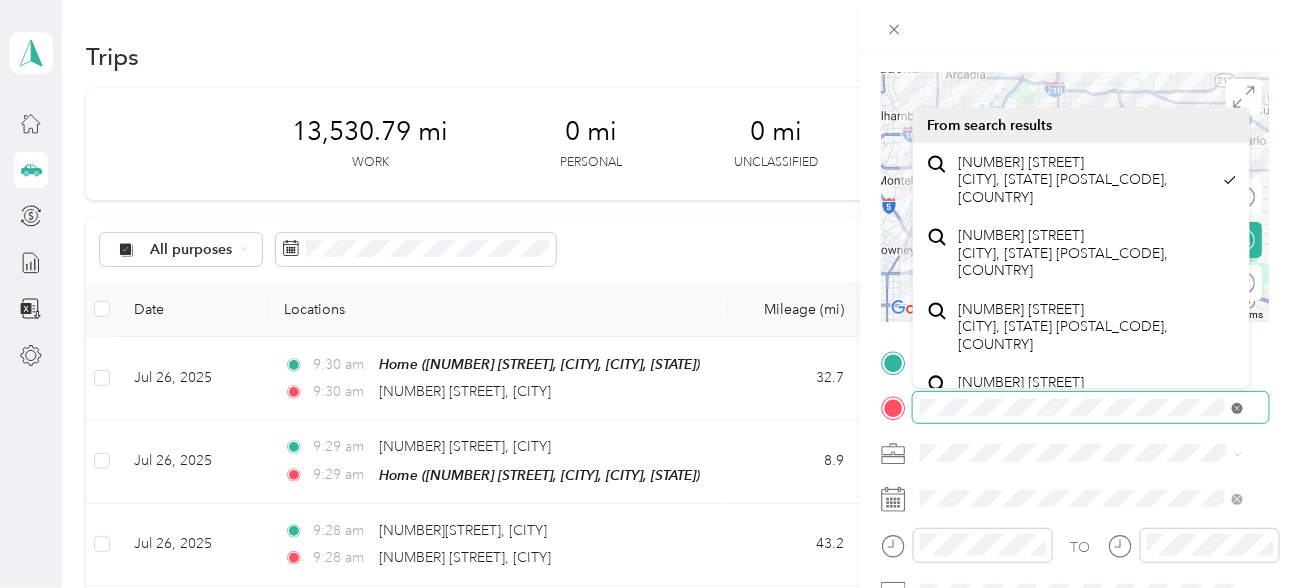 scroll, scrollTop: 0, scrollLeft: 74, axis: horizontal 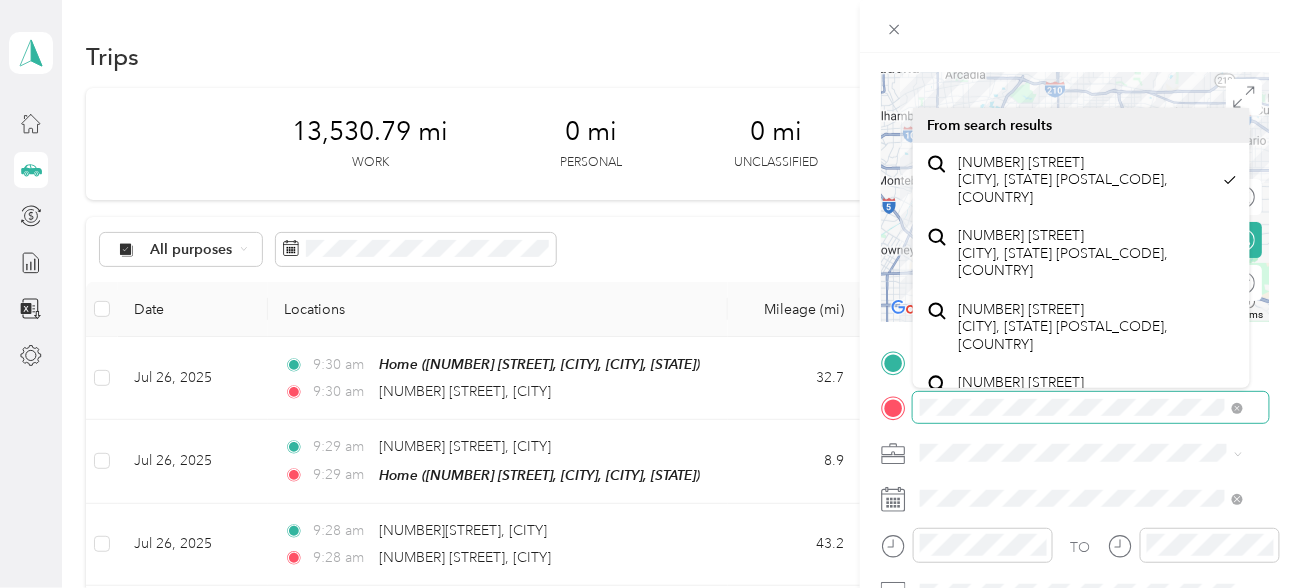 drag, startPoint x: 918, startPoint y: 400, endPoint x: 1245, endPoint y: 409, distance: 327.12384 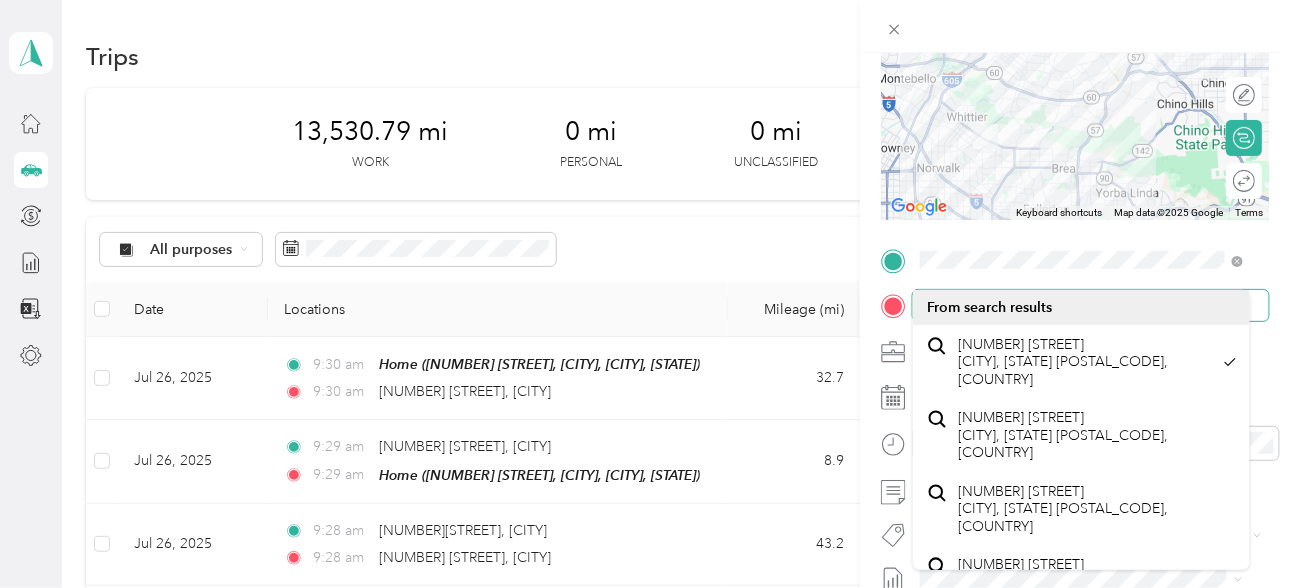 scroll, scrollTop: 266, scrollLeft: 0, axis: vertical 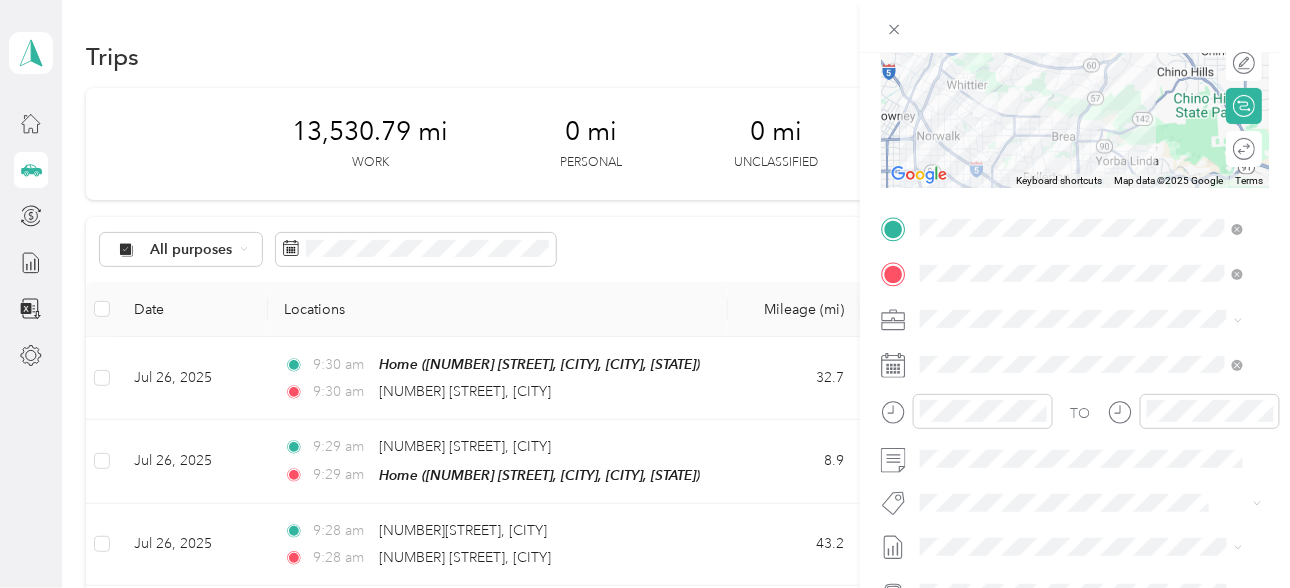 click on "New Trip Save This trip cannot be edited because it is either under review, approved, or paid. Contact your Team Manager to edit it. Miles To navigate the map with touch gestures double-tap and hold your finger on the map, then drag the map. ← Move left → Move right ↑ Move up ↓ Move down + Zoom in - Zoom out Home Jump left by 75% End Jump right by 75% Page Up Jump up by 75% Page Down Jump down by 75% Keyboard shortcuts Map Data Map data ©2025 Google Map data ©2025 Google 10 km  Click to toggle between metric and imperial units Terms Report a map error Edit route Calculate route Round trip TO Add photo" at bounding box center (1075, 248) 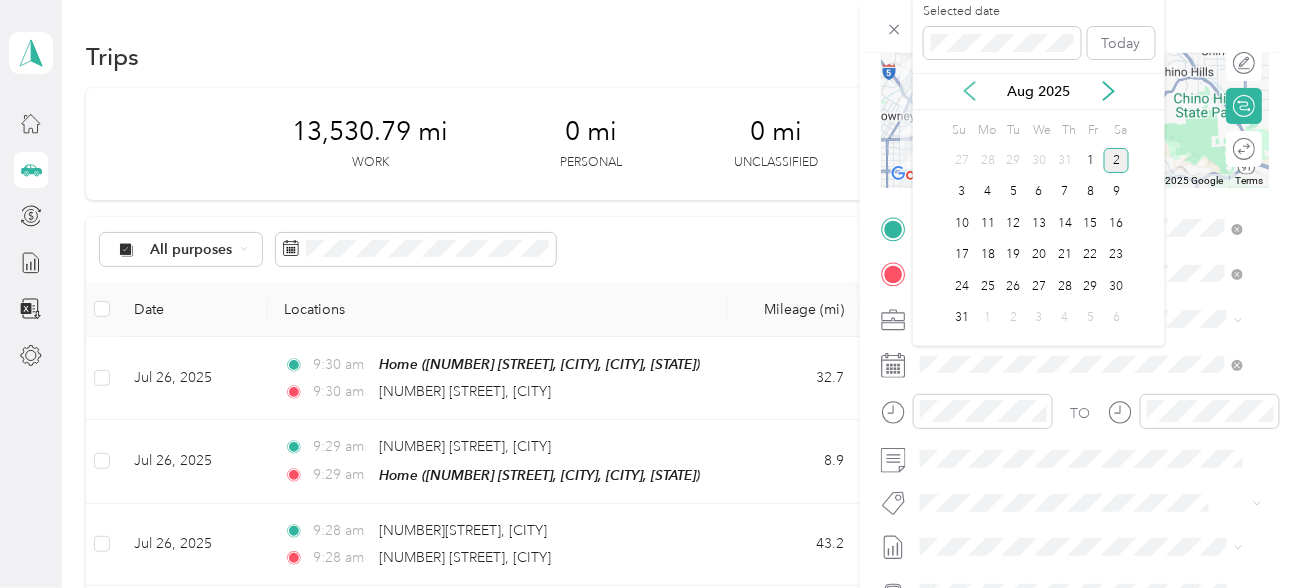 click 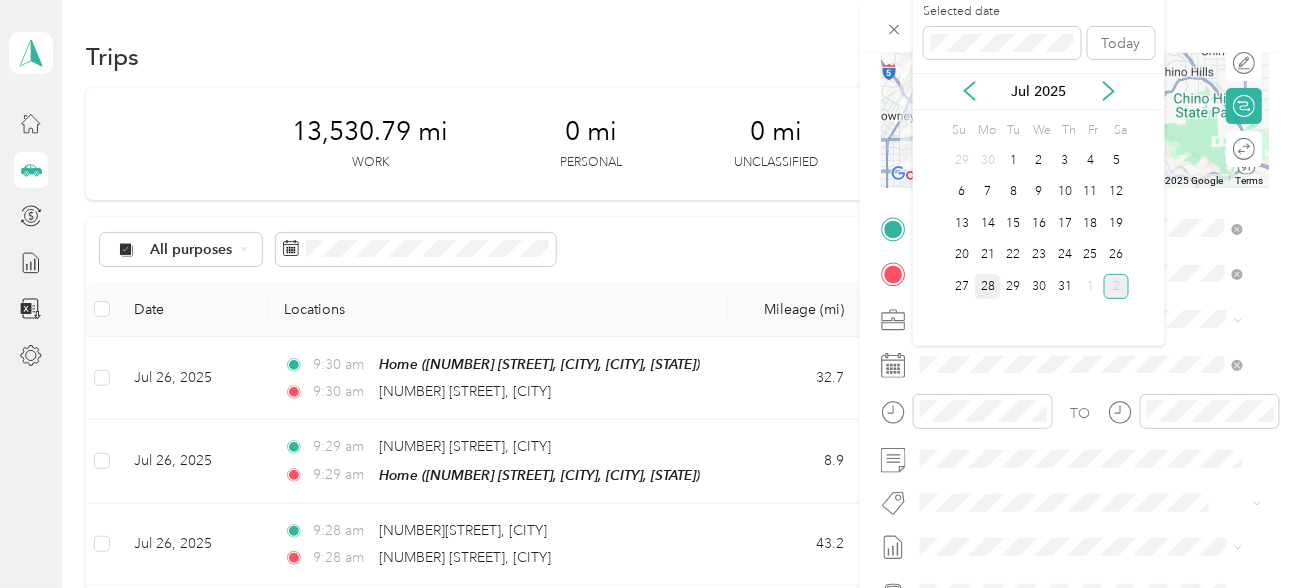 click on "28" at bounding box center (988, 286) 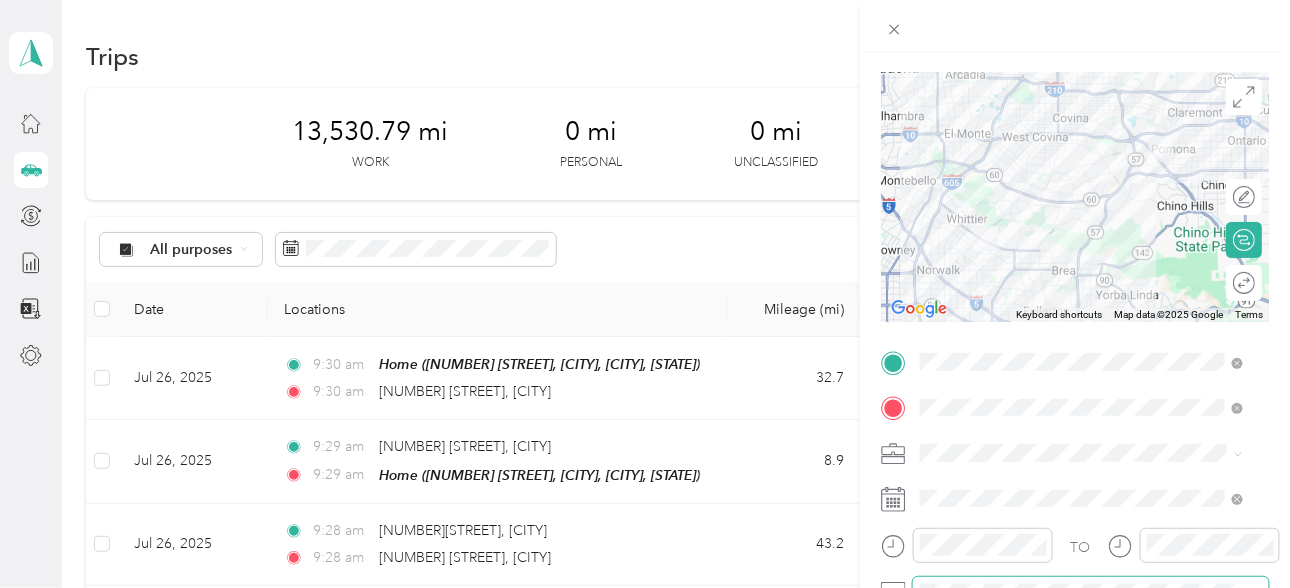 scroll, scrollTop: 0, scrollLeft: 0, axis: both 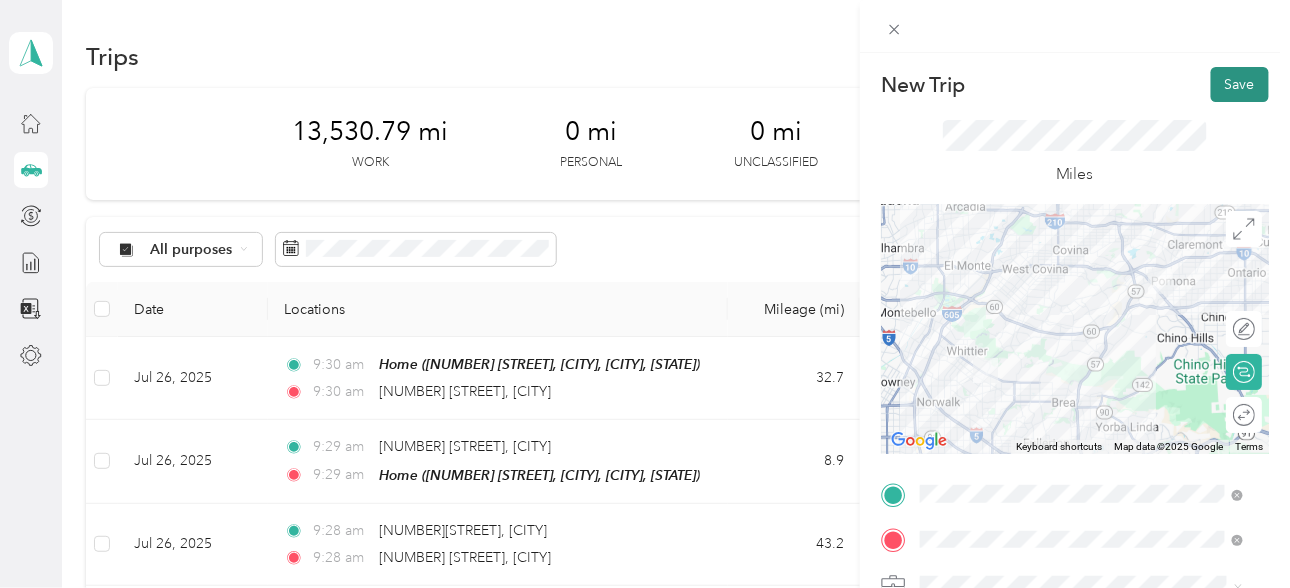 click on "Save" at bounding box center (1240, 84) 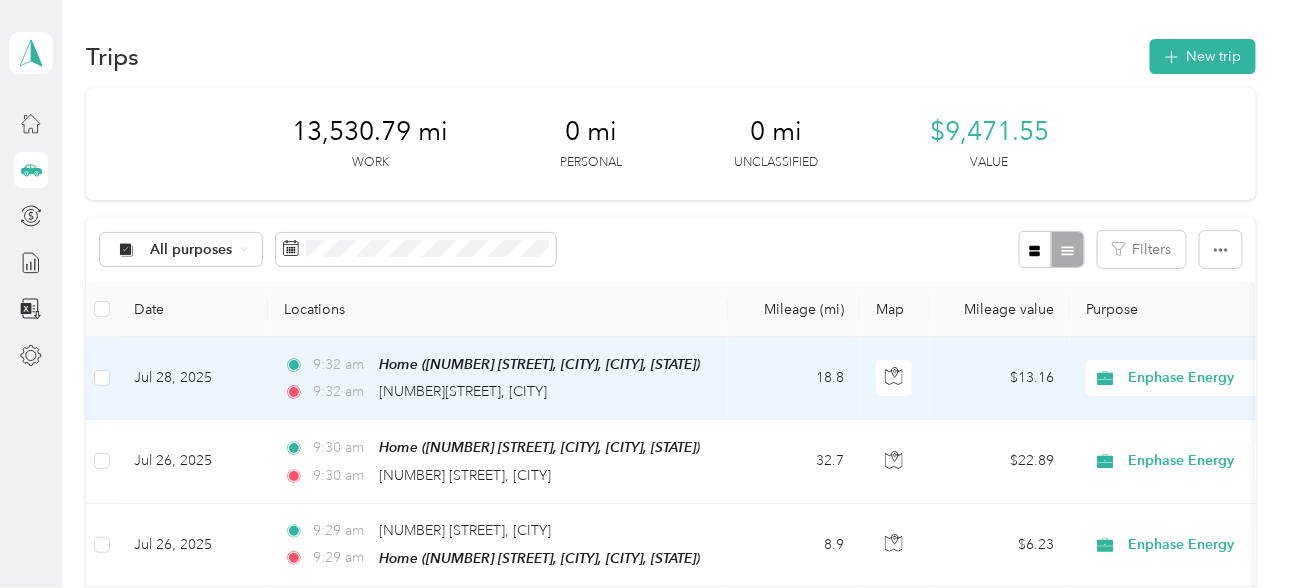 click on "Jul 28, 2025" at bounding box center [193, 378] 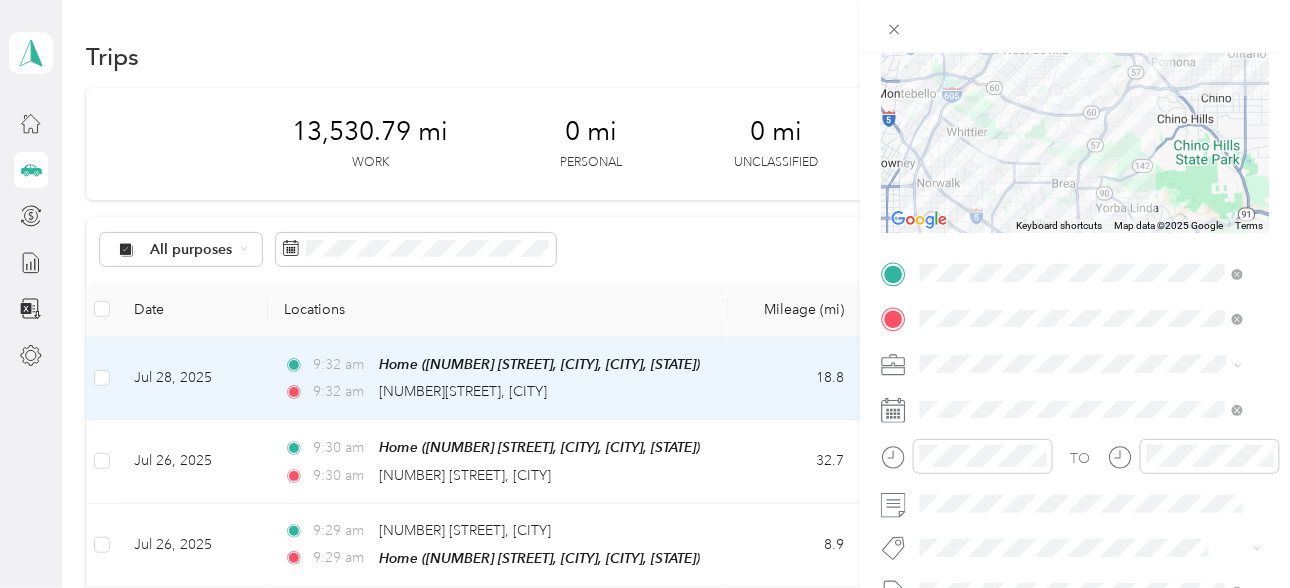scroll, scrollTop: 266, scrollLeft: 0, axis: vertical 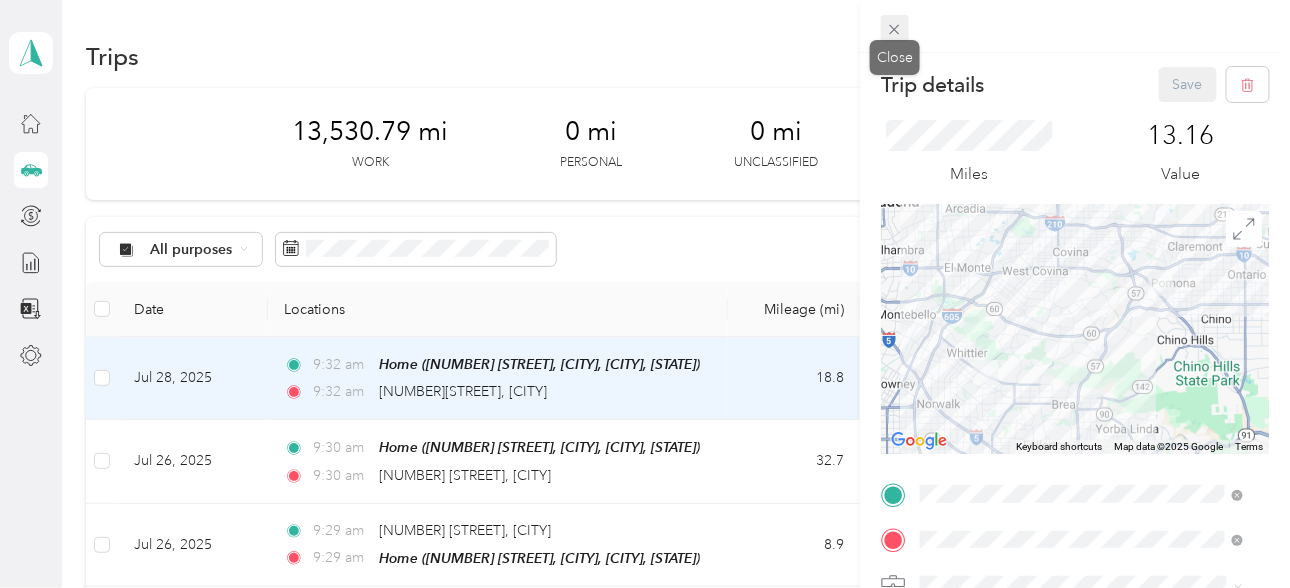 click at bounding box center [895, 29] 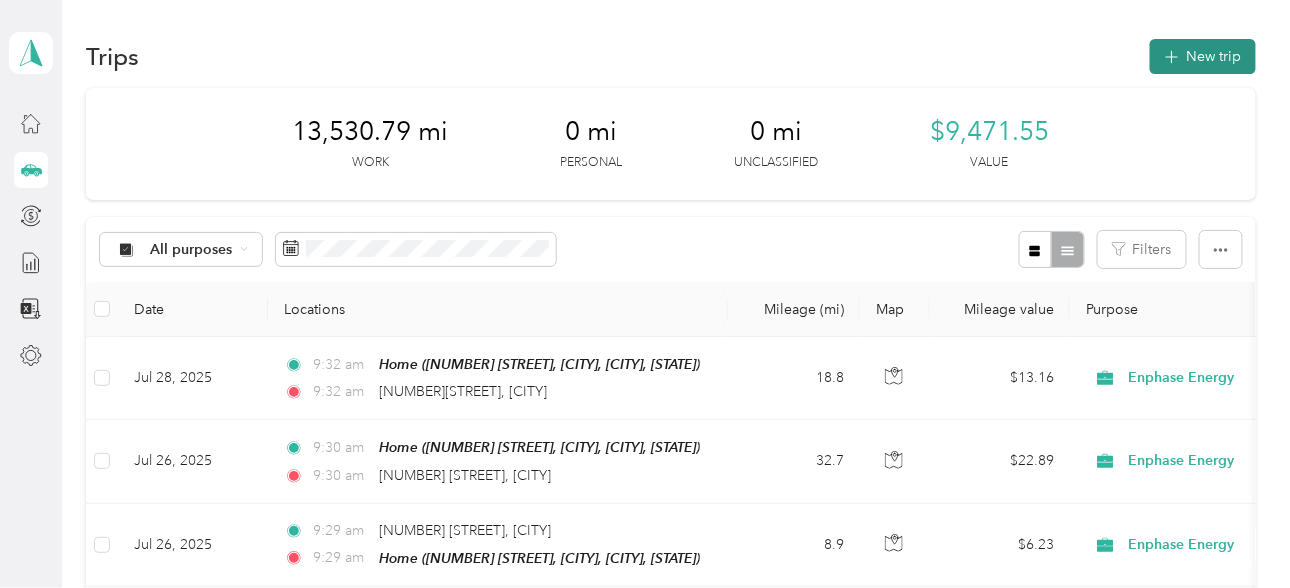 click on "New trip" at bounding box center [1203, 56] 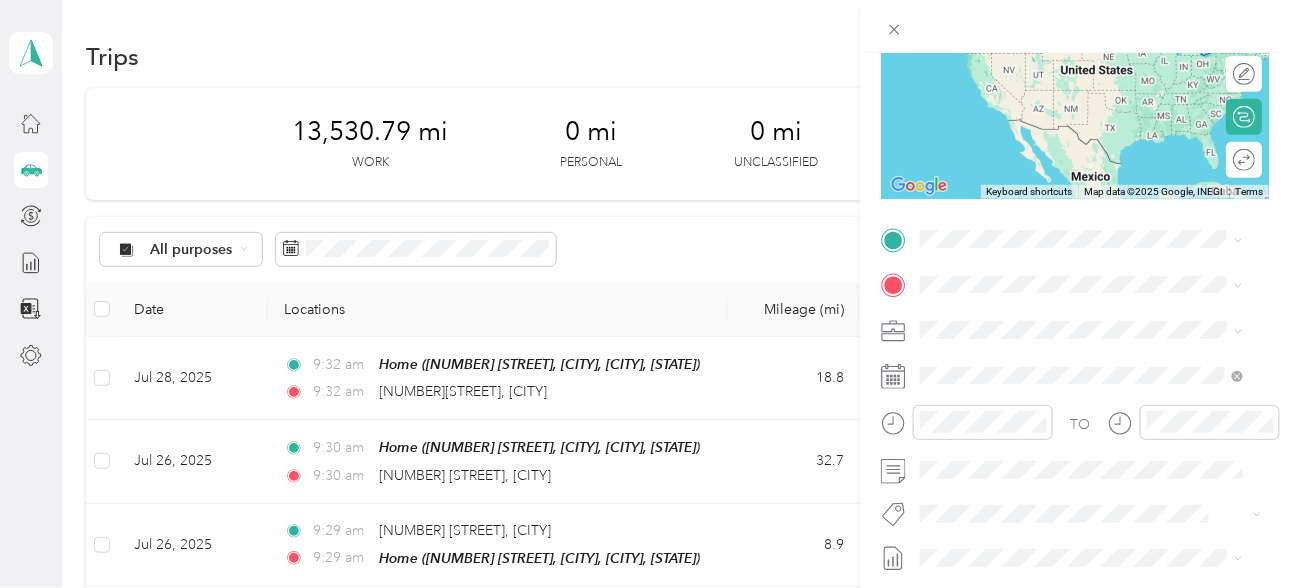 scroll, scrollTop: 266, scrollLeft: 0, axis: vertical 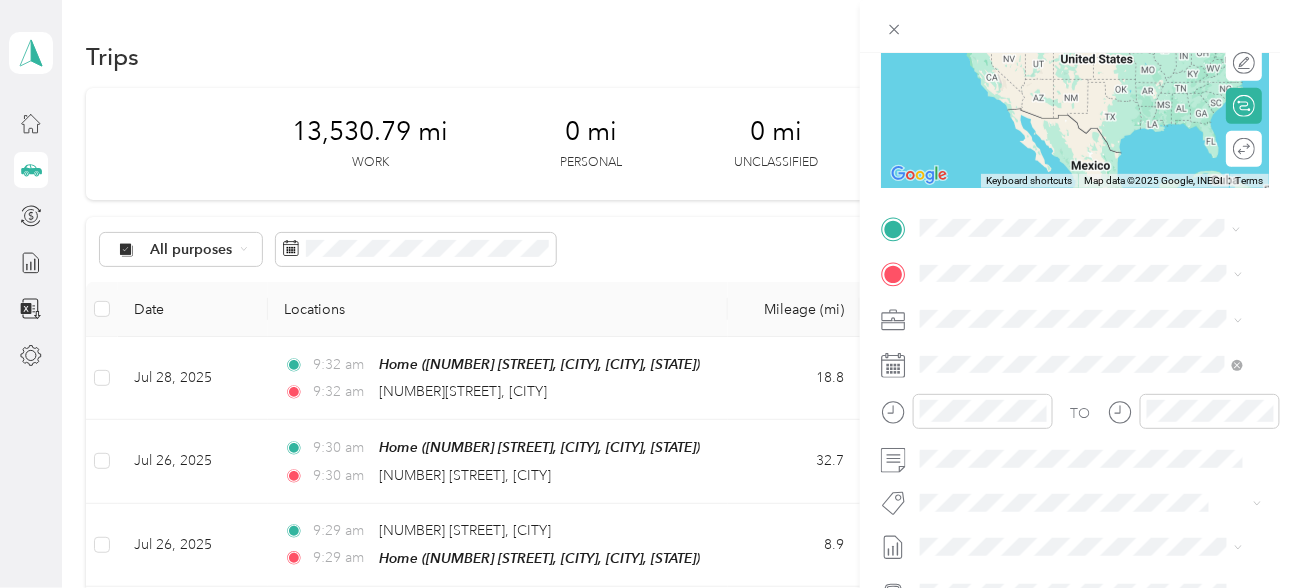 click on "[NUMBER] [STREET]
[CITY], [STATE] [POSTAL_CODE], [COUNTRY]" at bounding box center [1097, 316] 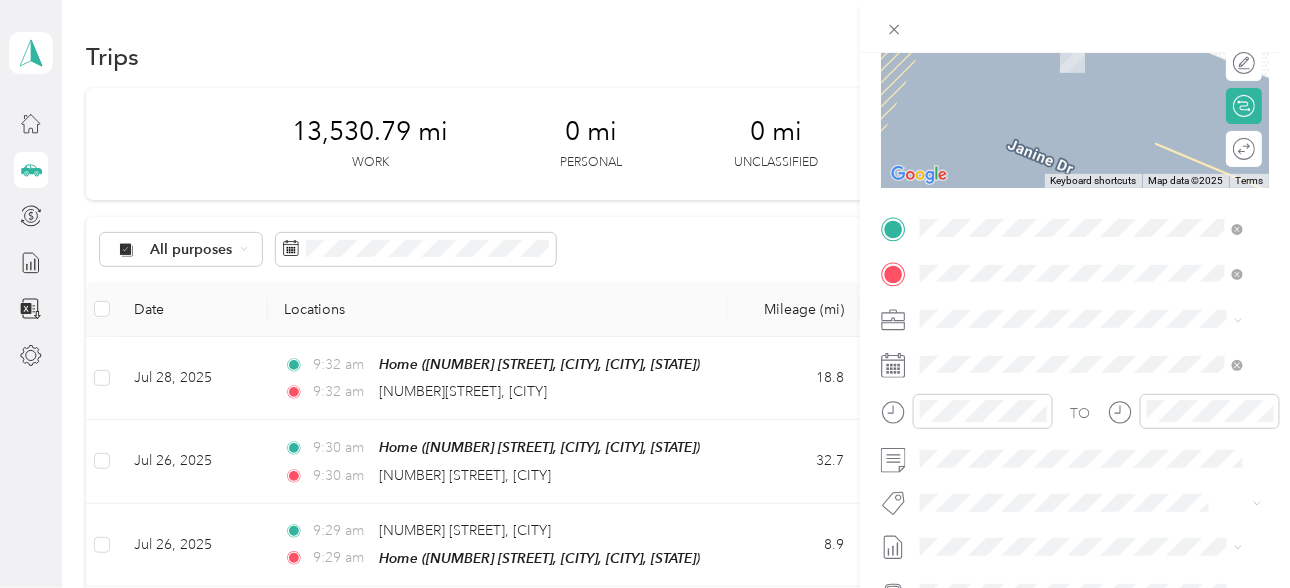 click on "[NUMBER] [STREET]
[CITY], [STATE] [POSTAL_CODE], [COUNTRY]" at bounding box center [1097, 362] 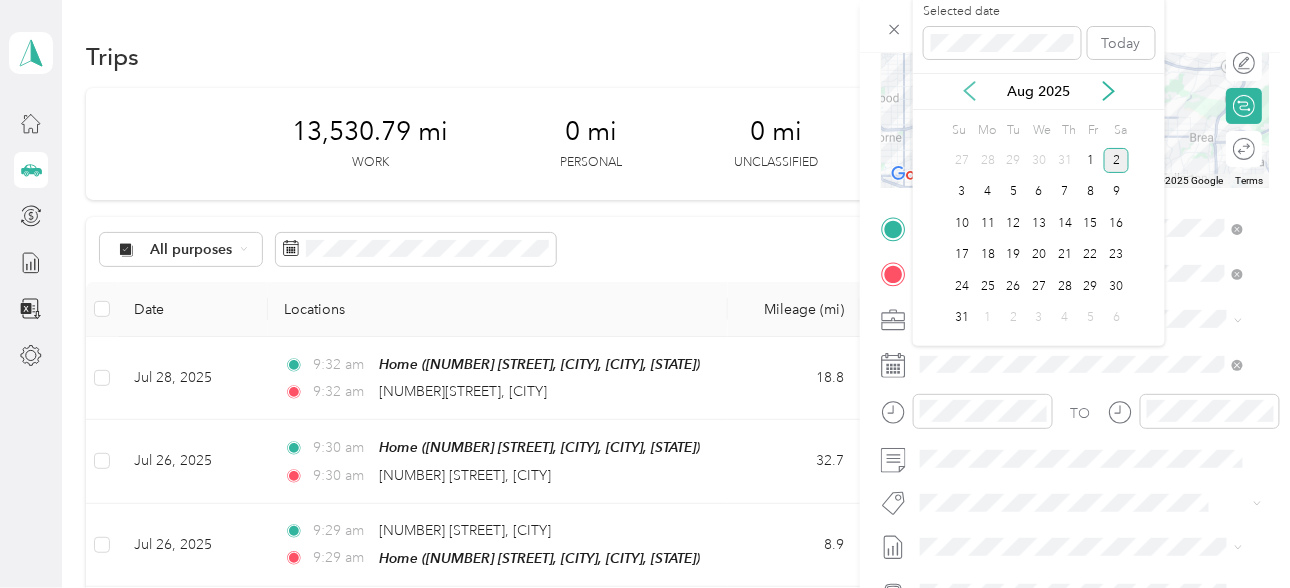 click 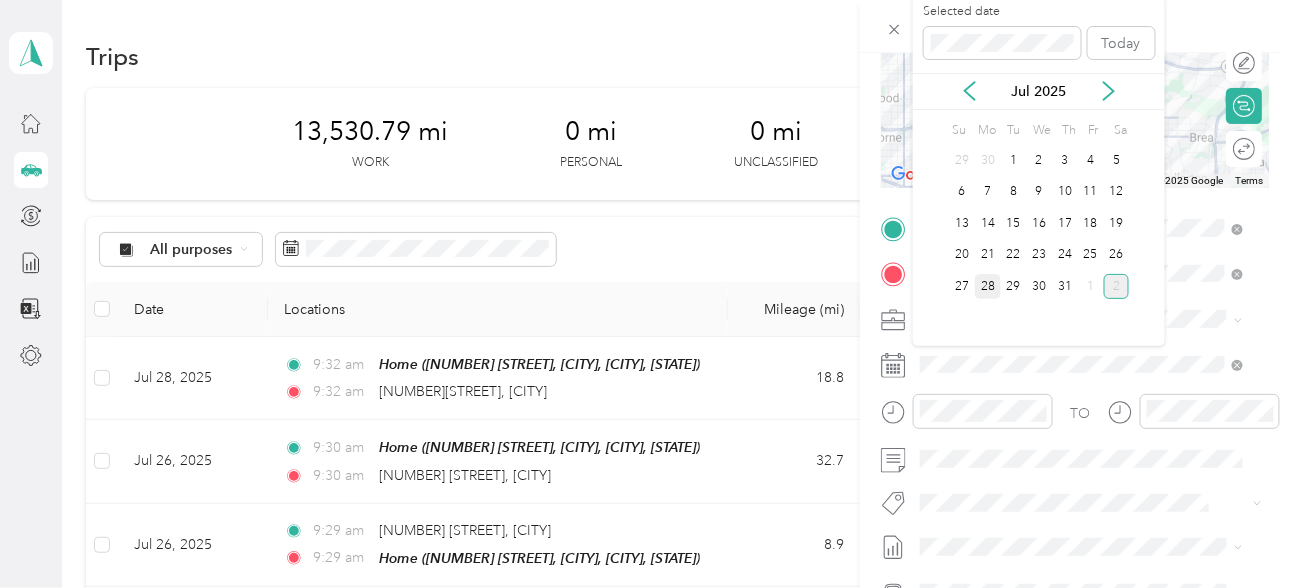 click on "28" at bounding box center (988, 286) 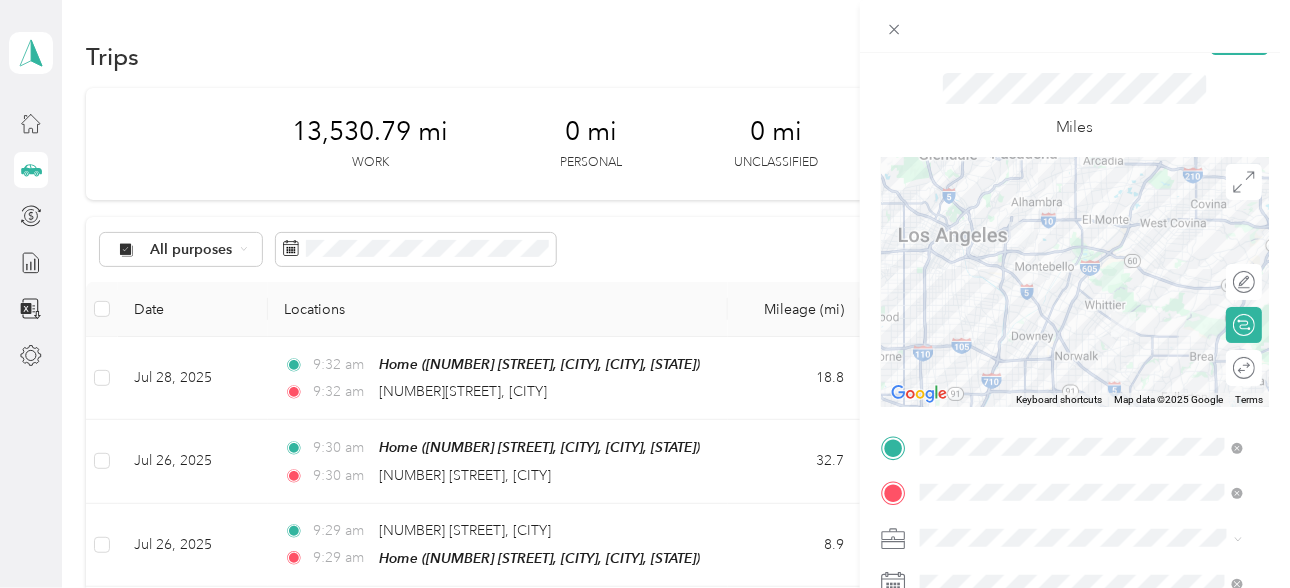 scroll, scrollTop: 0, scrollLeft: 0, axis: both 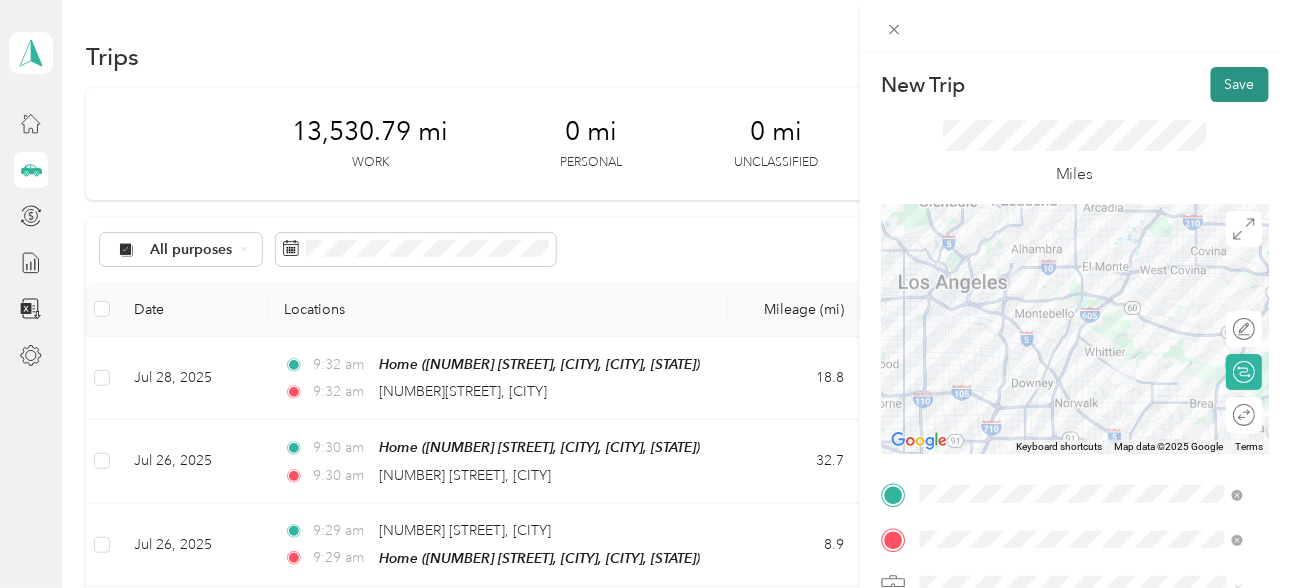 click on "Save" at bounding box center (1240, 84) 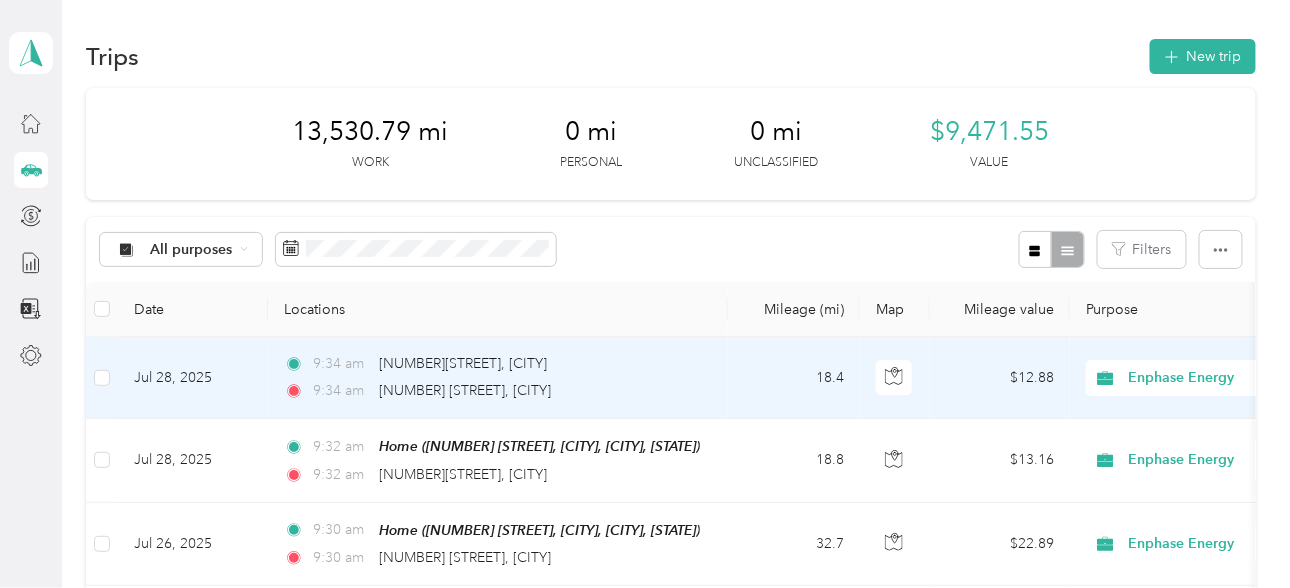 click on "[TIME] [NUMBER] [STREET], [CITY] [TIME] [NUMBER] [STREET], [CITY]" at bounding box center (494, 377) 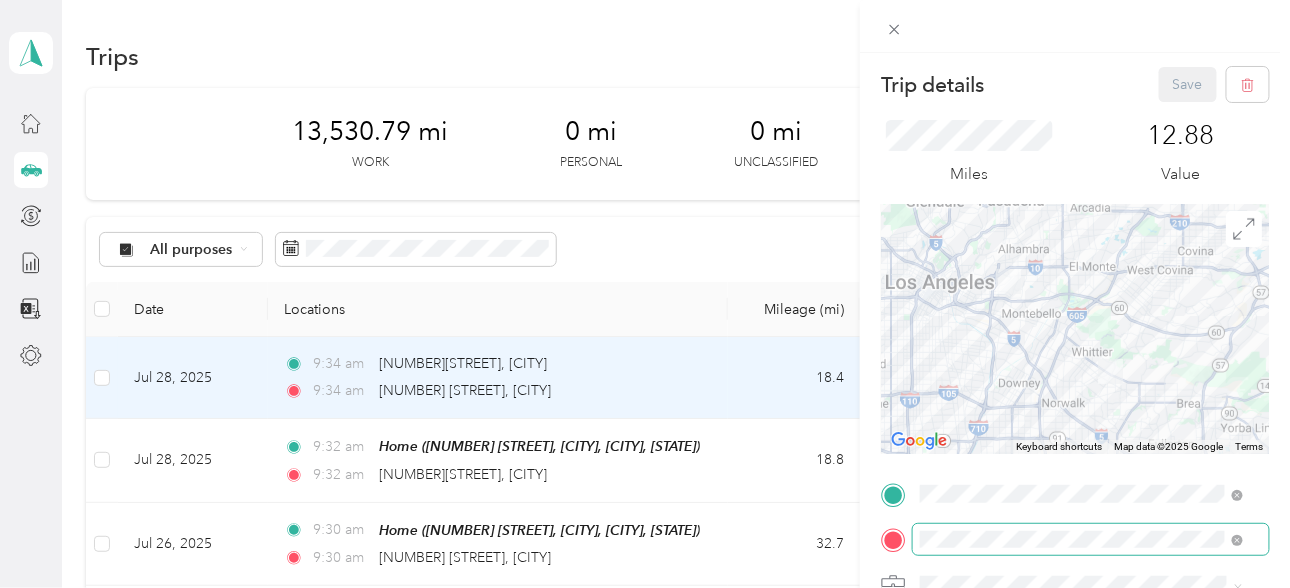 scroll, scrollTop: 132, scrollLeft: 0, axis: vertical 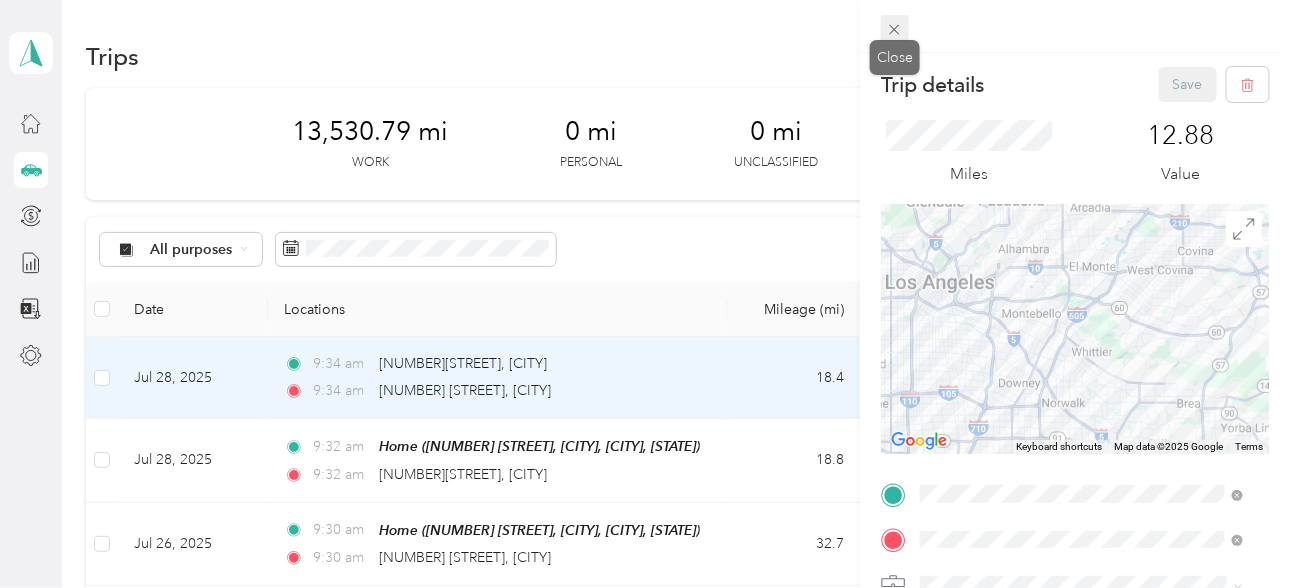click 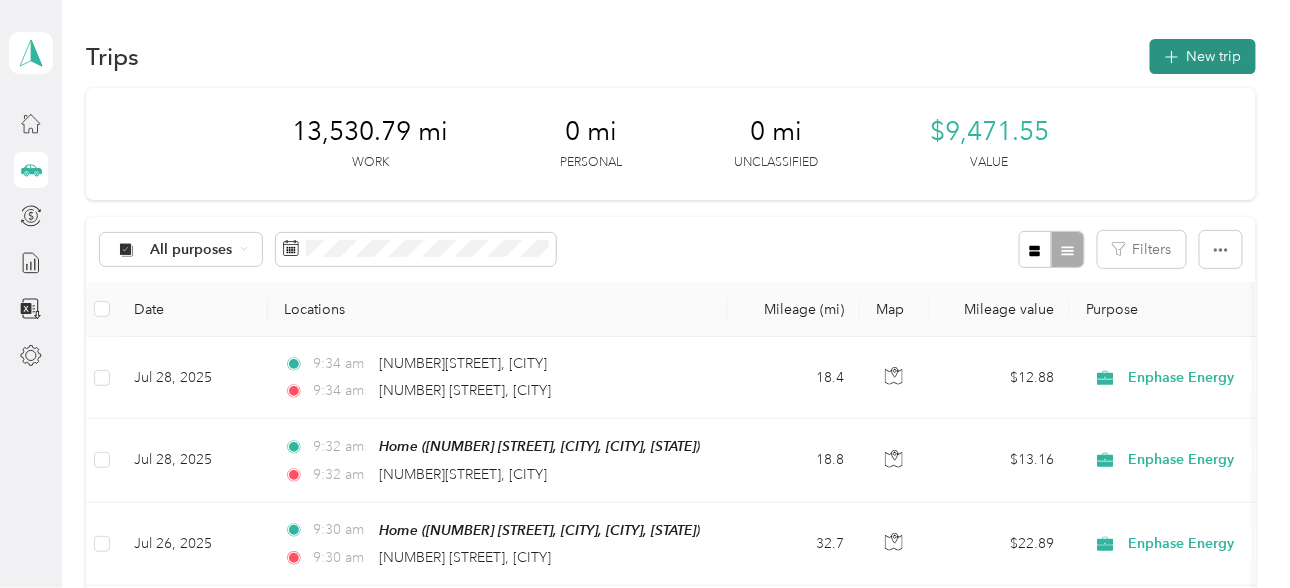 click on "New trip" at bounding box center (1203, 56) 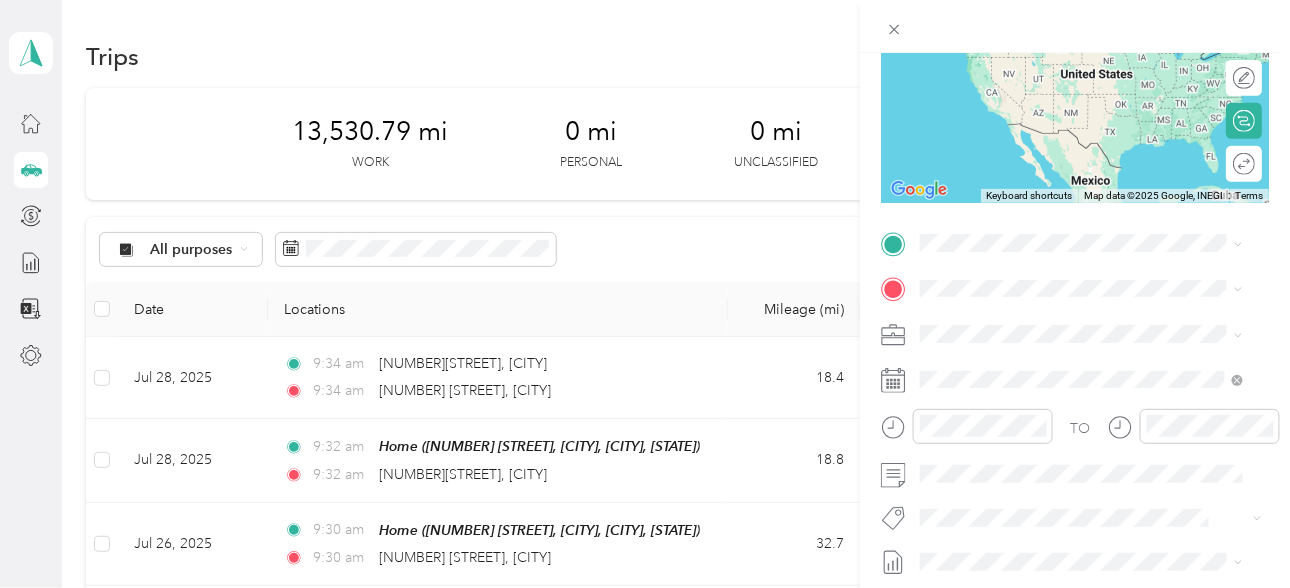 scroll, scrollTop: 266, scrollLeft: 0, axis: vertical 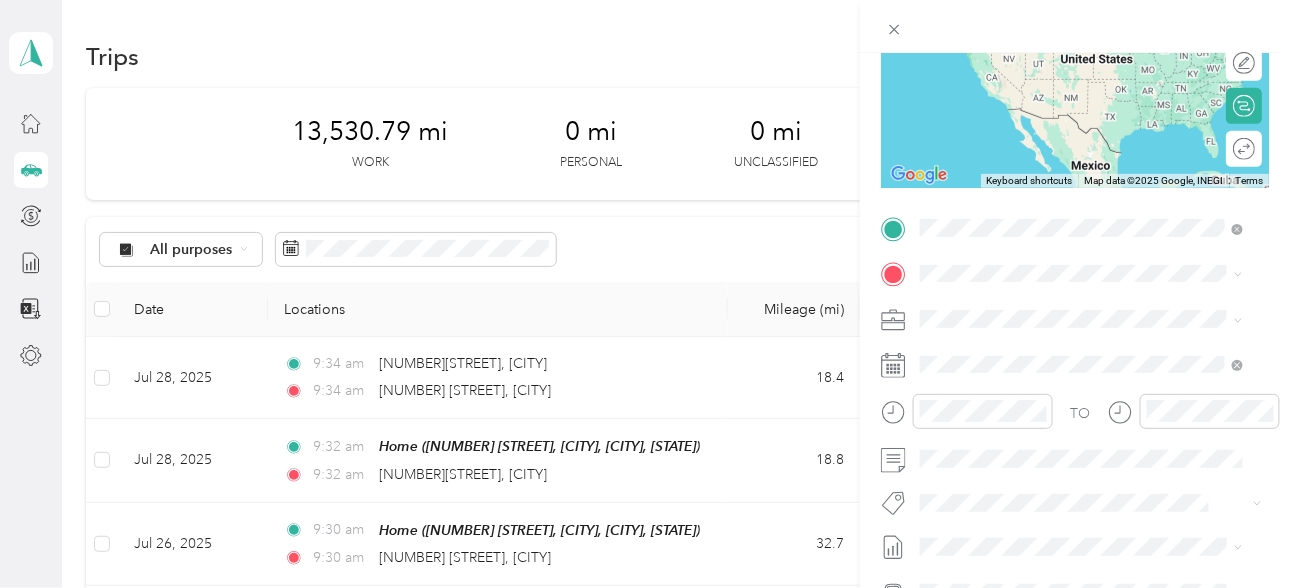 click on "[NUMBER] [STREET]
[CITY], [STATE] [POSTAL_CODE], [COUNTRY]" at bounding box center [1097, 316] 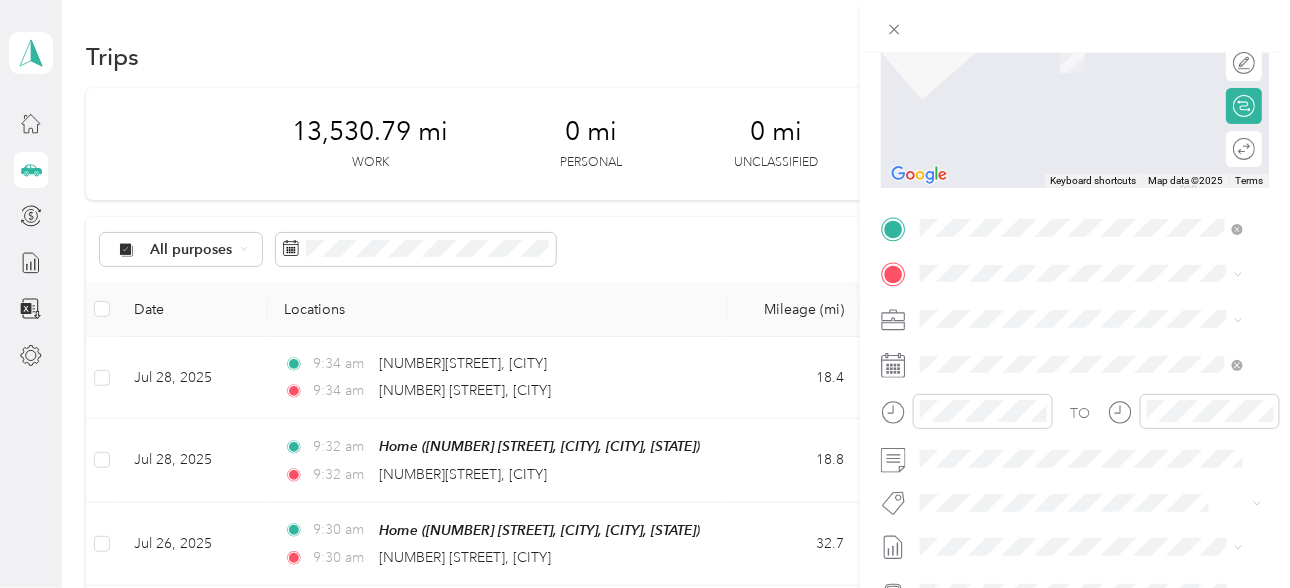click on "[NUMBER] [STREET] [DIRECTION], [CITY], [POSTAL_CODE], [CITY], [STATE], [COUNTRY]" at bounding box center (1090, 499) 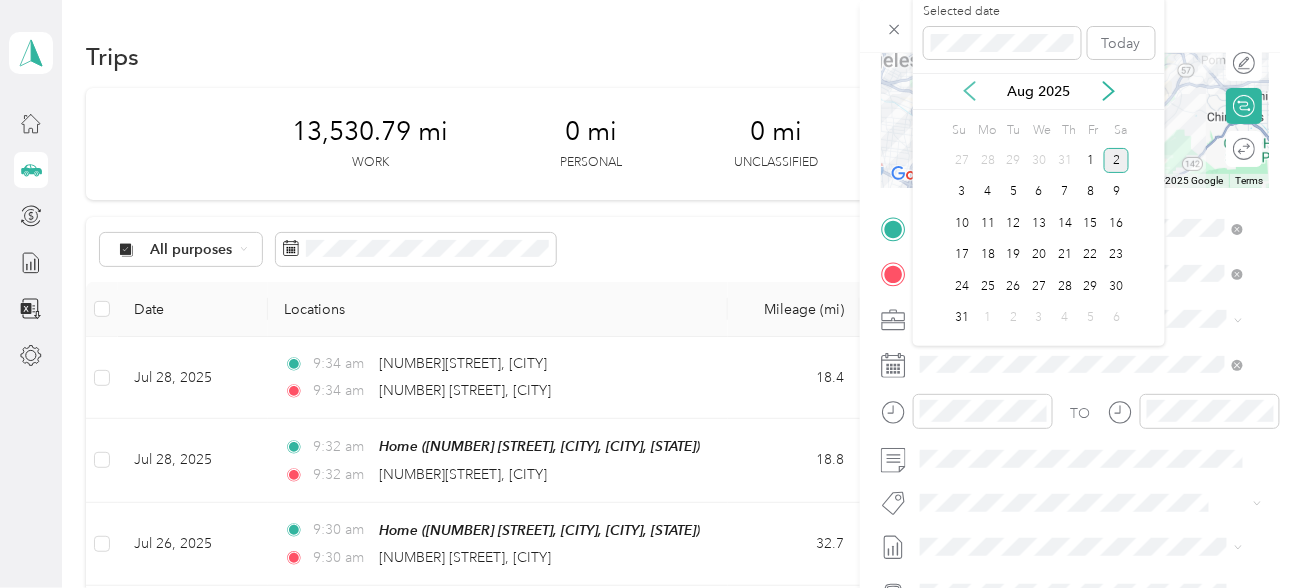 click 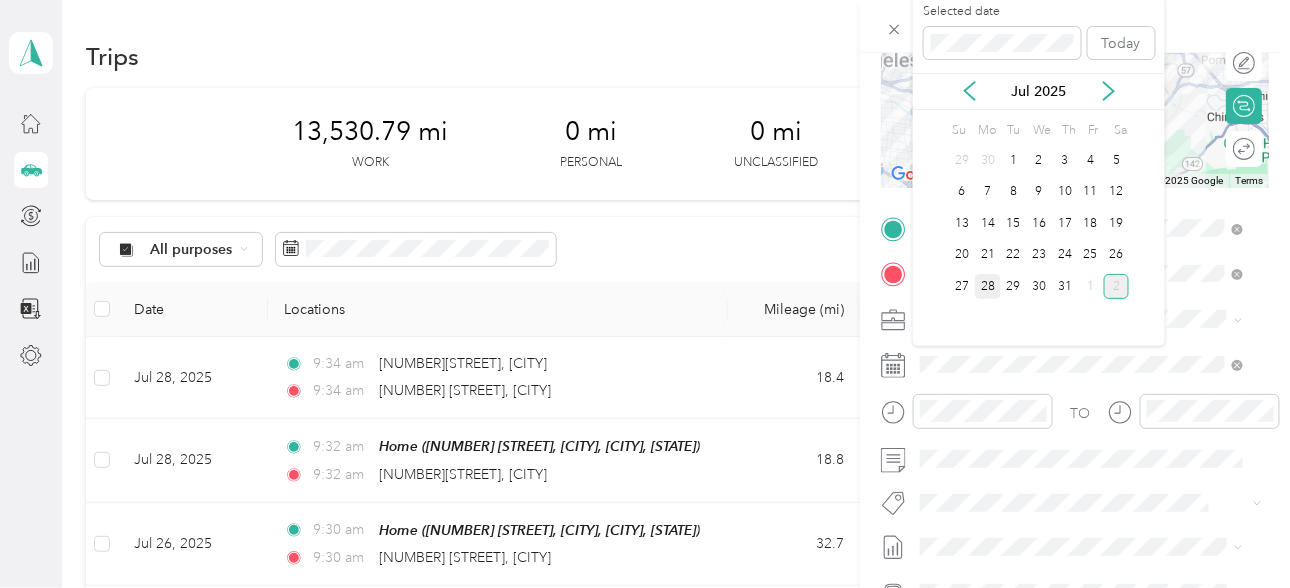 click on "28" at bounding box center [988, 286] 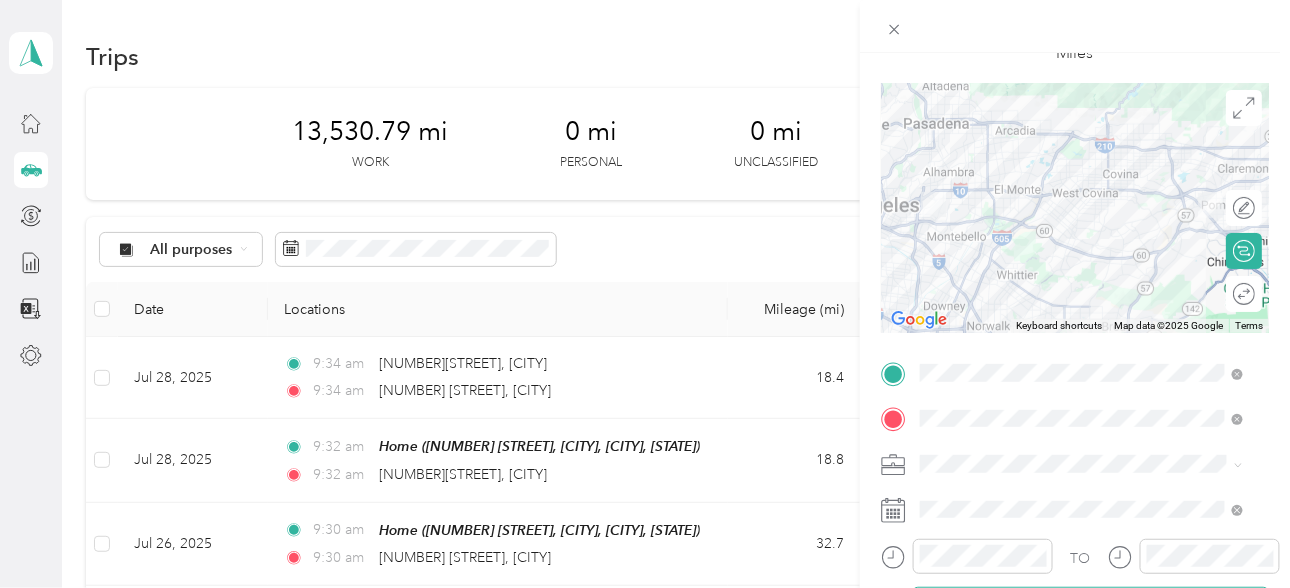 scroll, scrollTop: 0, scrollLeft: 0, axis: both 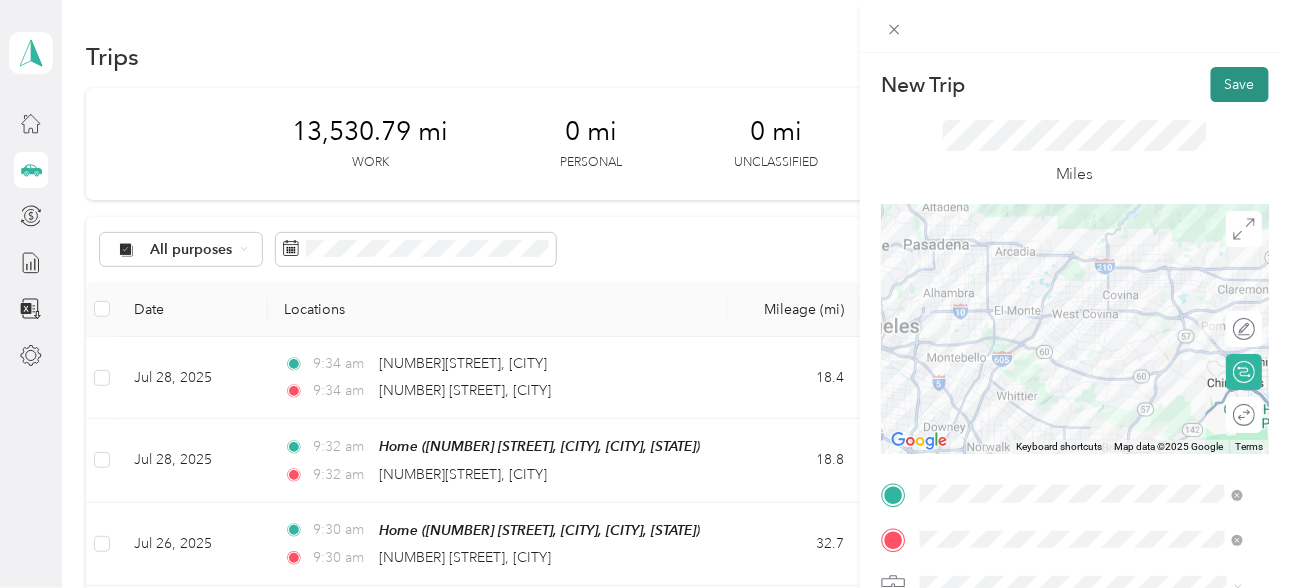 click on "Save" at bounding box center [1240, 84] 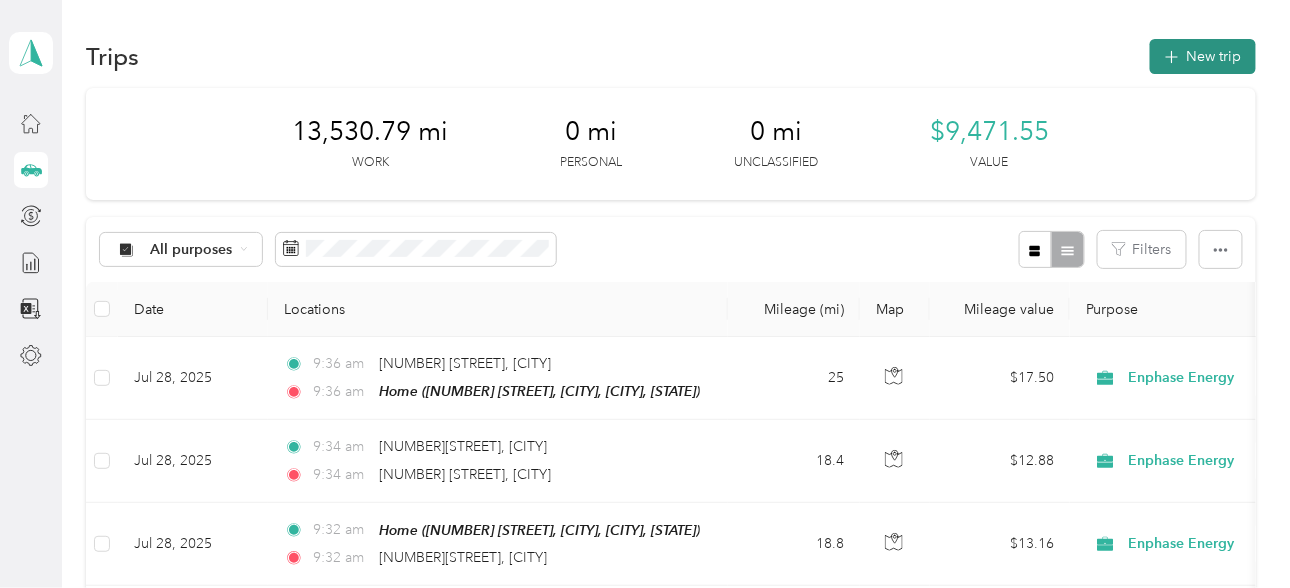 click on "New trip" at bounding box center [1203, 56] 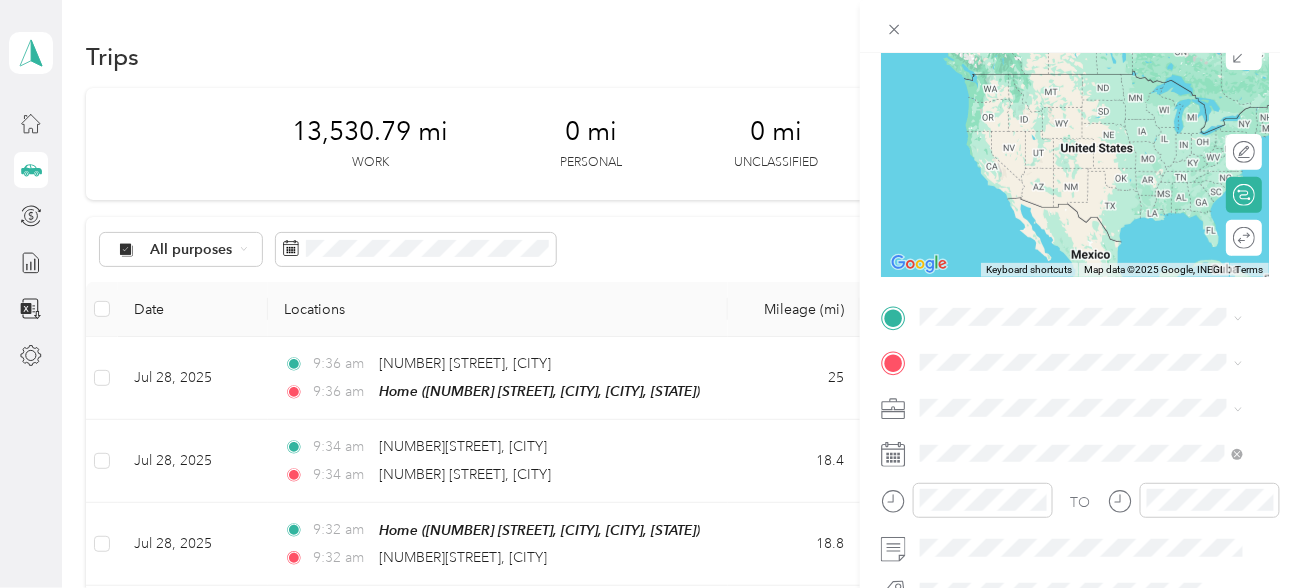 scroll, scrollTop: 266, scrollLeft: 0, axis: vertical 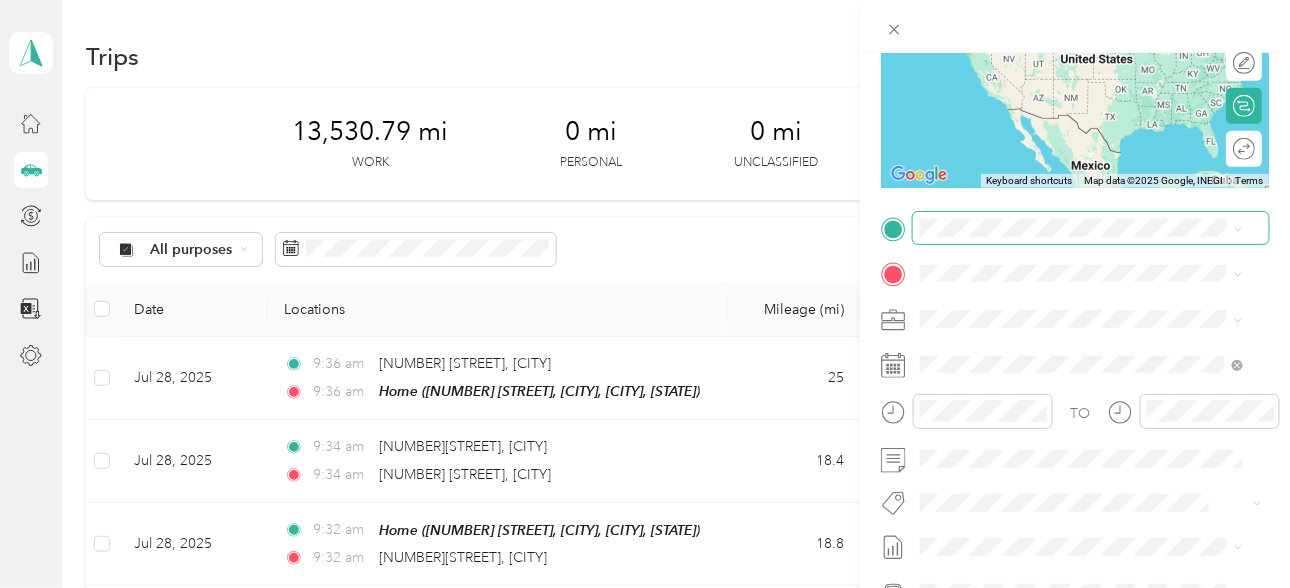 click at bounding box center [1091, 227] 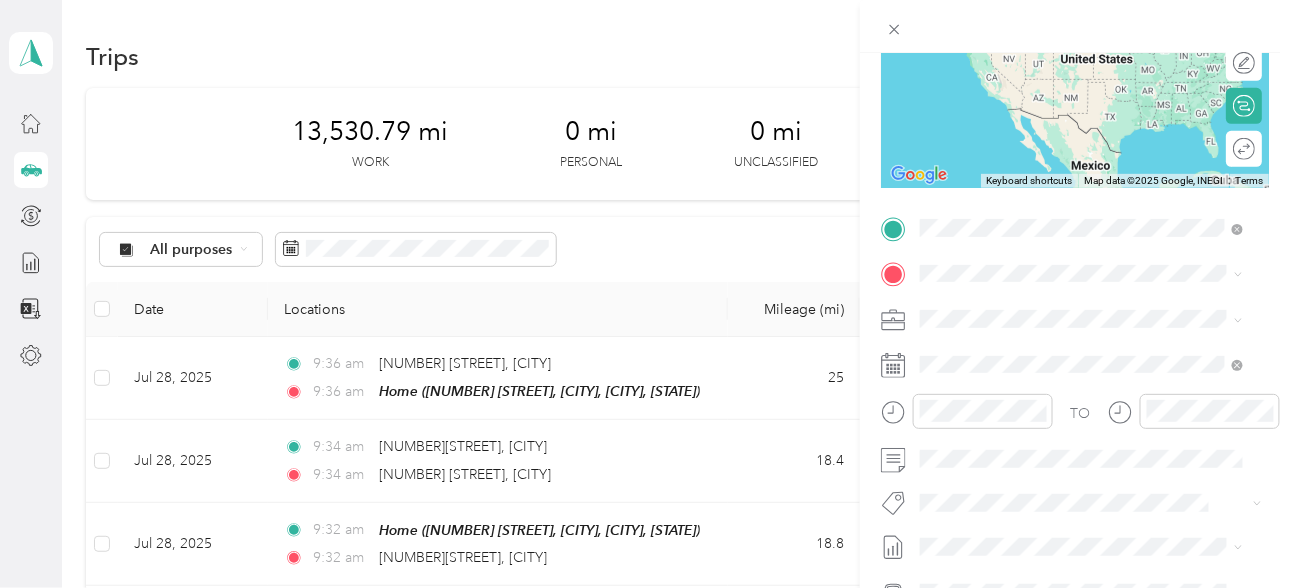 click on "[NUMBER][STREET]
[CITY], [STATE] [POSTAL_CODE], [COUNTRY]" at bounding box center [1097, 316] 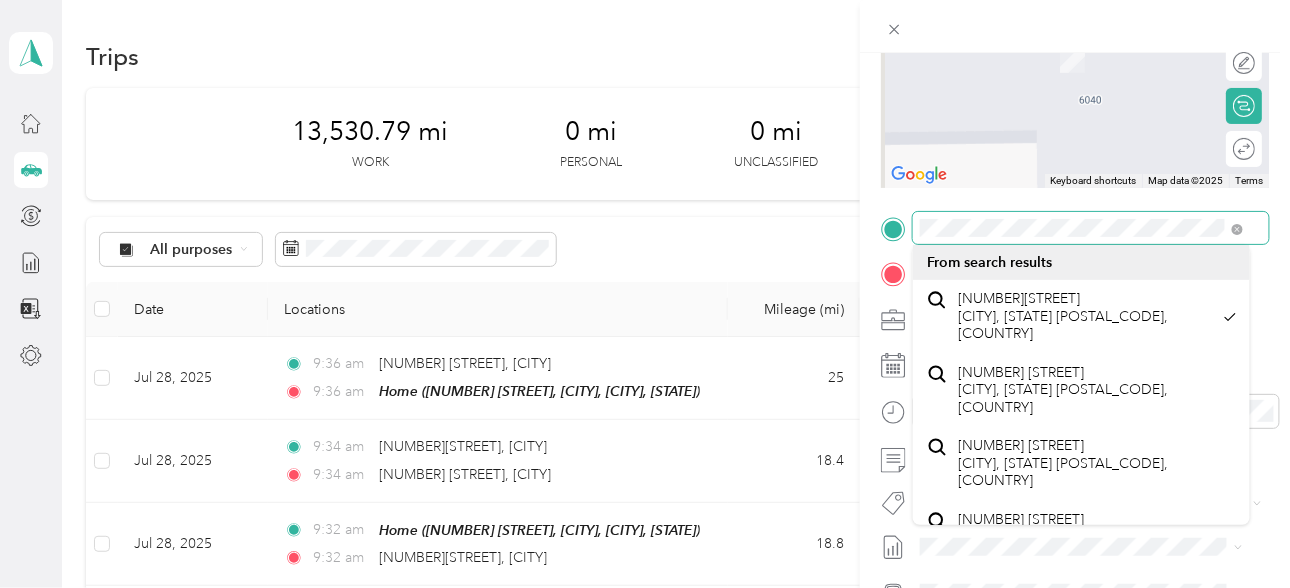 scroll, scrollTop: 0, scrollLeft: 97, axis: horizontal 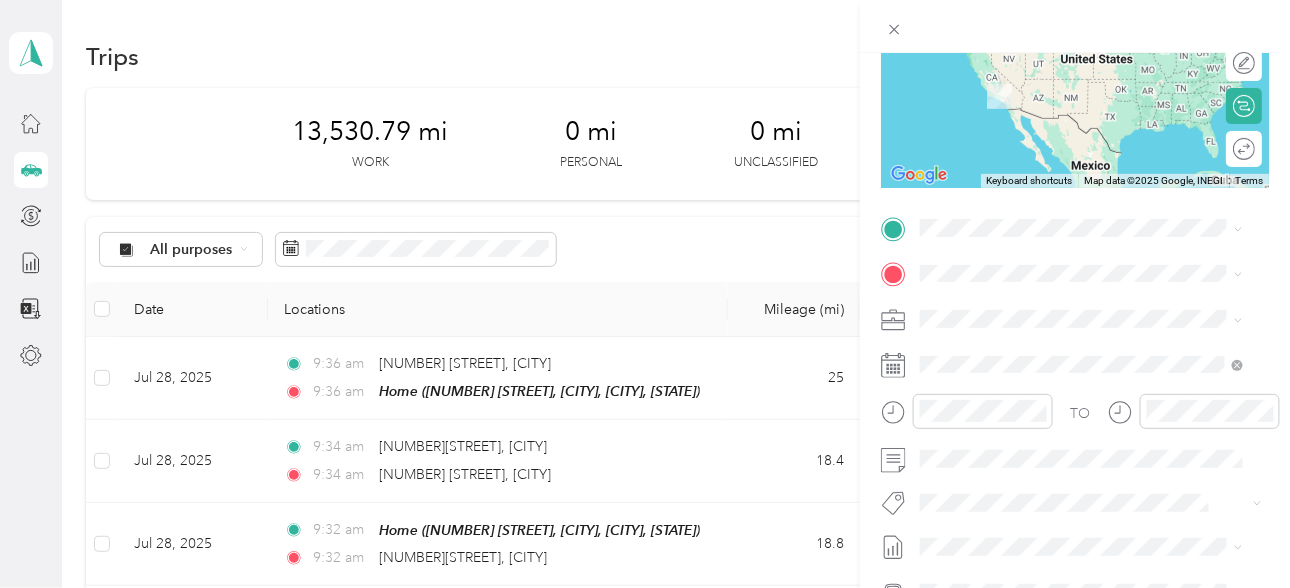 click on "[NUMBER][STREET]
[CITY], [STATE] [POSTAL_CODE], [COUNTRY]" at bounding box center [1097, 361] 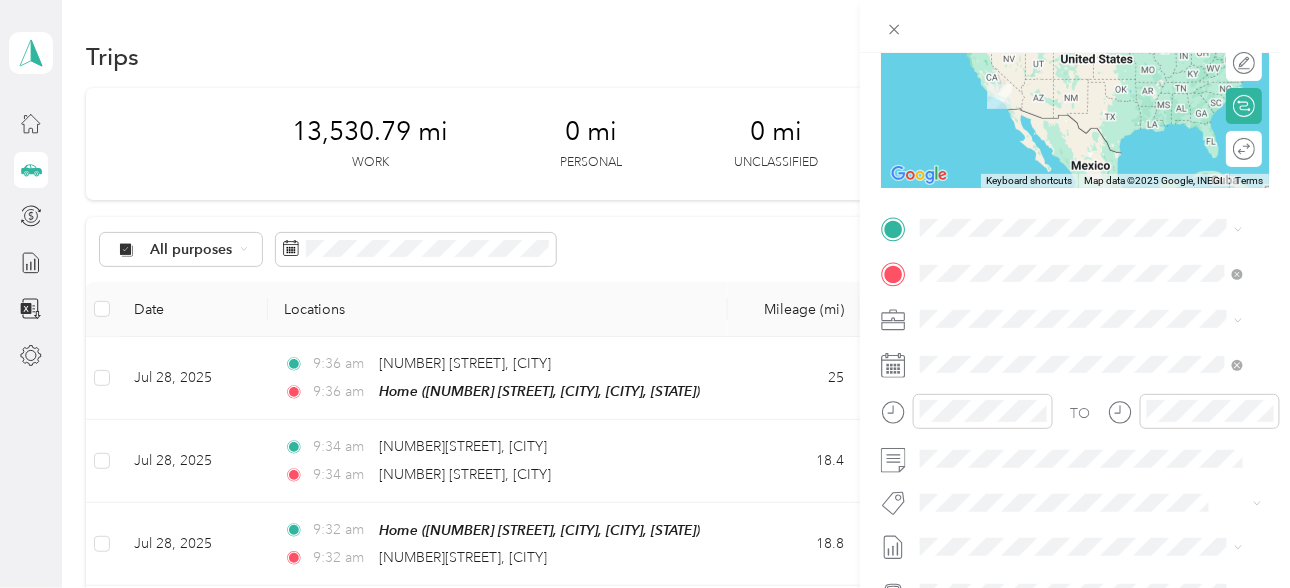 click on "Home [NUMBER][STREET], [CITY], [POSTAL_CODE], [CITY], [STATE], [COUNTRY]" at bounding box center (1097, 442) 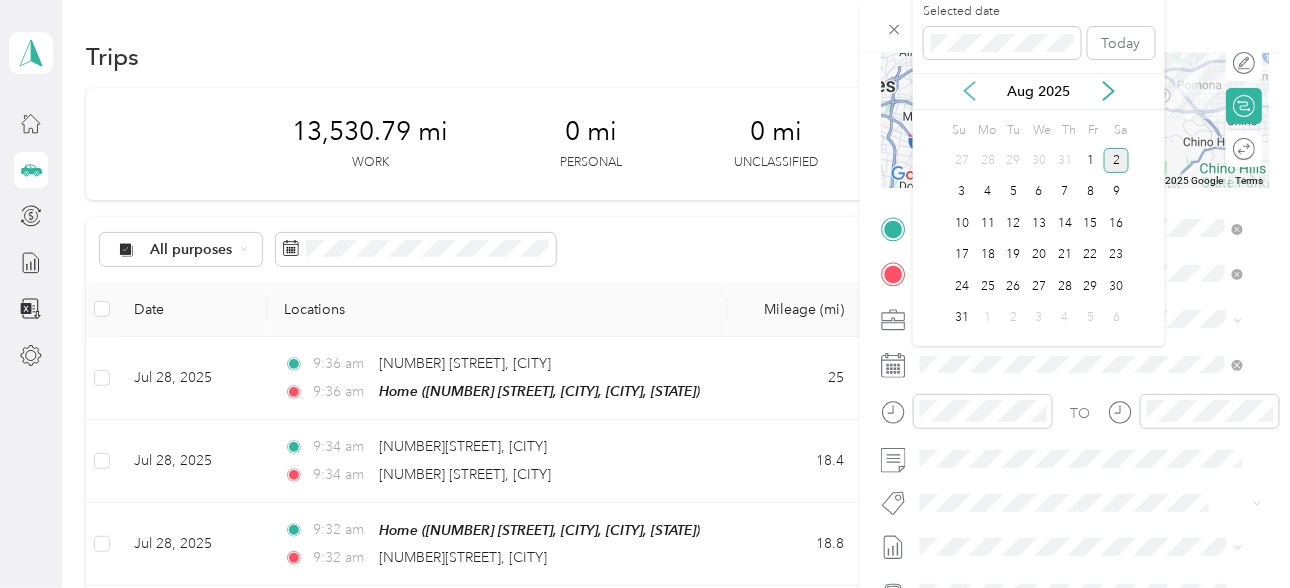 click 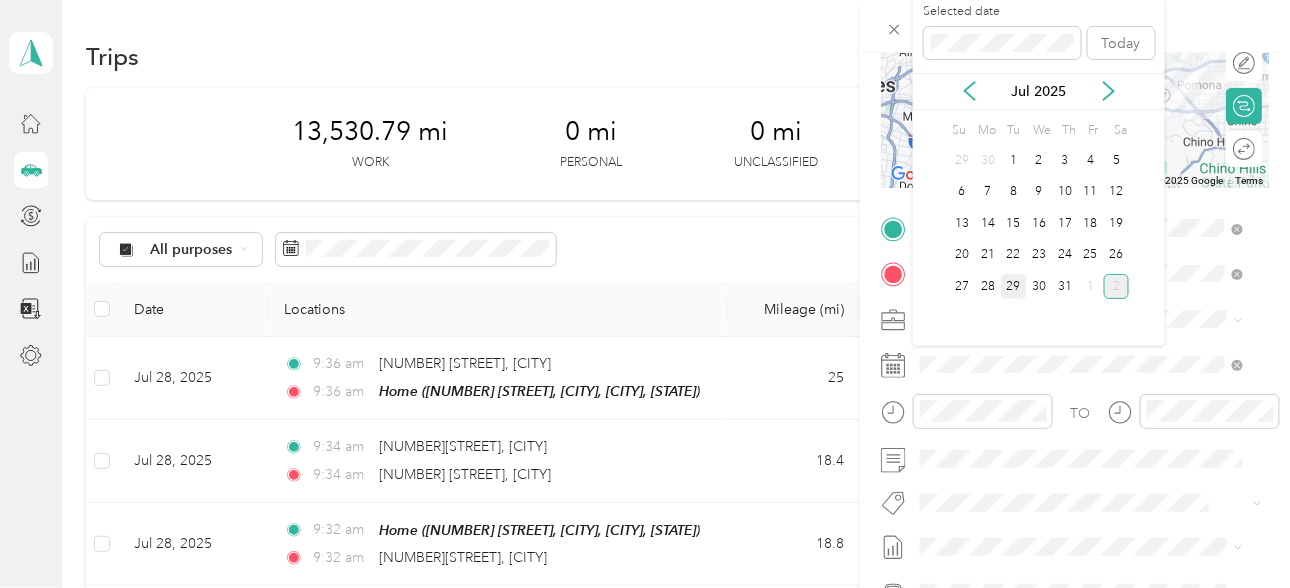click on "29" at bounding box center [1014, 286] 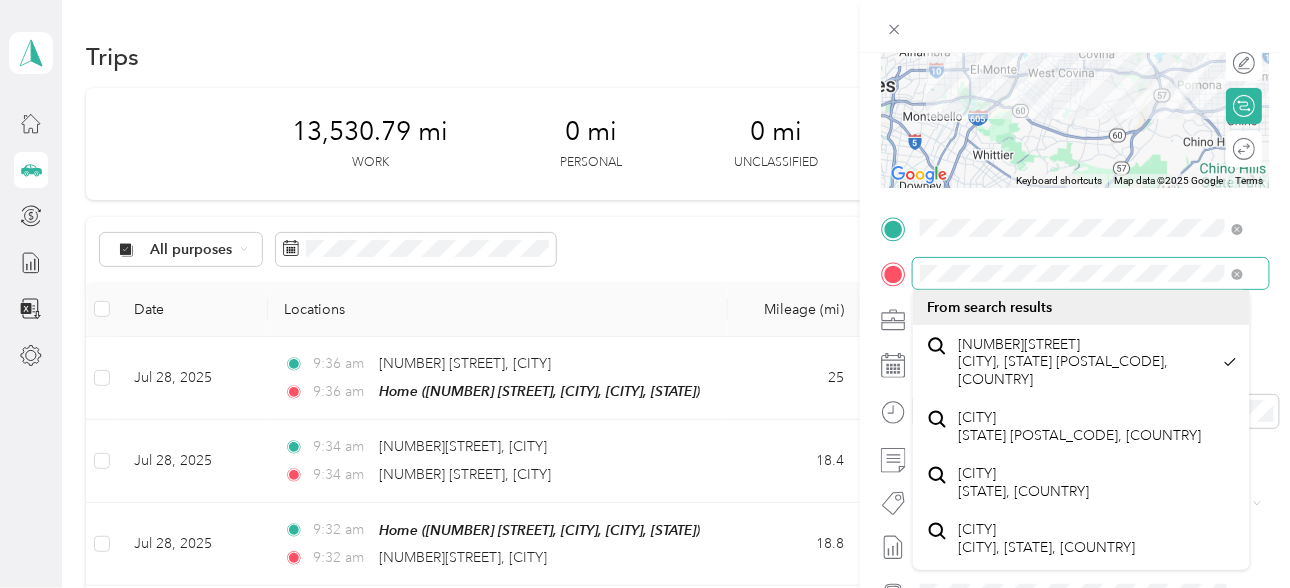 scroll, scrollTop: 0, scrollLeft: 97, axis: horizontal 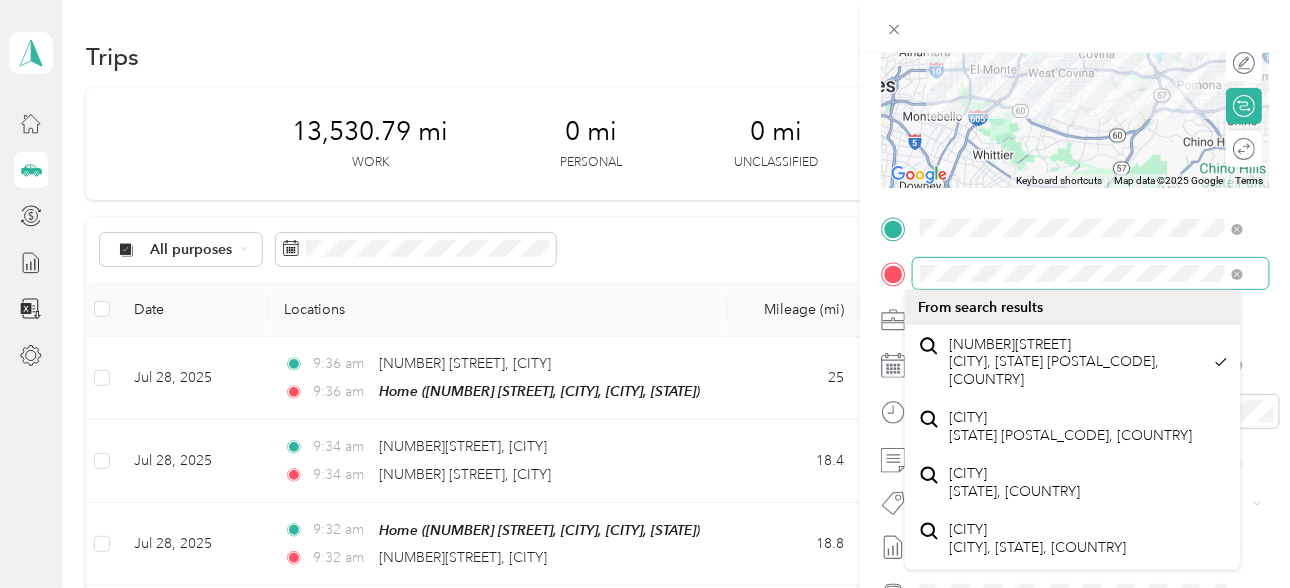 click on "New Trip Save This trip cannot be edited because it is either under review, approved, or paid. Contact your Team Manager to edit it. Miles To navigate the map with touch gestures double-tap and hold your finger on the map, then drag the map. ← Move left → Move right ↑ Move up ↓ Move down + Zoom in - Zoom out Home Jump left by 75% End Jump right by 75% Page Up Jump up by 75% Page Down Jump down by 75% Keyboard shortcuts Map Data Map data ©2025 Google Map data ©2025 Google 10 km  Click to toggle between metric and imperial units Terms Report a map error Edit route Calculate route Round trip TO Add photo" at bounding box center [1075, 347] 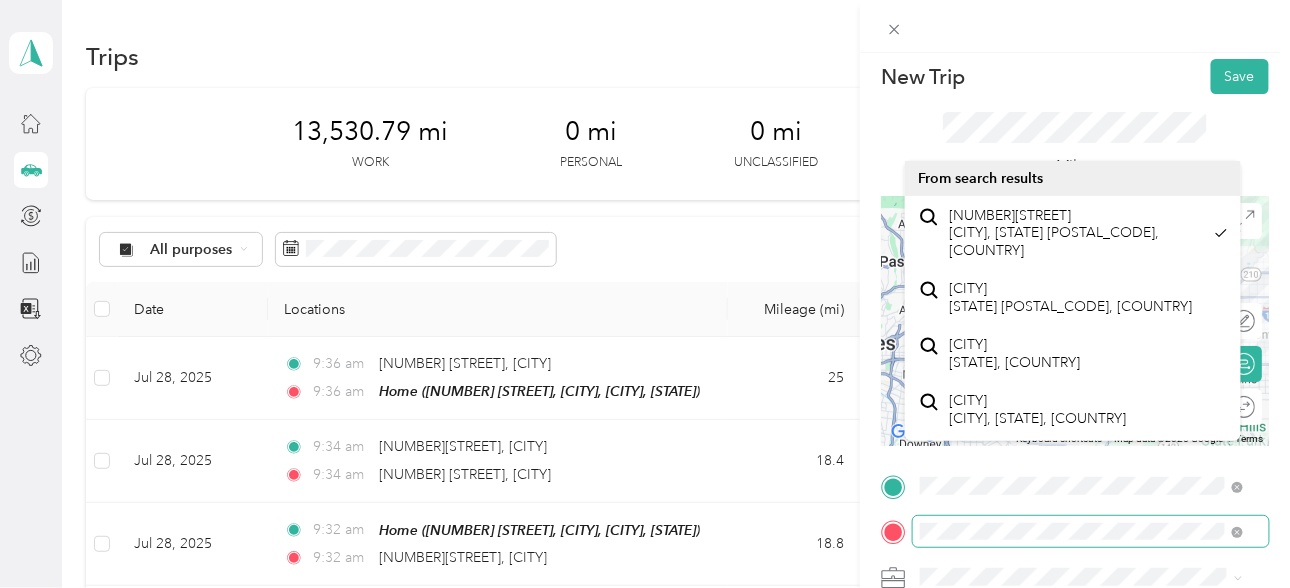 scroll, scrollTop: 0, scrollLeft: 8, axis: horizontal 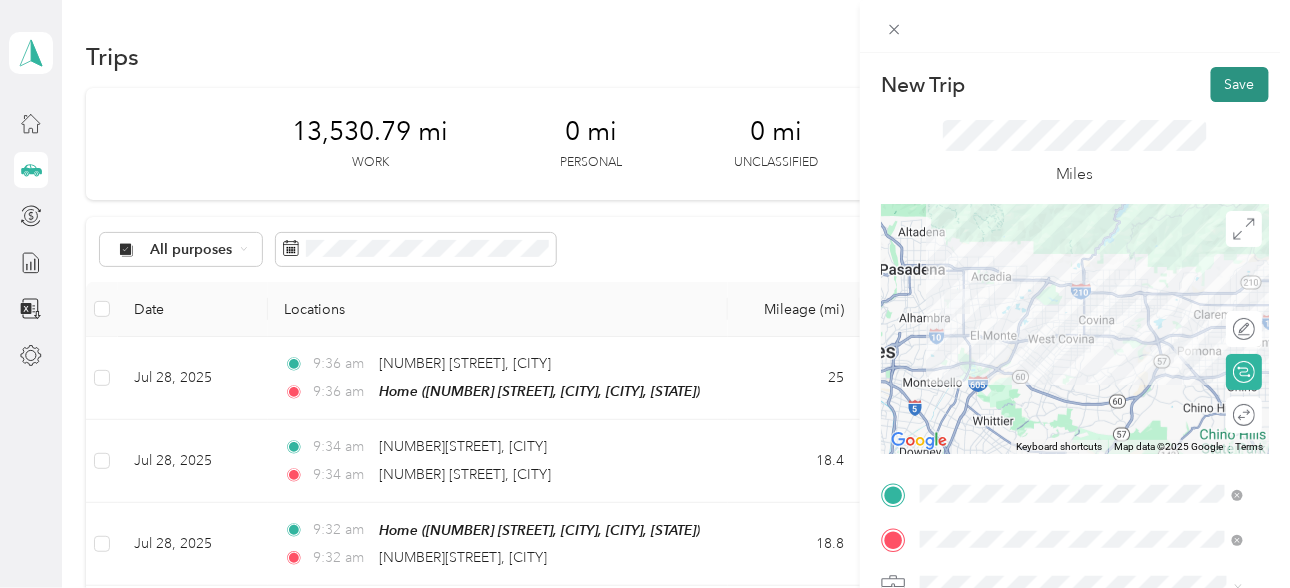click on "Save" at bounding box center (1240, 84) 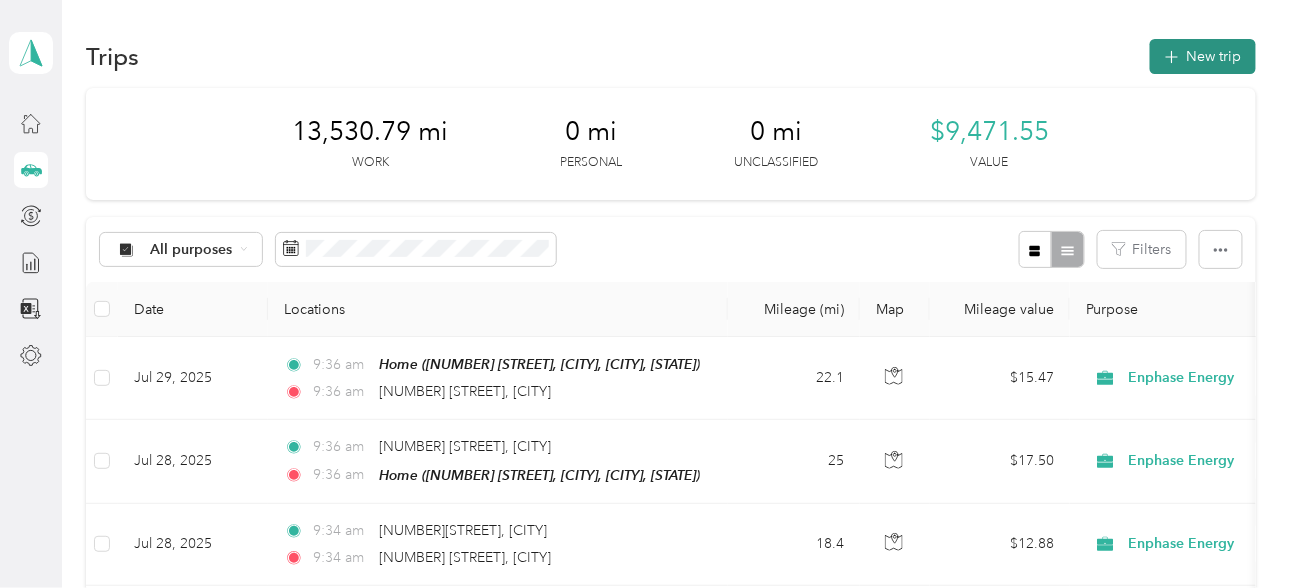 click on "New trip" at bounding box center (1203, 56) 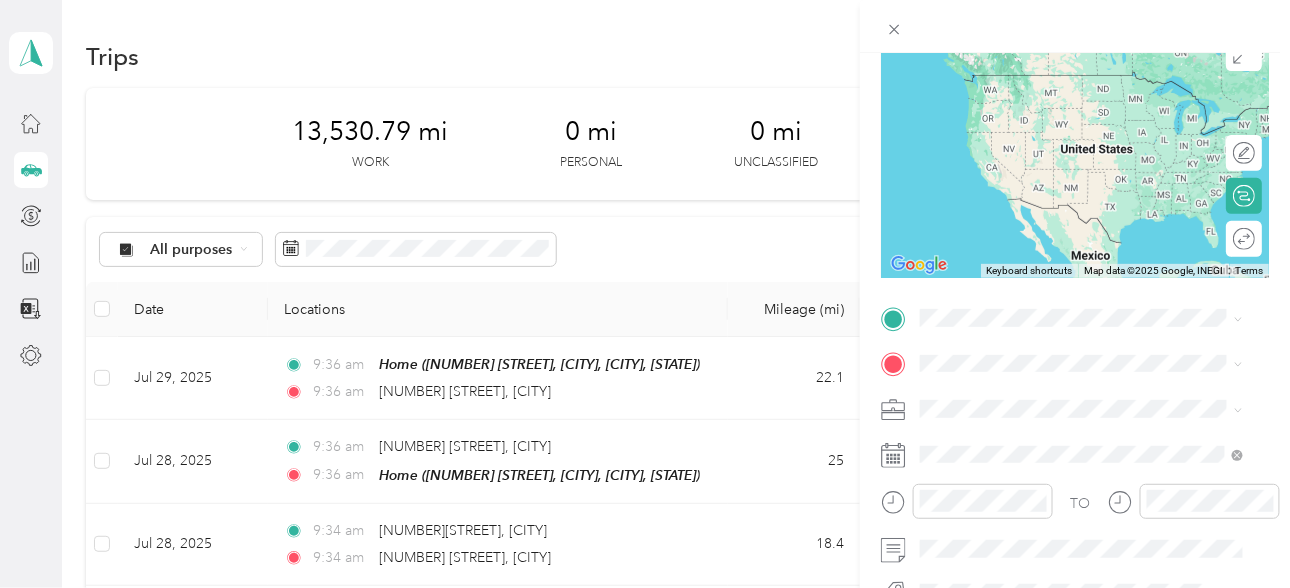 scroll, scrollTop: 266, scrollLeft: 0, axis: vertical 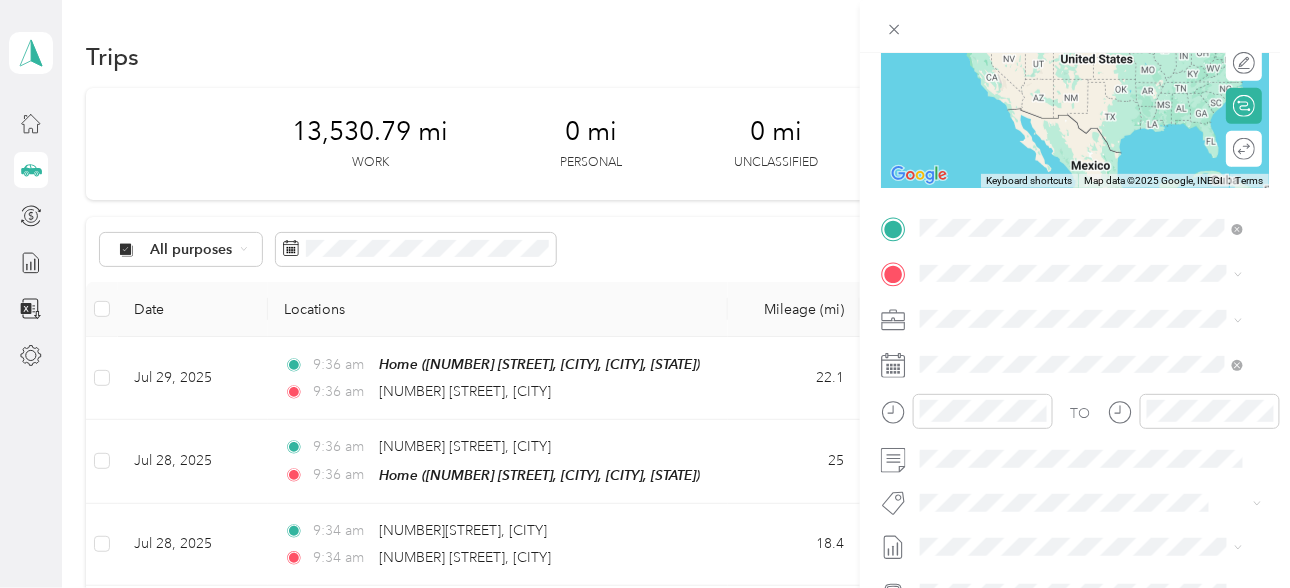 click on "[NUMBER][STREET]
[CITY], [STATE] [POSTAL_CODE], [COUNTRY]" at bounding box center [1097, 316] 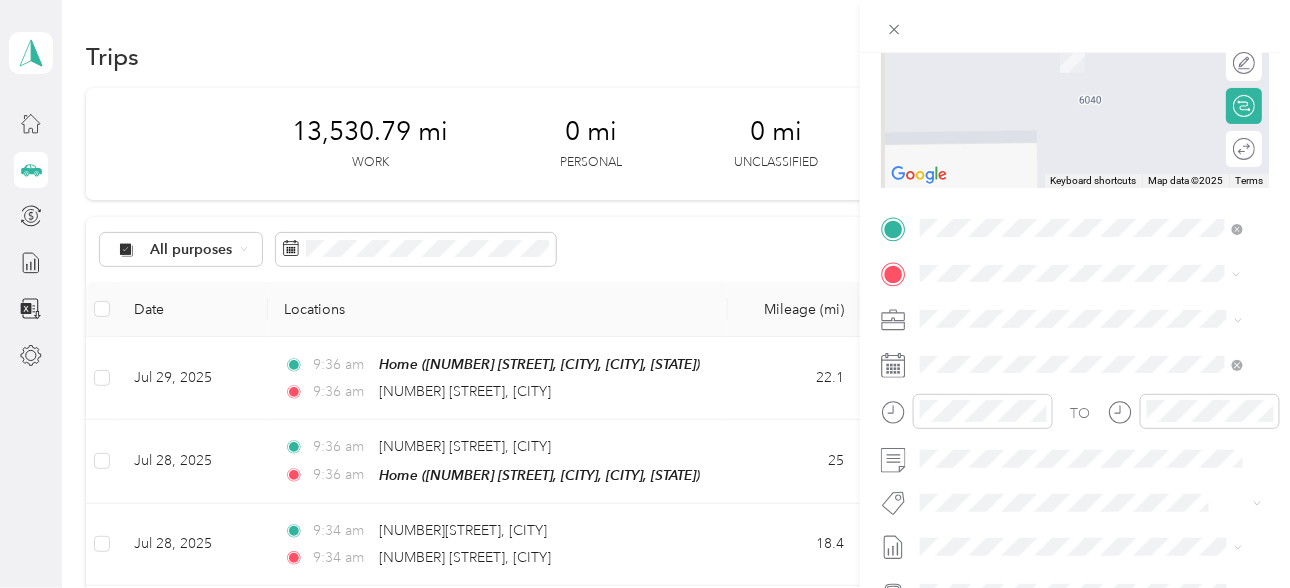click on "[NUMBER] [STREET]
[CITY], [STATE] [POSTAL_CODE], [COUNTRY]" at bounding box center [1097, 361] 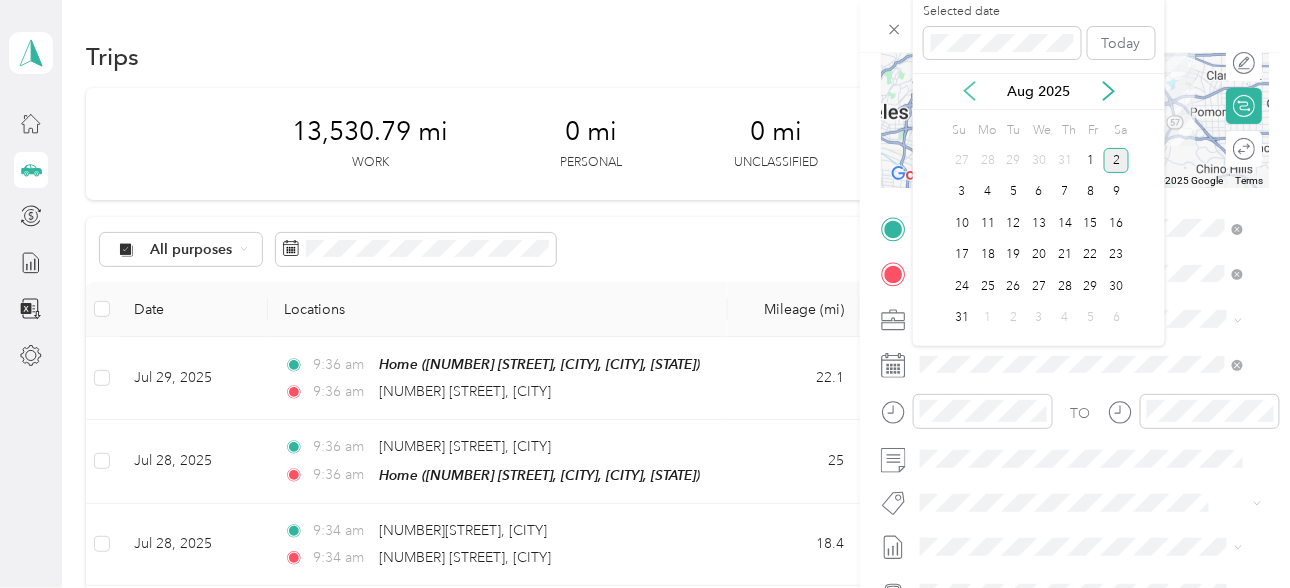 click 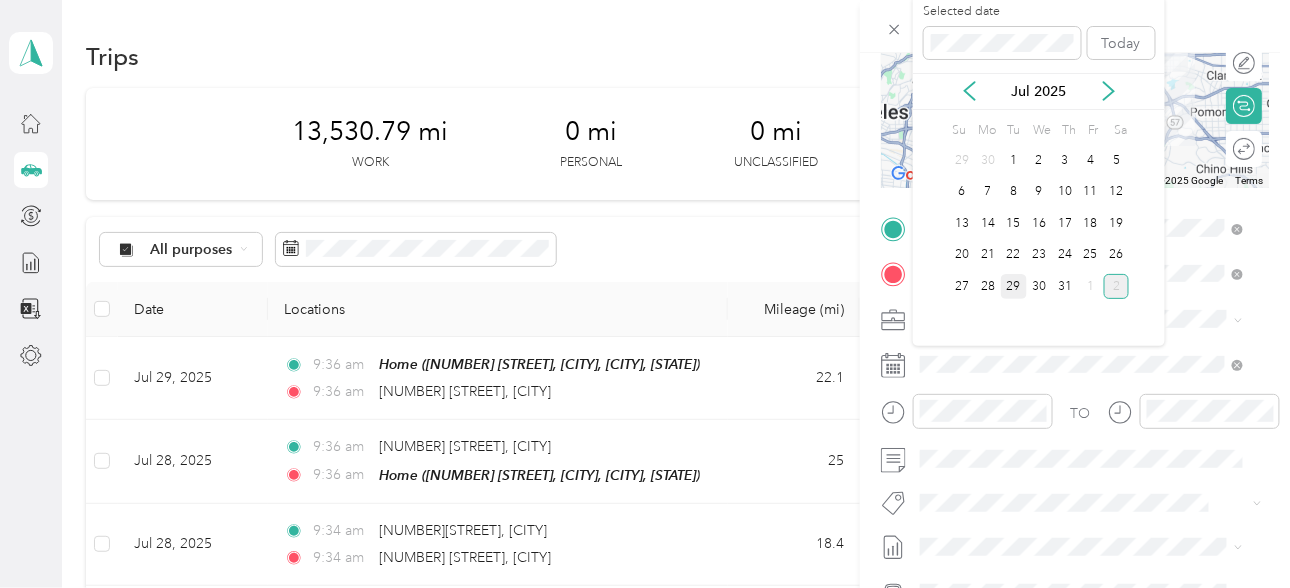 click on "29" at bounding box center (1014, 286) 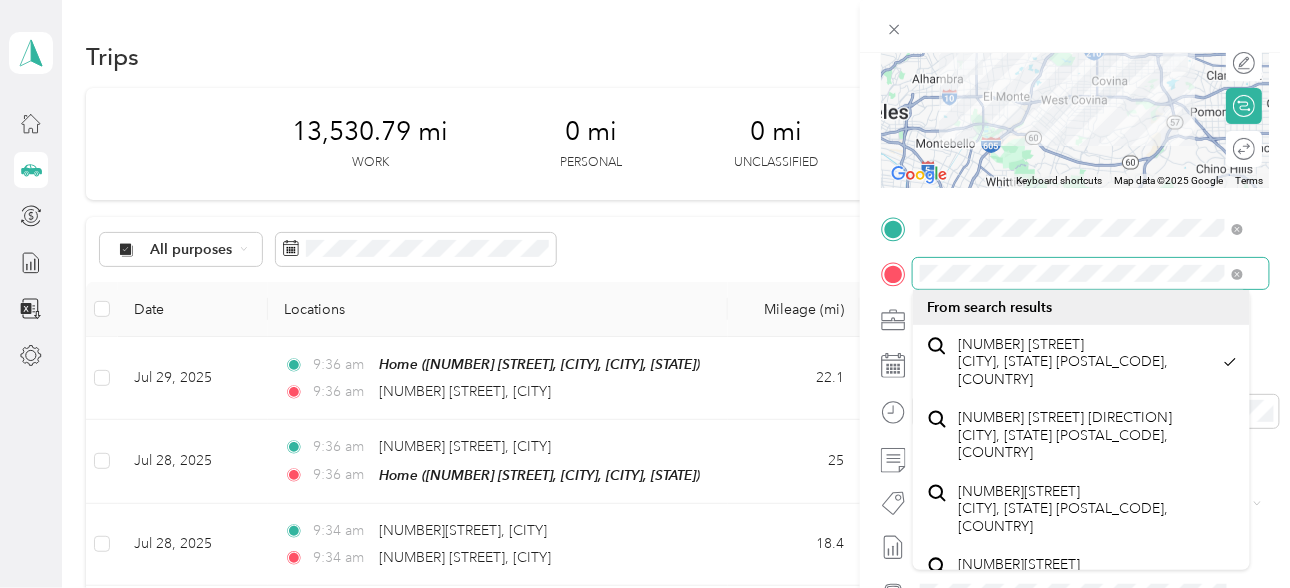 scroll, scrollTop: 0, scrollLeft: 98, axis: horizontal 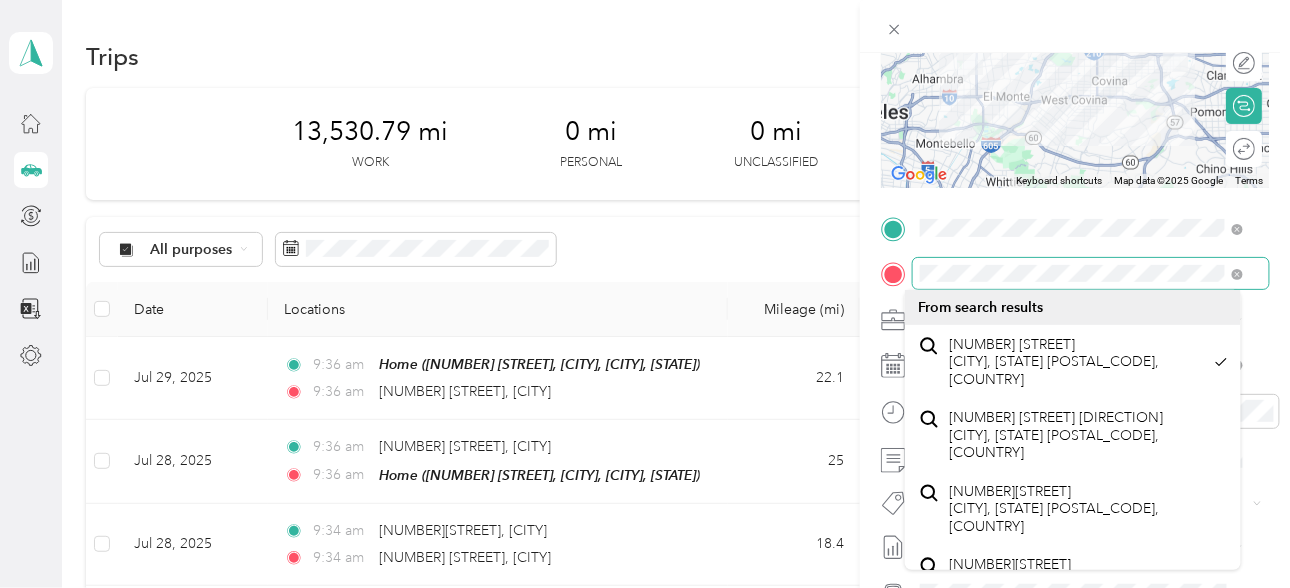 click on "[NUMBER][STREET], [CITY] 22.1 $15.47 Enphase Energy Manual Jul 28 - Aug 3, 2025 Jul 28, 2025 9:36 am [NUMBER][STREET], [CITY] 9:36 am Home ([NUMBER][STREET], [CITY], [CITY], [STATE]) 25 $17.50 Enphase Energy Manual Jul 28 - Aug 3, 2025 Jul 28, 2025 9:34 am [NUMBER][STREET], [CITY] 9:34 am [NUMBER][STREET], [CITY] 18.4 $12.88 Enphase Energy Manual Jul 28 - Aug 3, 2025 Jul 28, 2025 9:32 am Home ([NUMBER][STREET], [CITY], [CITY], [STATE]) 9:32 am [NUMBER][STREET], [CITY] 18.8 $13.16 Enphase Energy Manual Jul 28 - Aug 3, 2025 Jul 26, 2025 9:30 am Home ([NUMBER][STREET], [CITY], [CITY], [STATE]) 9:30 am [NUMBER][STREET], [CITY] 34" at bounding box center [640, 294] 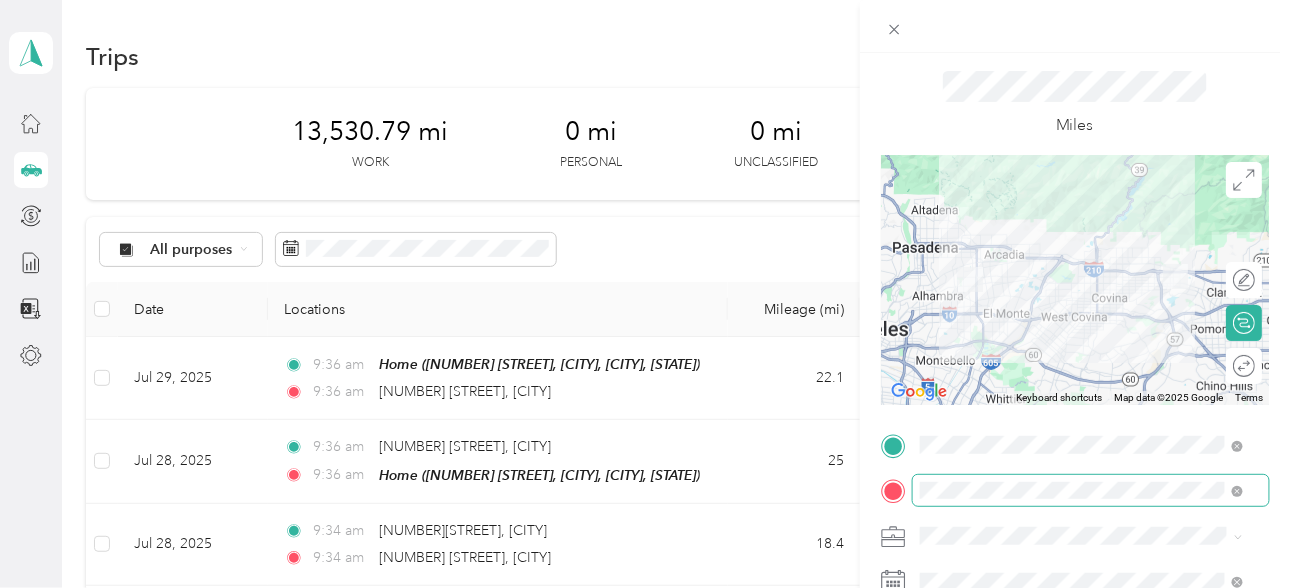 scroll, scrollTop: 0, scrollLeft: 8, axis: horizontal 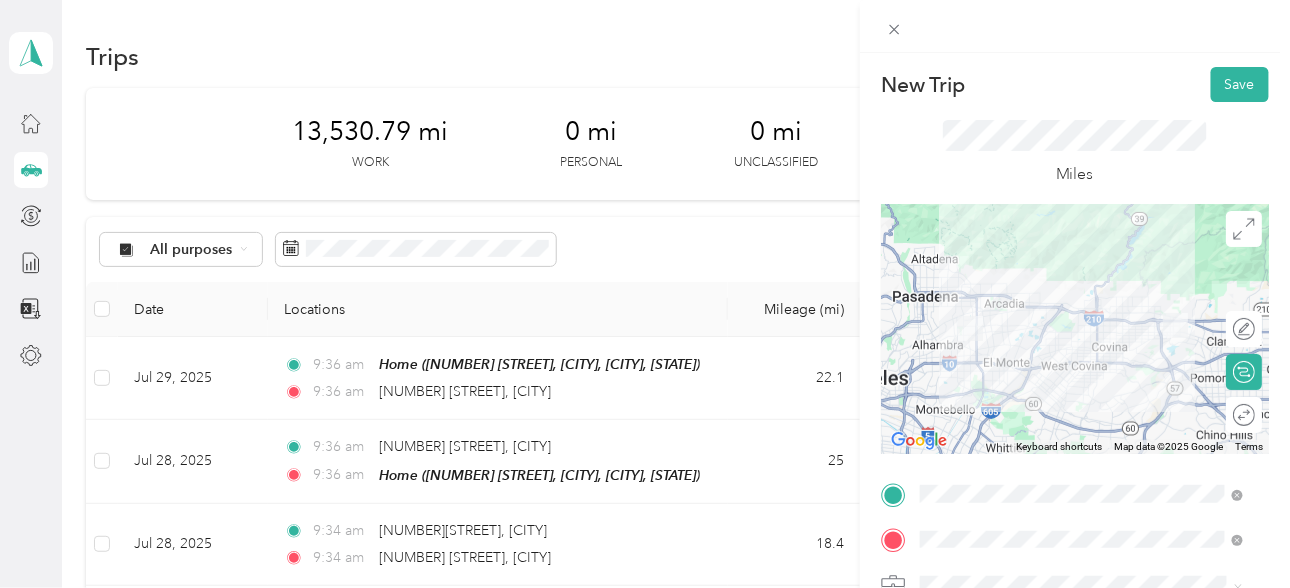 click at bounding box center (1075, 329) 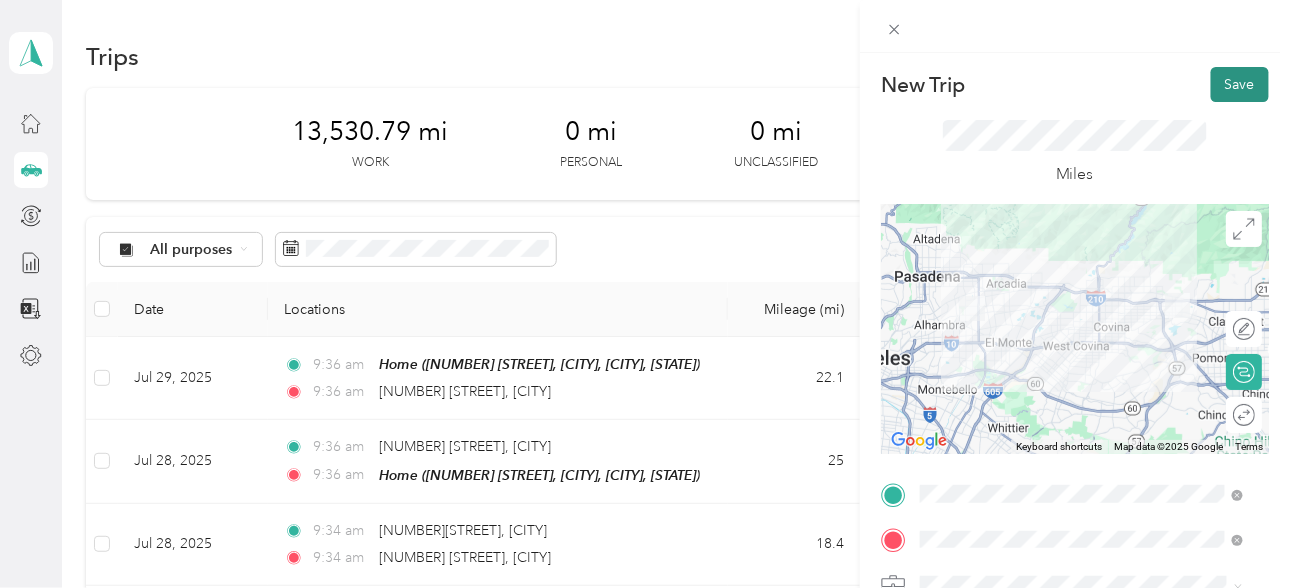 click on "Save" at bounding box center (1240, 84) 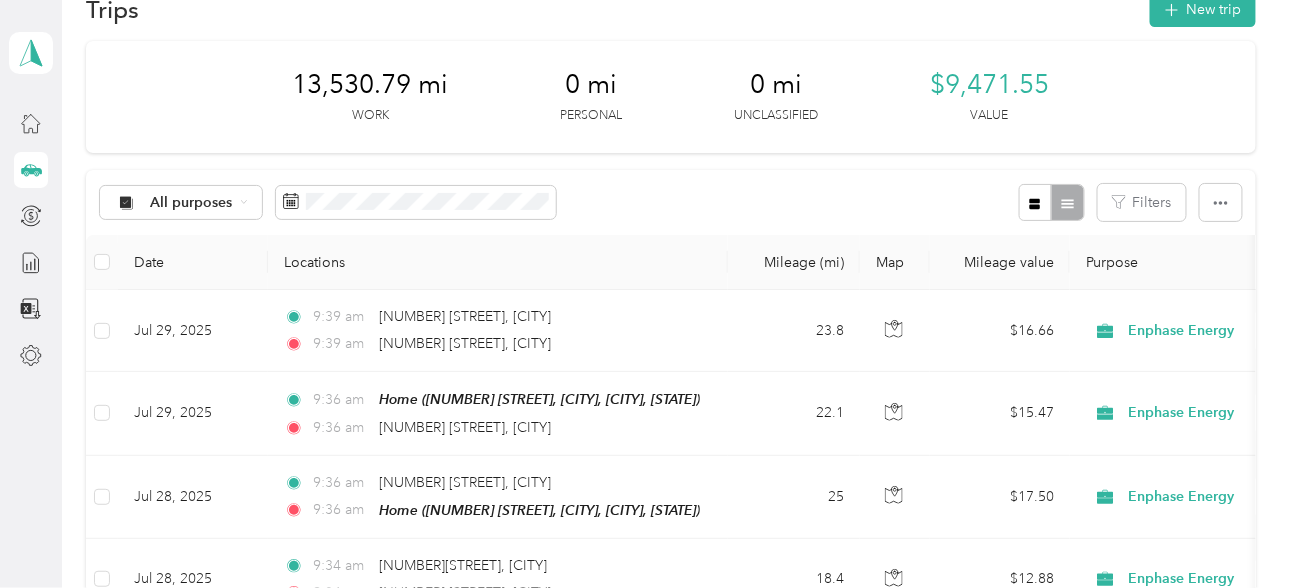 scroll, scrollTop: 0, scrollLeft: 0, axis: both 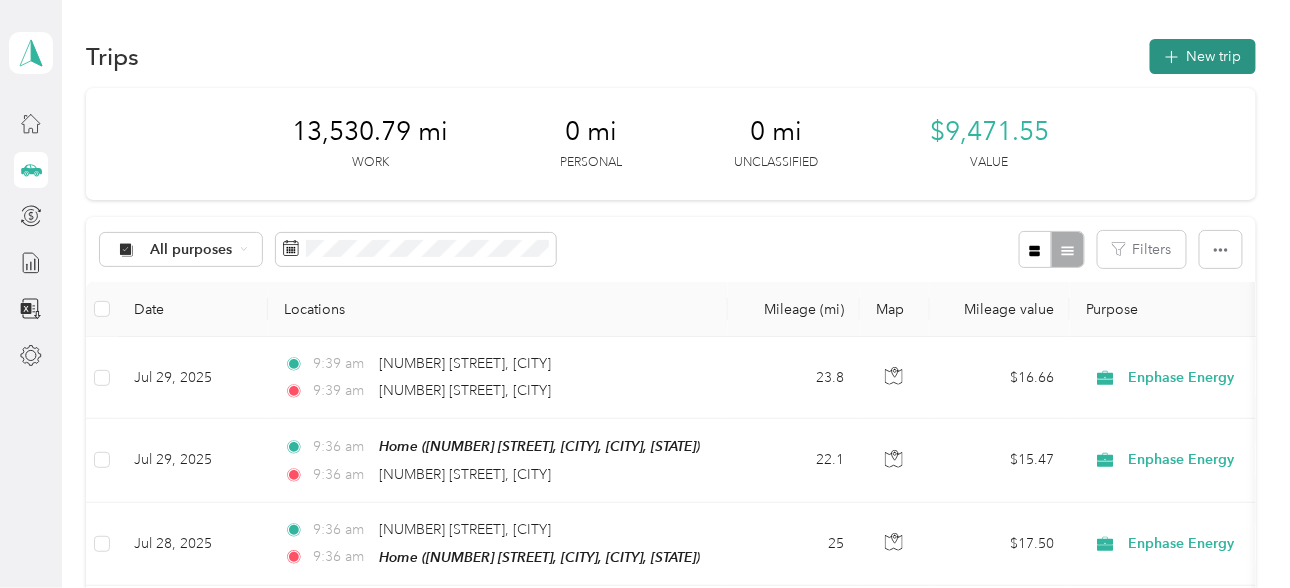 click on "New trip" at bounding box center (1203, 56) 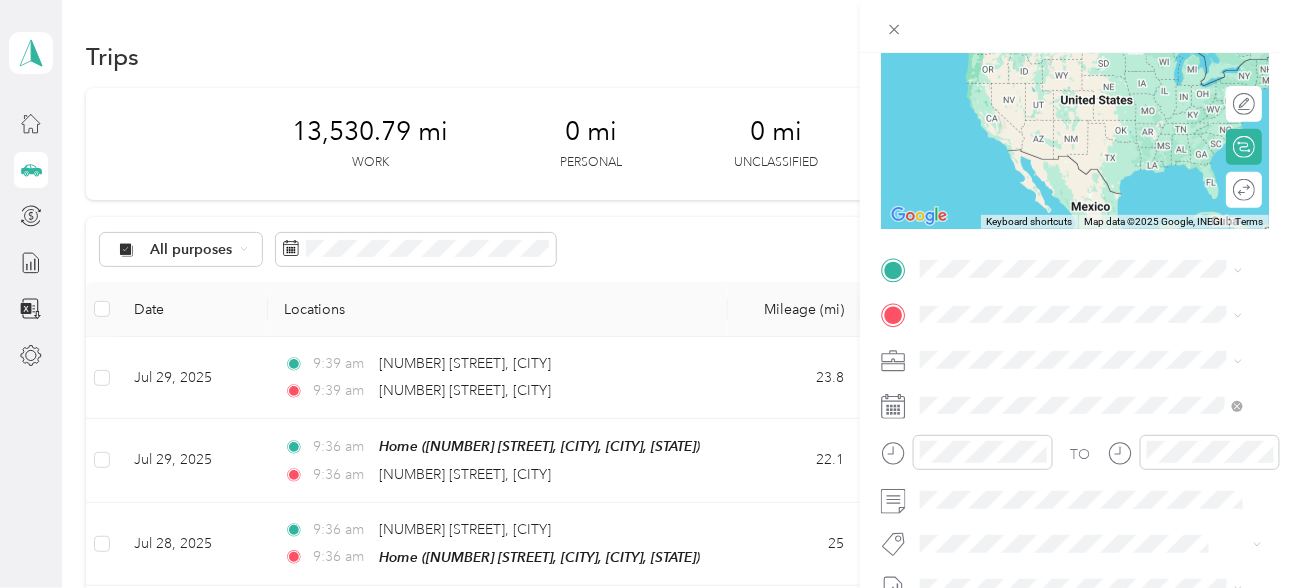 scroll, scrollTop: 266, scrollLeft: 0, axis: vertical 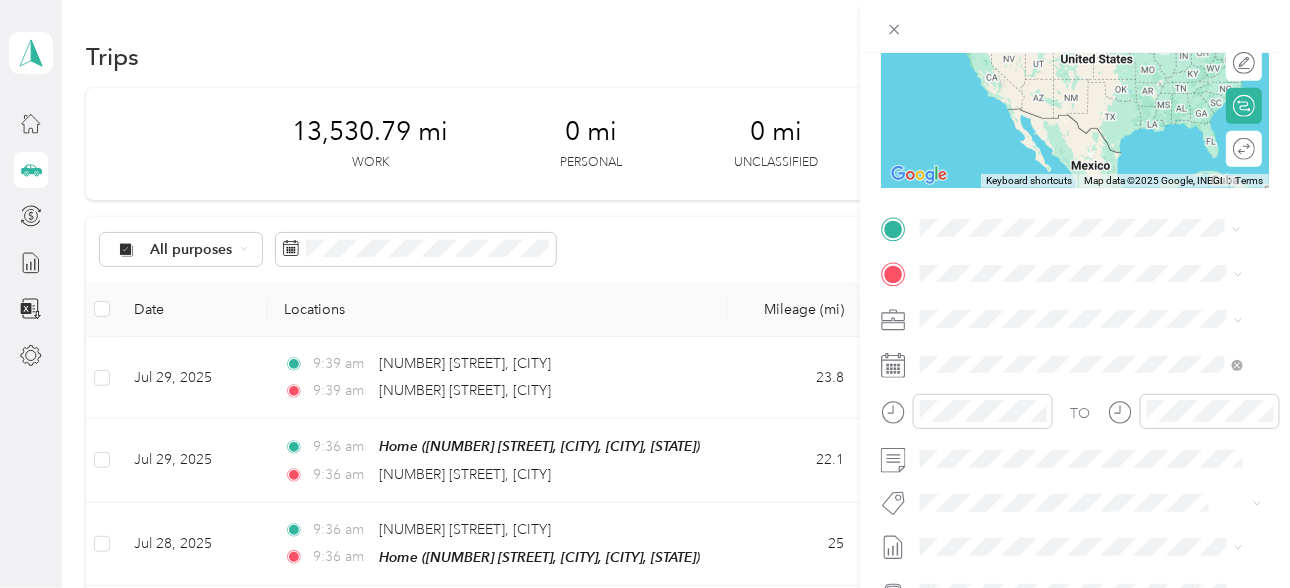 click on "[NUMBER] [STREET]
[CITY], [STATE] [POSTAL_CODE], [COUNTRY]" at bounding box center (1097, 316) 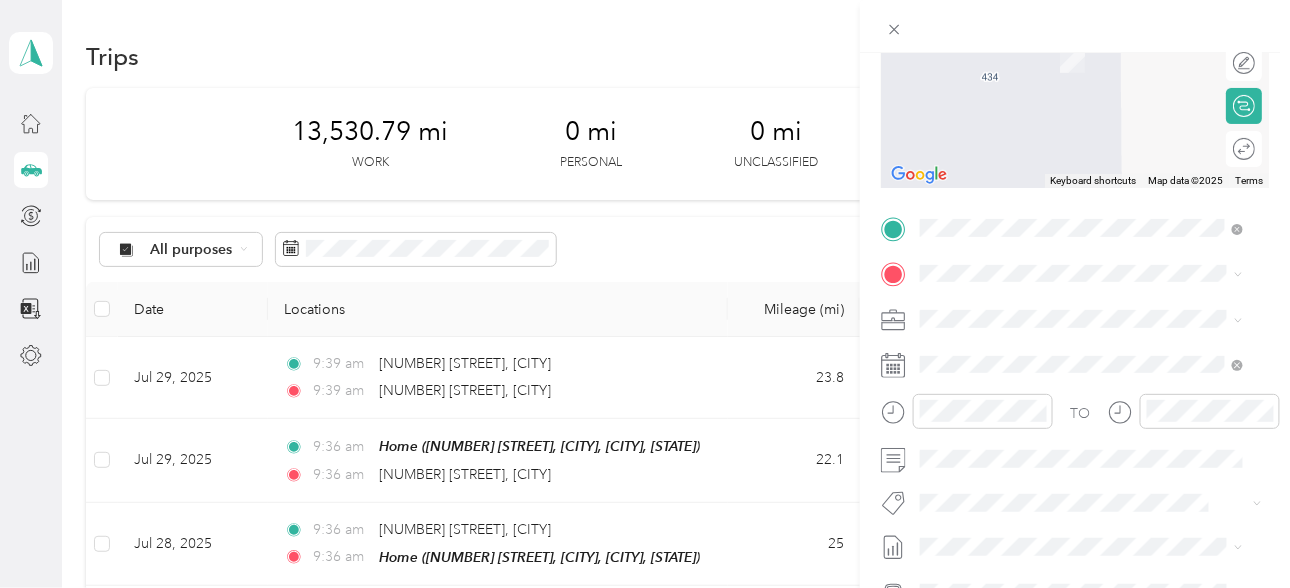 click on "[NUMBER] [STREET] [DIRECTION], [CITY], [POSTAL_CODE], [CITY], [STATE], [COUNTRY]" at bounding box center [1090, 496] 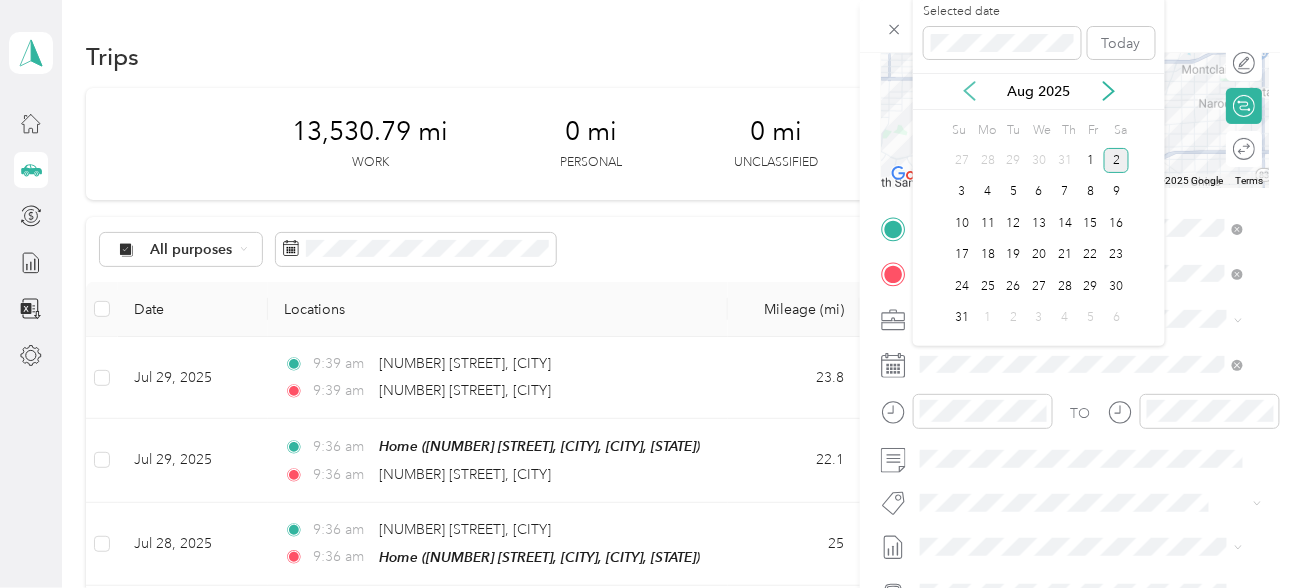 click 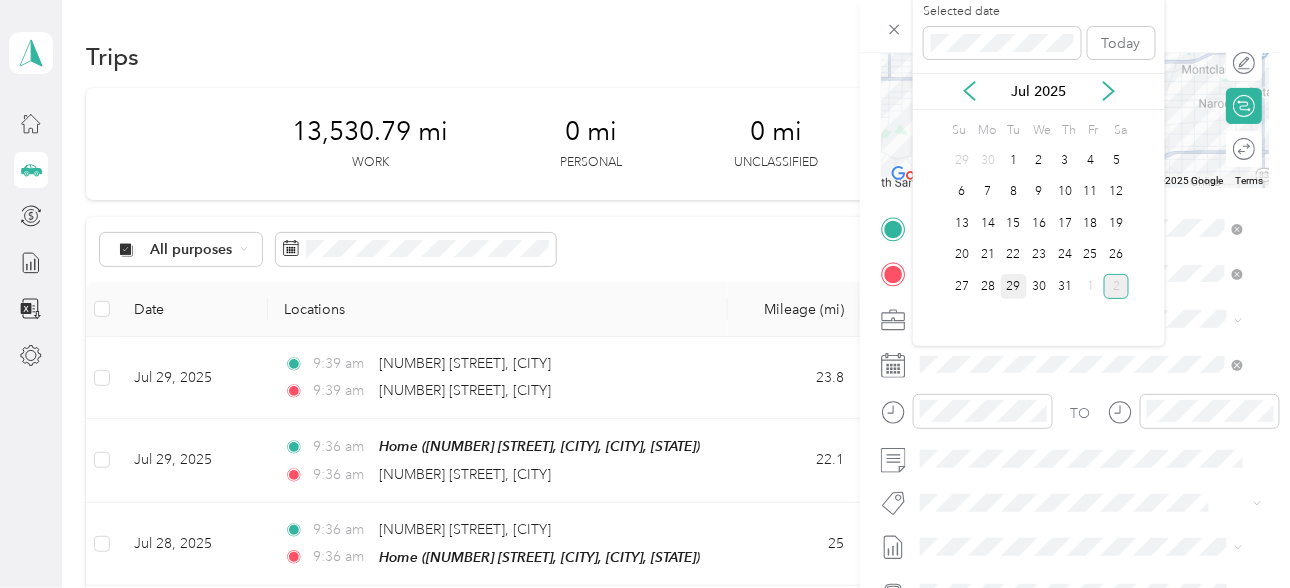 click on "29" at bounding box center (1014, 286) 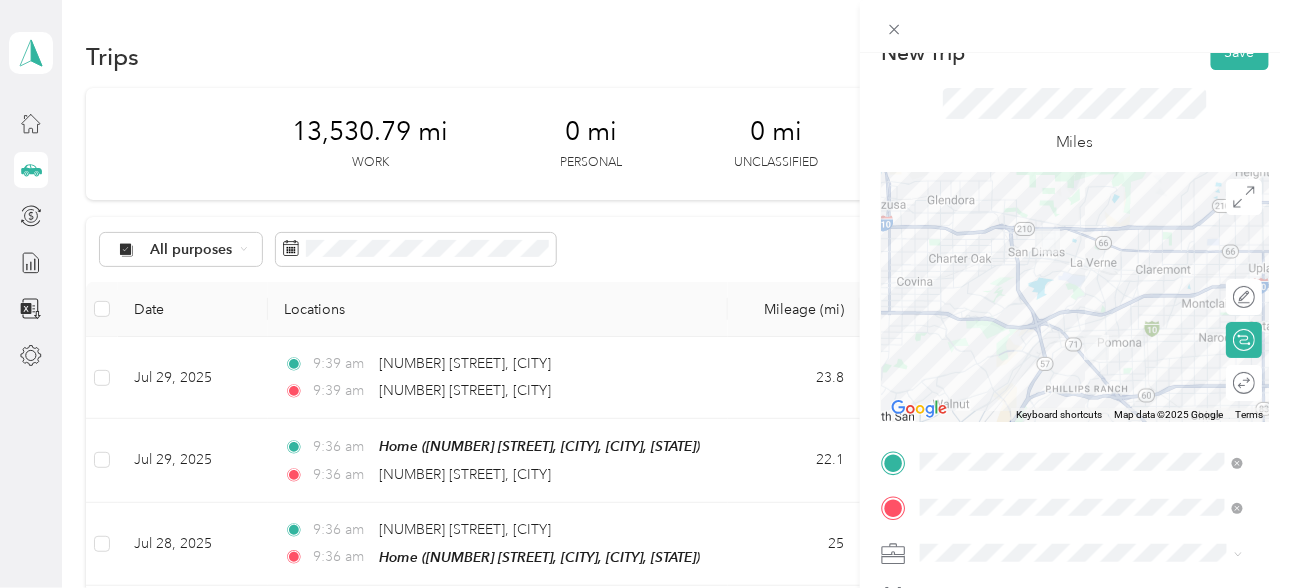 scroll, scrollTop: 0, scrollLeft: 0, axis: both 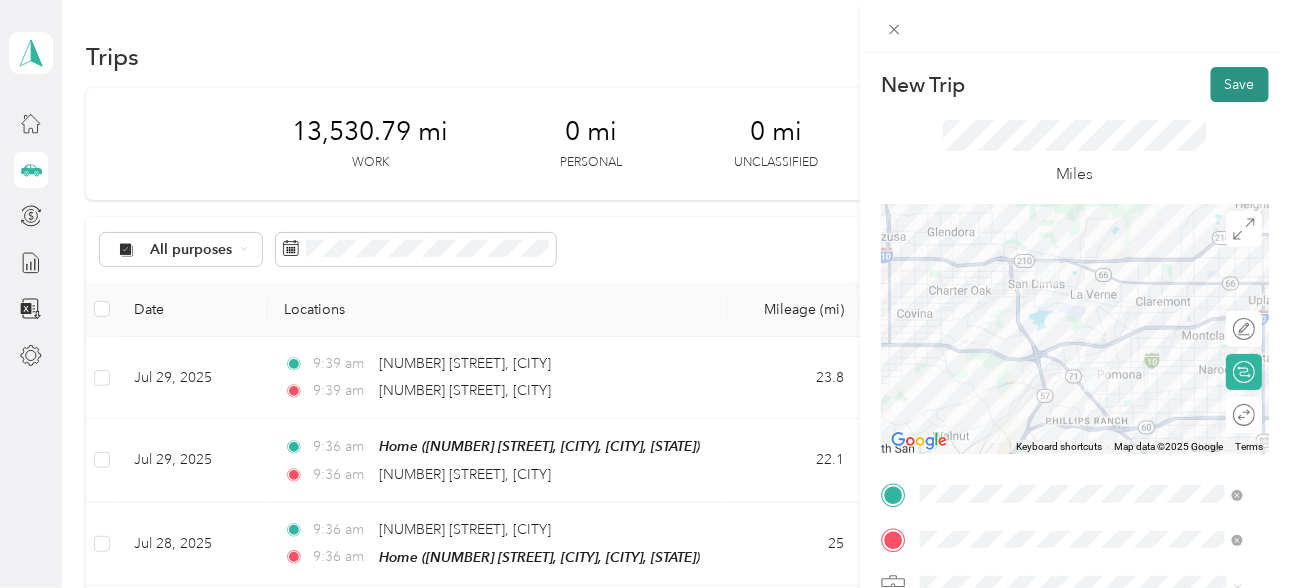 click on "Save" at bounding box center [1240, 84] 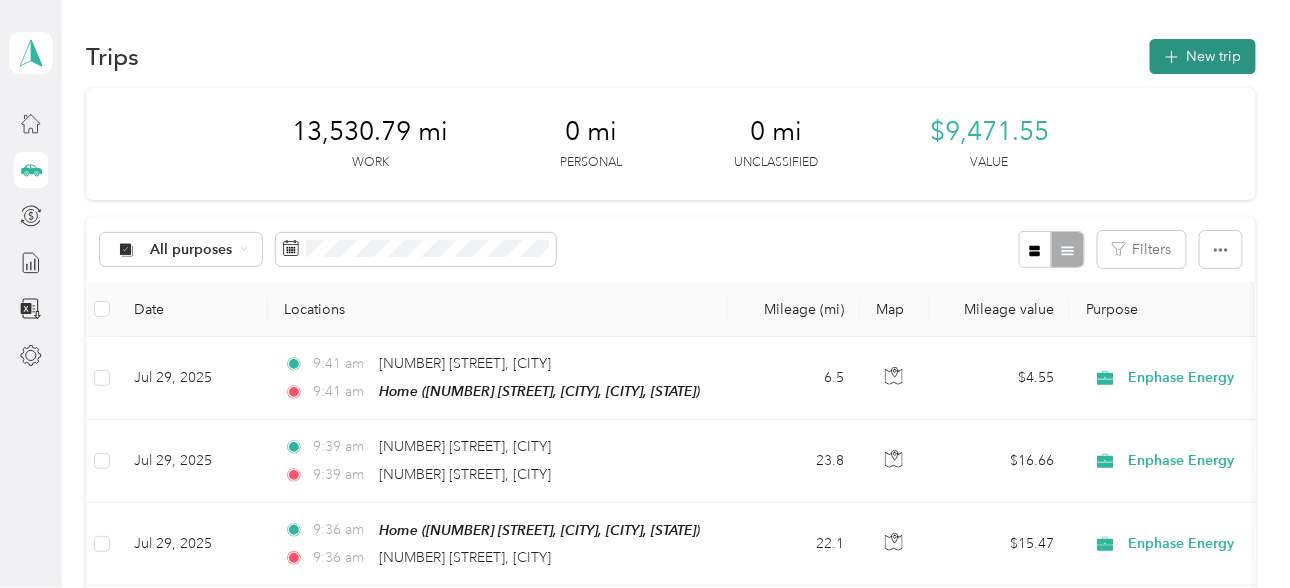 click on "New trip" at bounding box center (1203, 56) 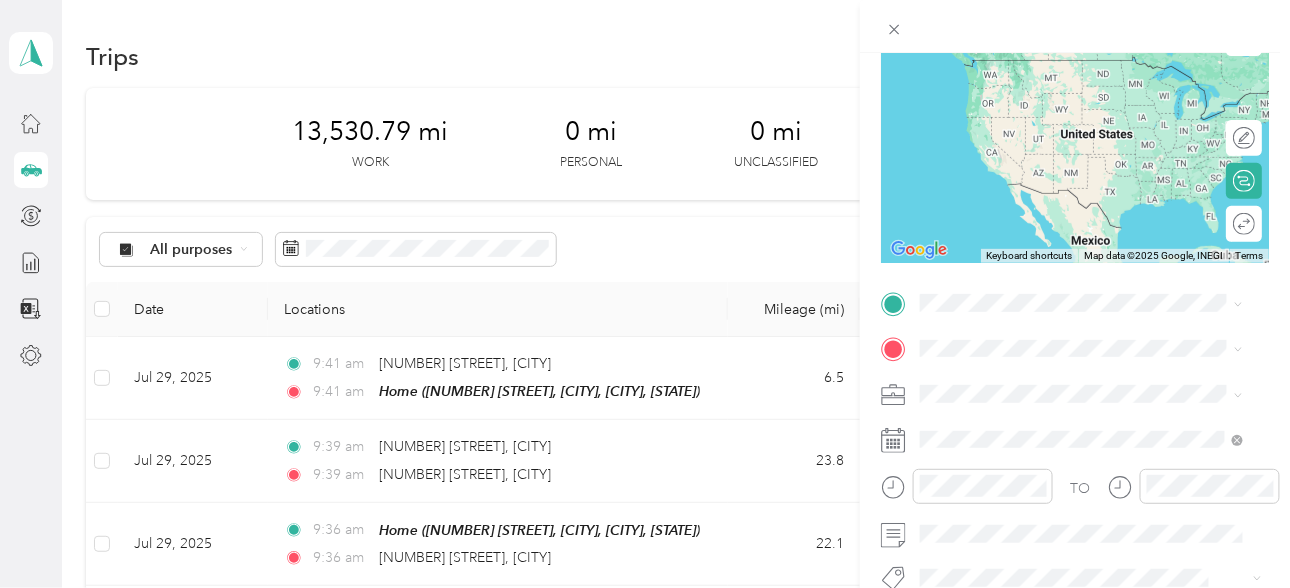 scroll, scrollTop: 266, scrollLeft: 0, axis: vertical 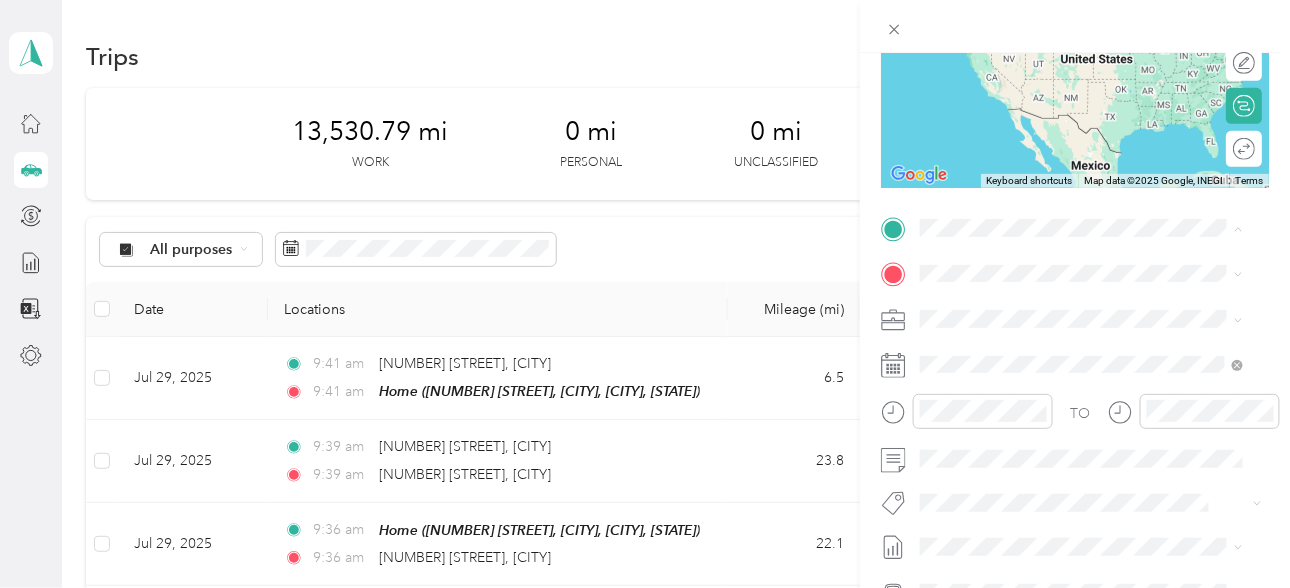 click on "Home [NUMBER] [STREET], [CITY], [POSTAL_CODE], [CITY], [STATE], [COUNTRY]" at bounding box center [1097, 339] 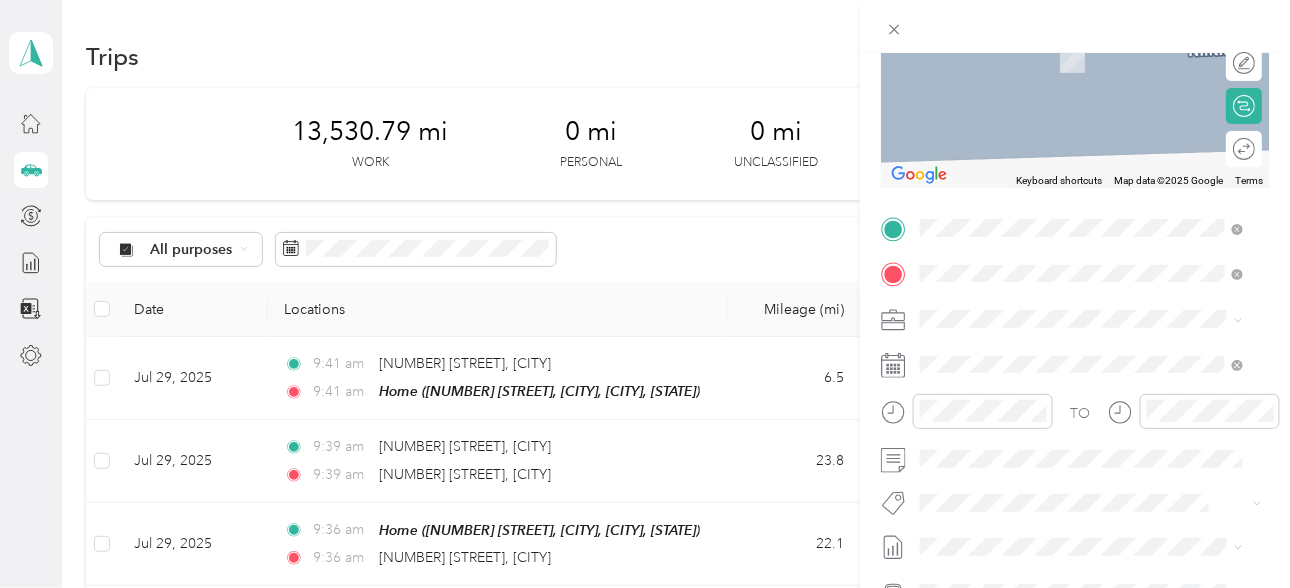 click on "[NUMBER] [STREET]
[CITY], [STATE] [POSTAL_CODE], [COUNTRY]" at bounding box center (1097, 362) 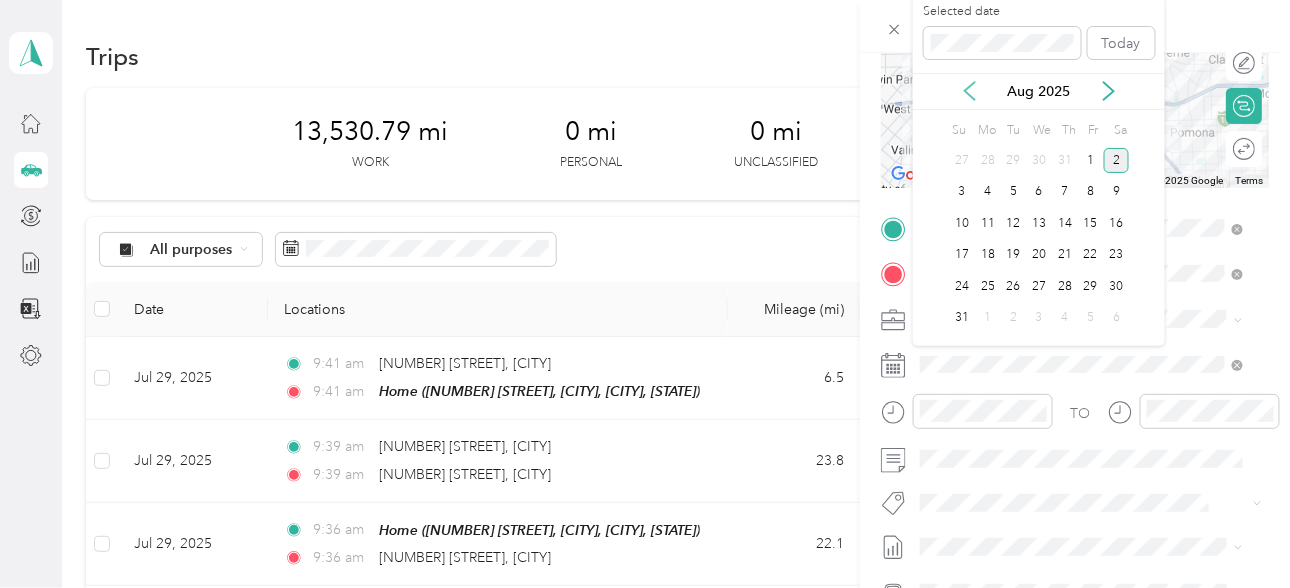 click 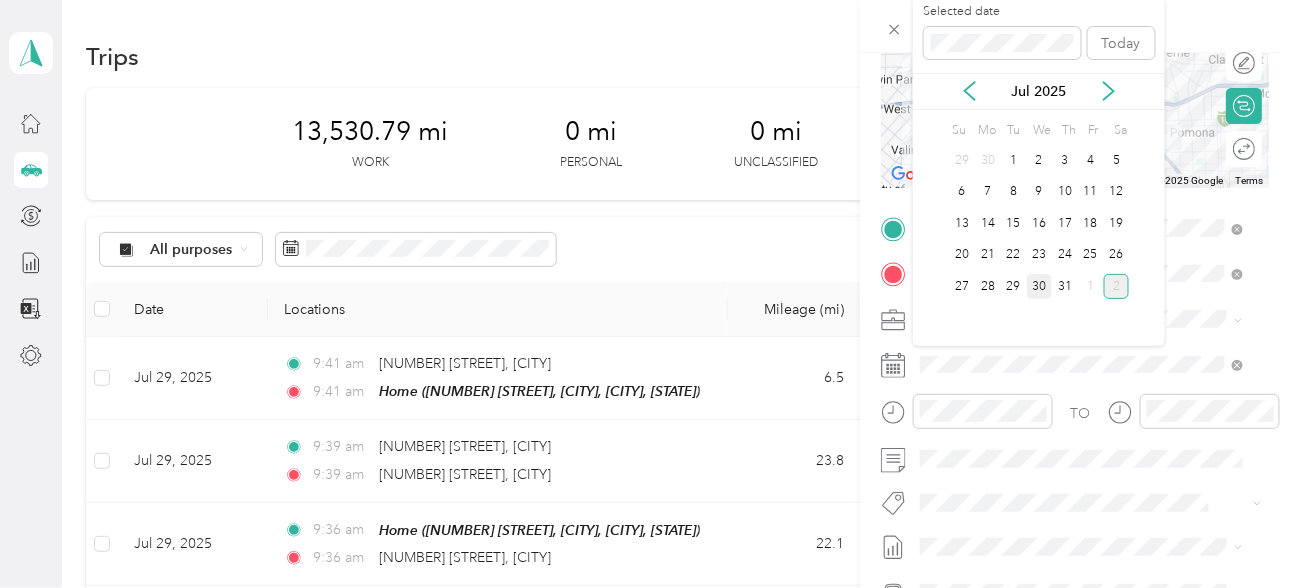 click on "30" at bounding box center [1040, 286] 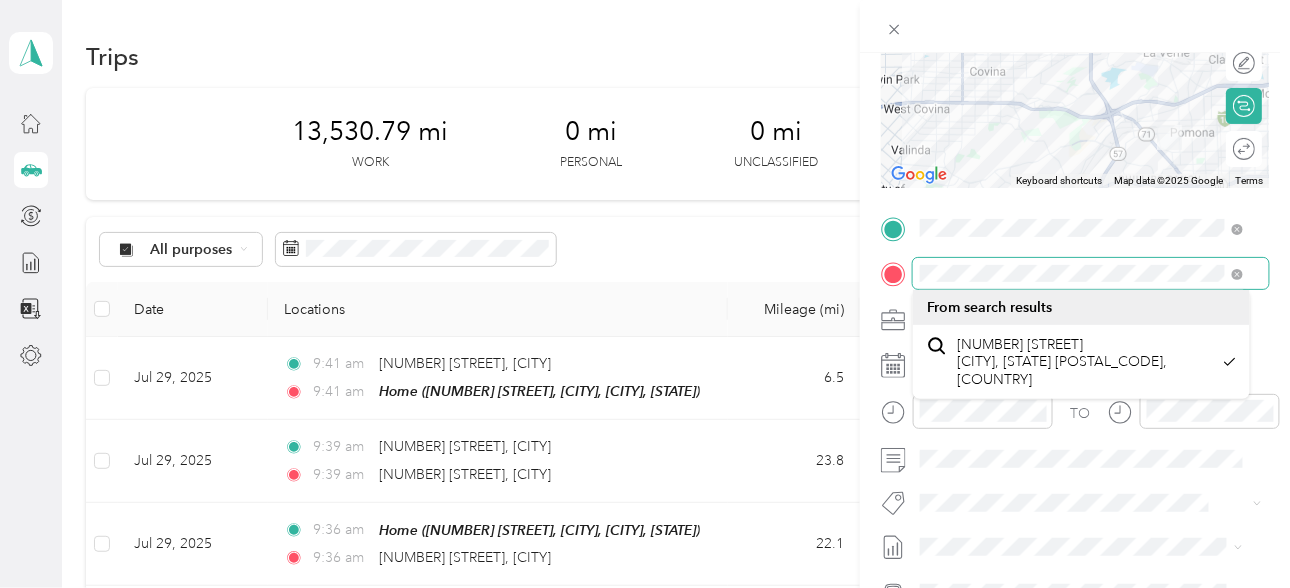 scroll, scrollTop: 0, scrollLeft: 52, axis: horizontal 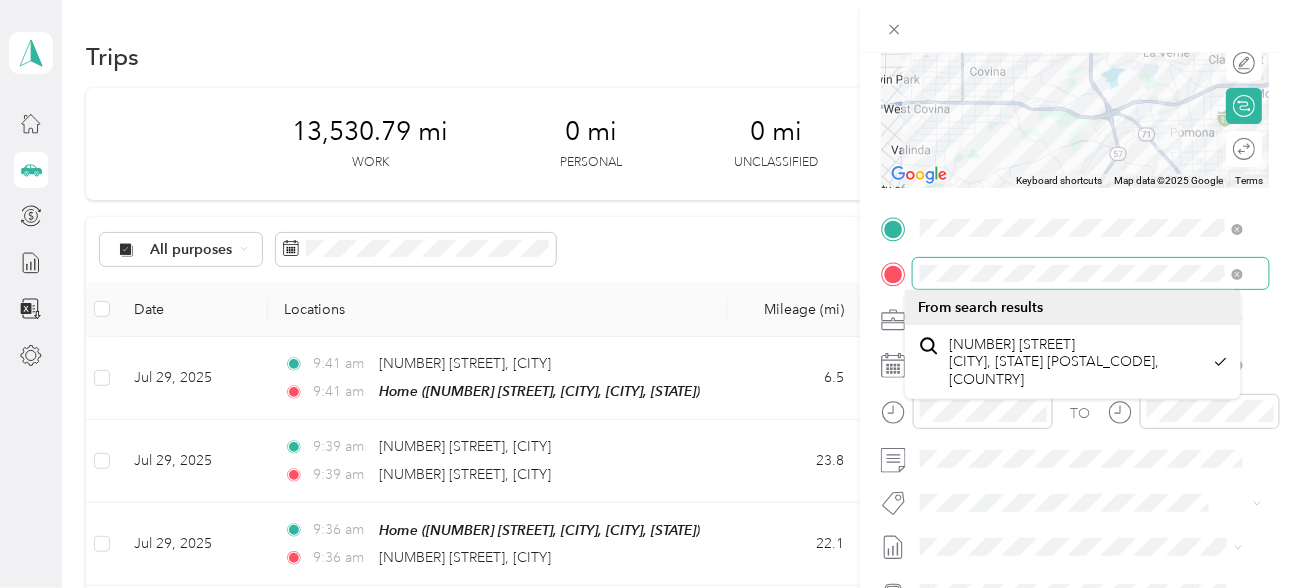 click on "New Trip Save This trip cannot be edited because it is either under review, approved, or paid. Contact your Team Manager to edit it. Miles To navigate the map with touch gestures double-tap and hold your finger on the map, then drag the map. ← Move left → Move right ↑ Move up ↓ Move down + Zoom in - Zoom out Home Jump left by 75% End Jump right by 75% Page Up Jump up by 75% Page Down Jump down by 75% Keyboard shortcuts Map Data Map data ©2025 Google Map data ©2025 Google 5 km  Click to toggle between metric and imperial units Terms Report a map error Edit route Calculate route Round trip TO Add photo" at bounding box center [1075, 347] 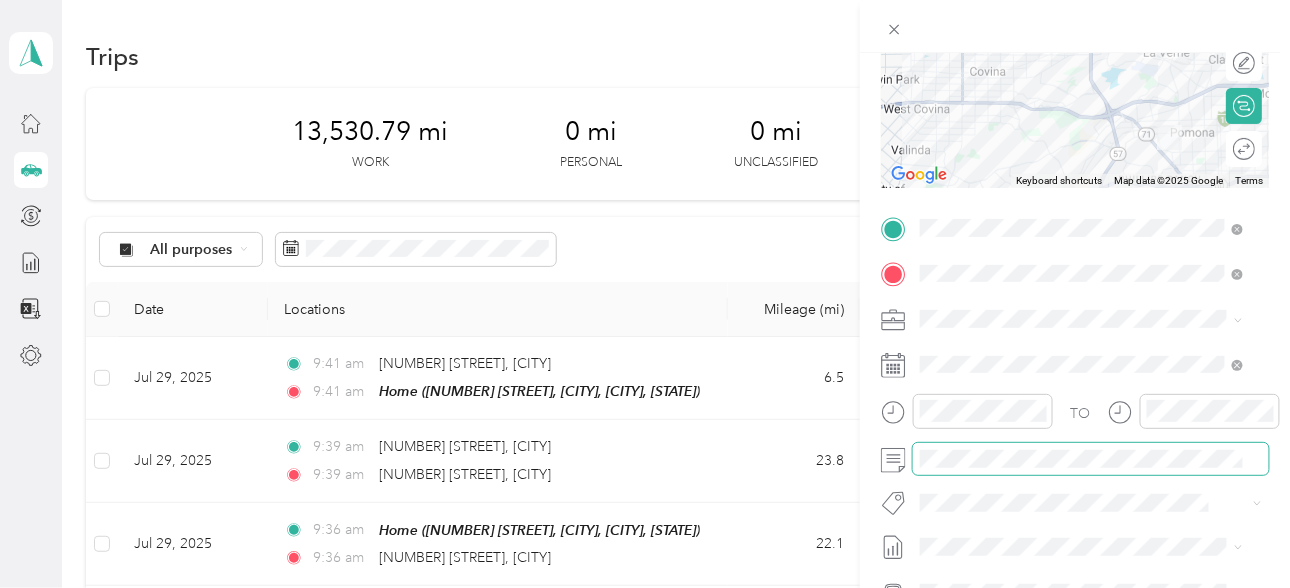 scroll, scrollTop: 0, scrollLeft: 0, axis: both 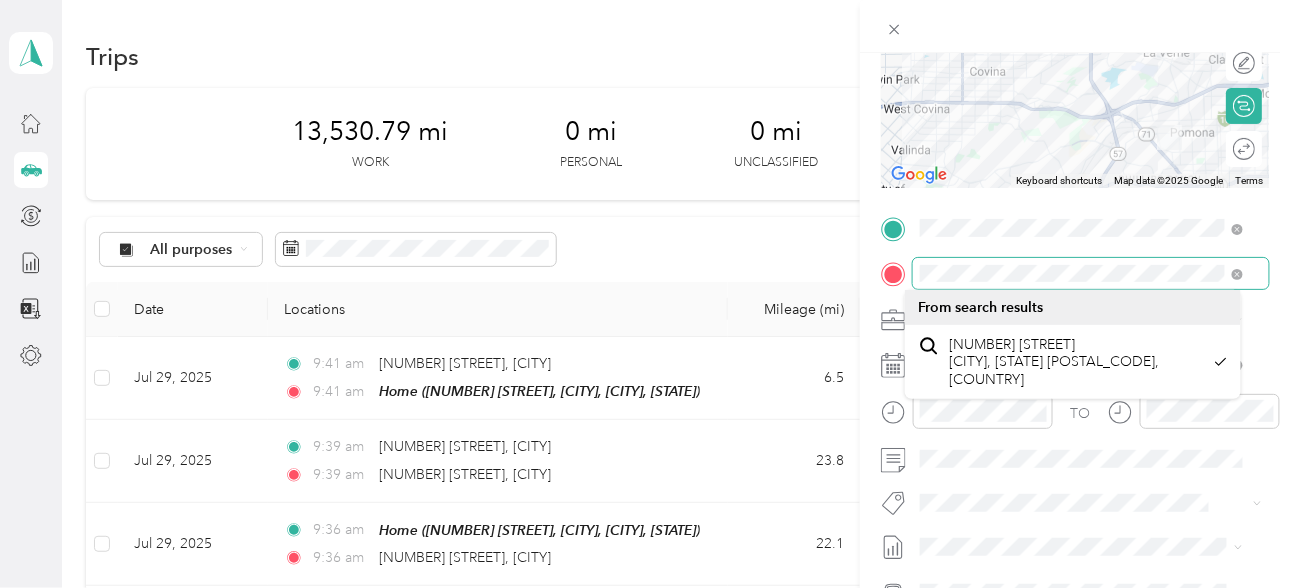 click at bounding box center (1091, 273) 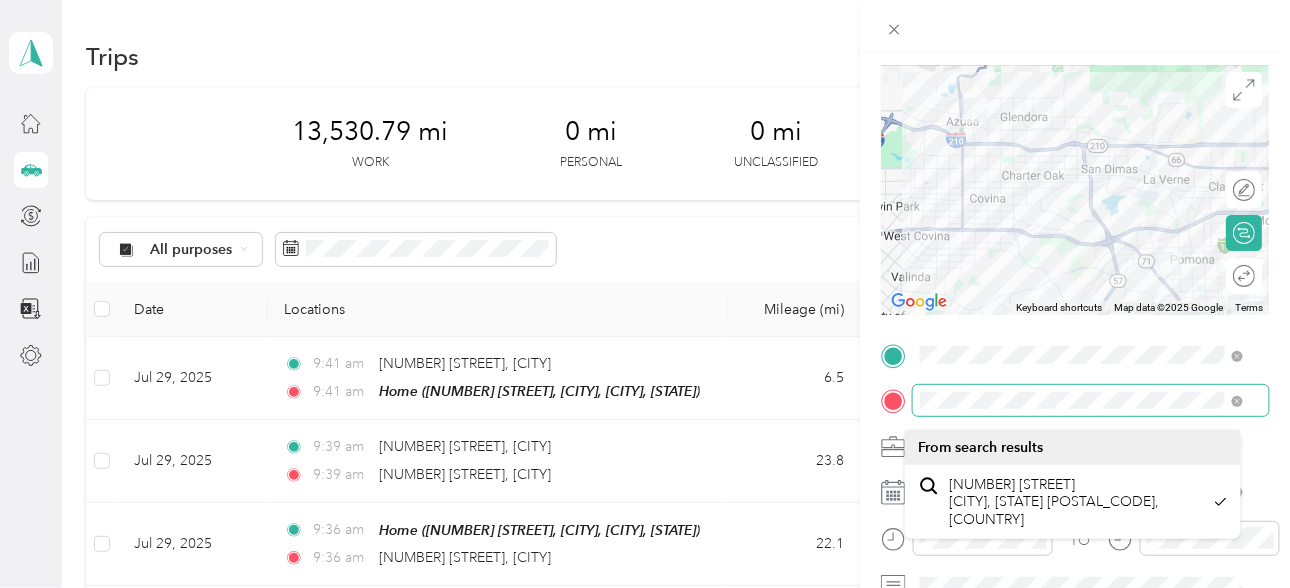scroll, scrollTop: 0, scrollLeft: 8, axis: horizontal 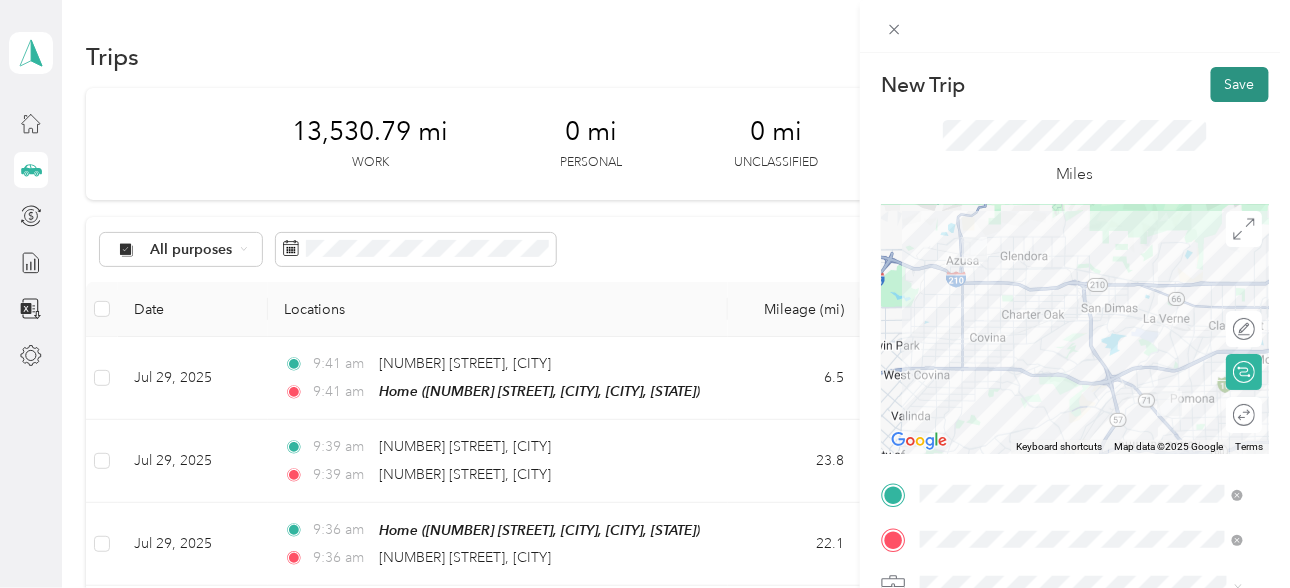click on "Save" at bounding box center [1240, 84] 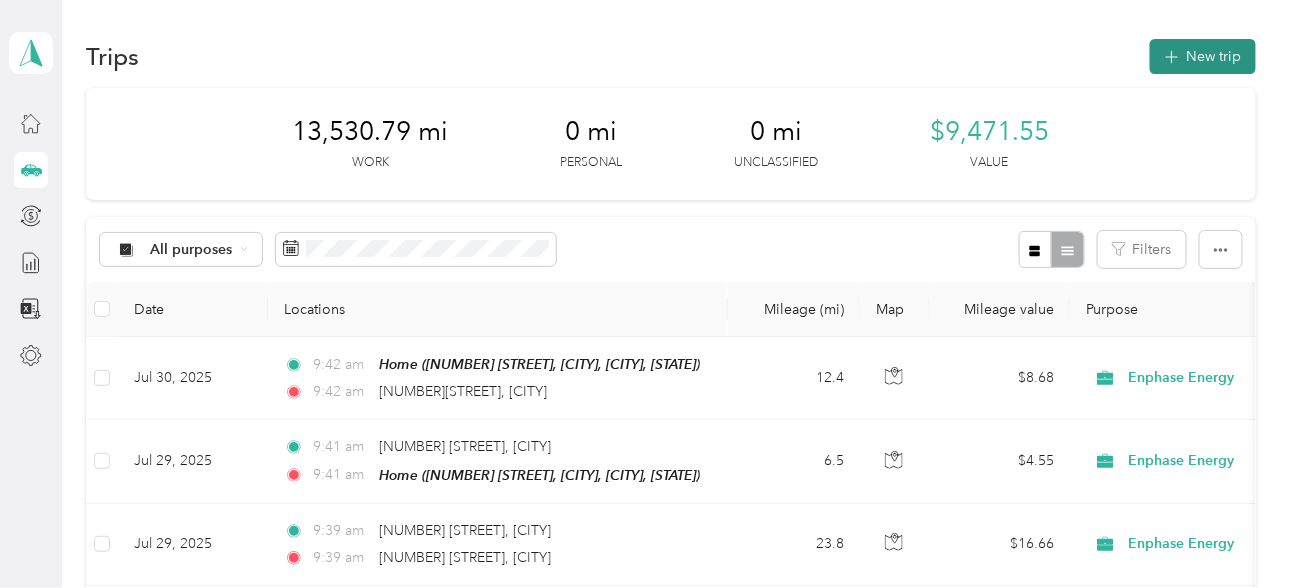 click on "New trip" at bounding box center [1203, 56] 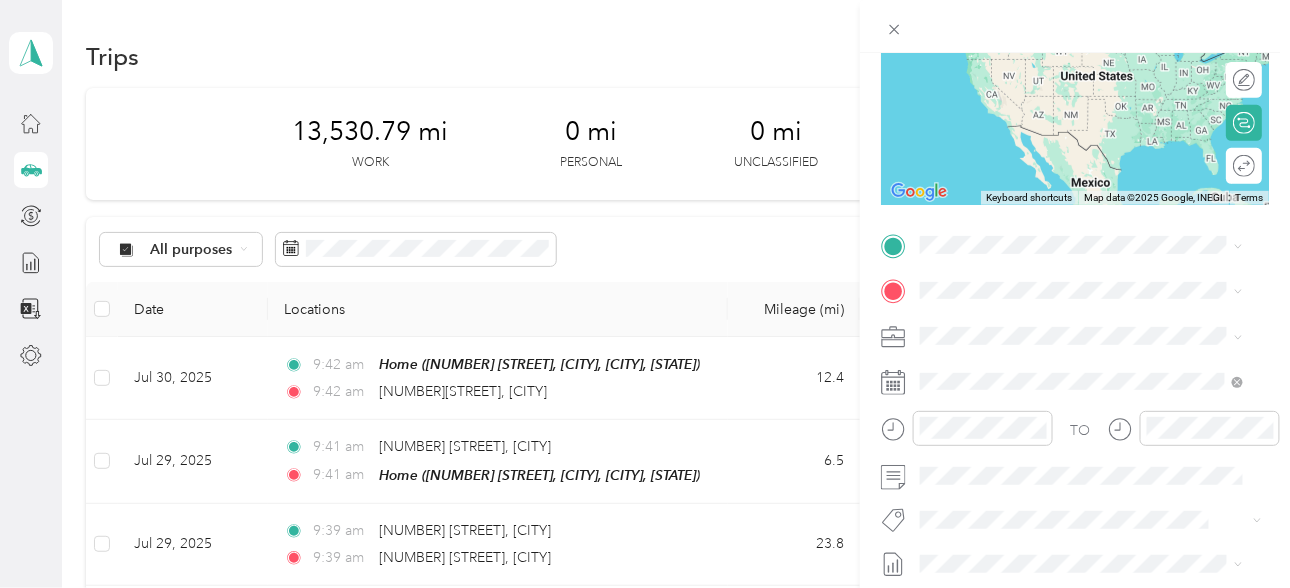 scroll, scrollTop: 266, scrollLeft: 0, axis: vertical 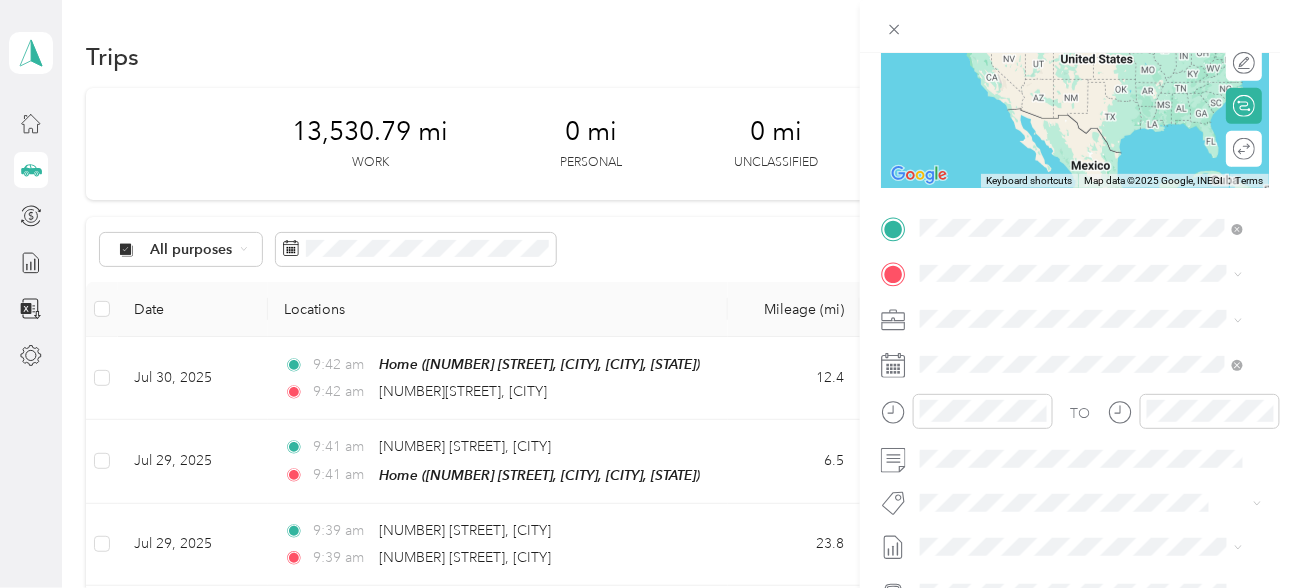 click on "[NUMBER] [STREET]
[CITY], [STATE] [POSTAL_CODE], [COUNTRY]" at bounding box center [1097, 316] 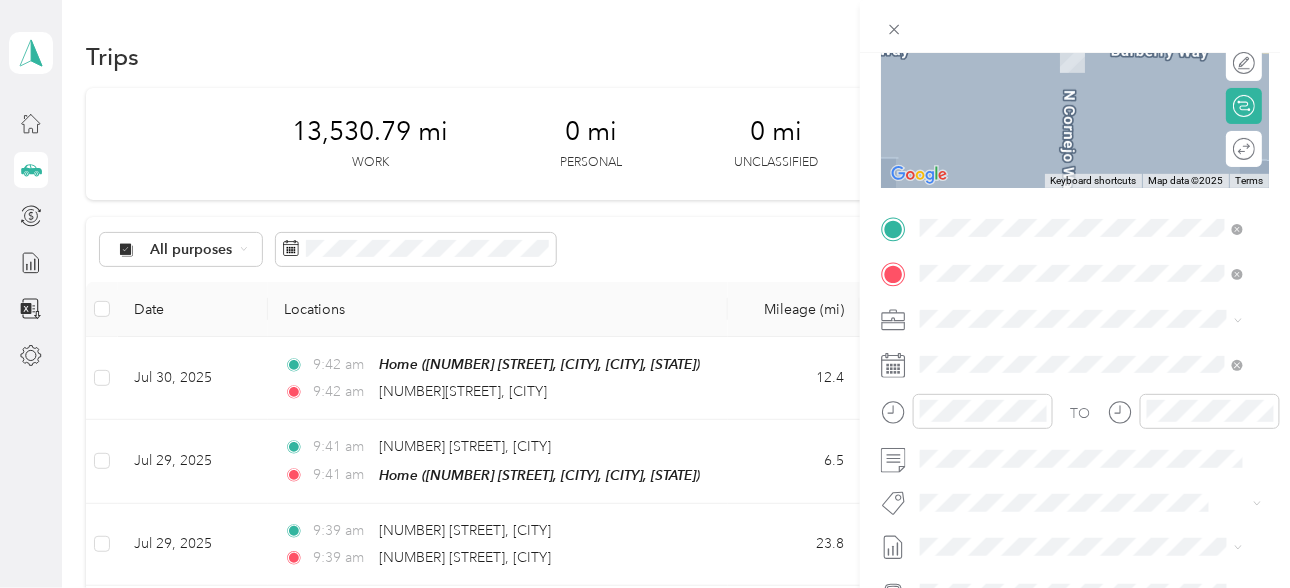 click on "[NUMBER] [STREET]
[CITY], [STATE] [POSTAL_CODE], [COUNTRY]" at bounding box center (1097, 362) 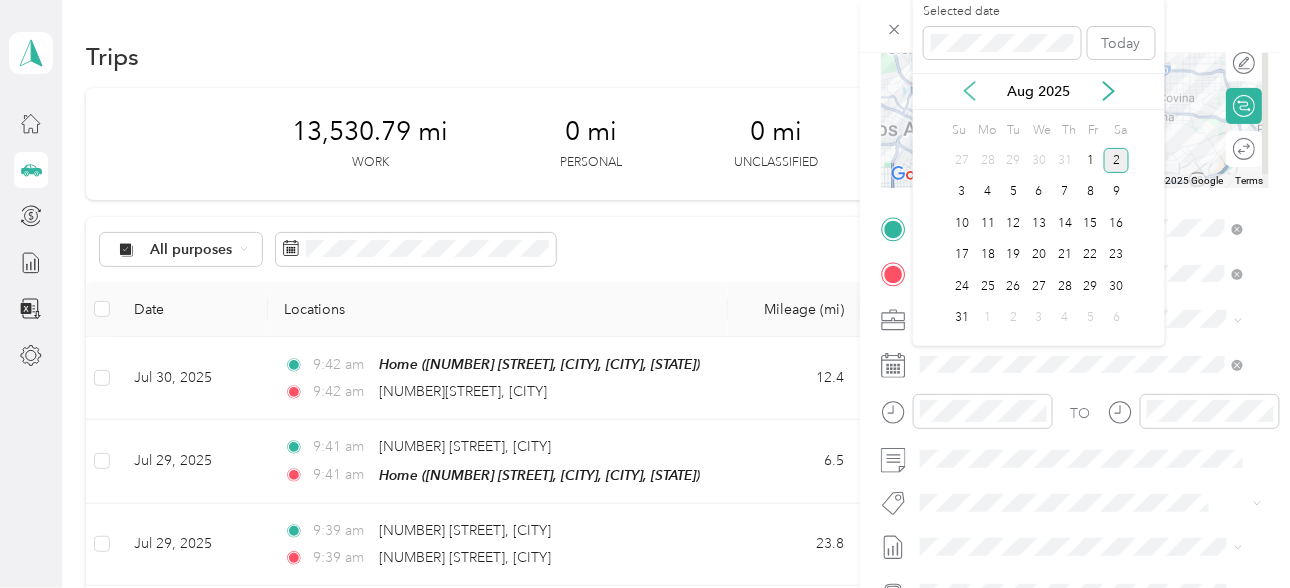 click 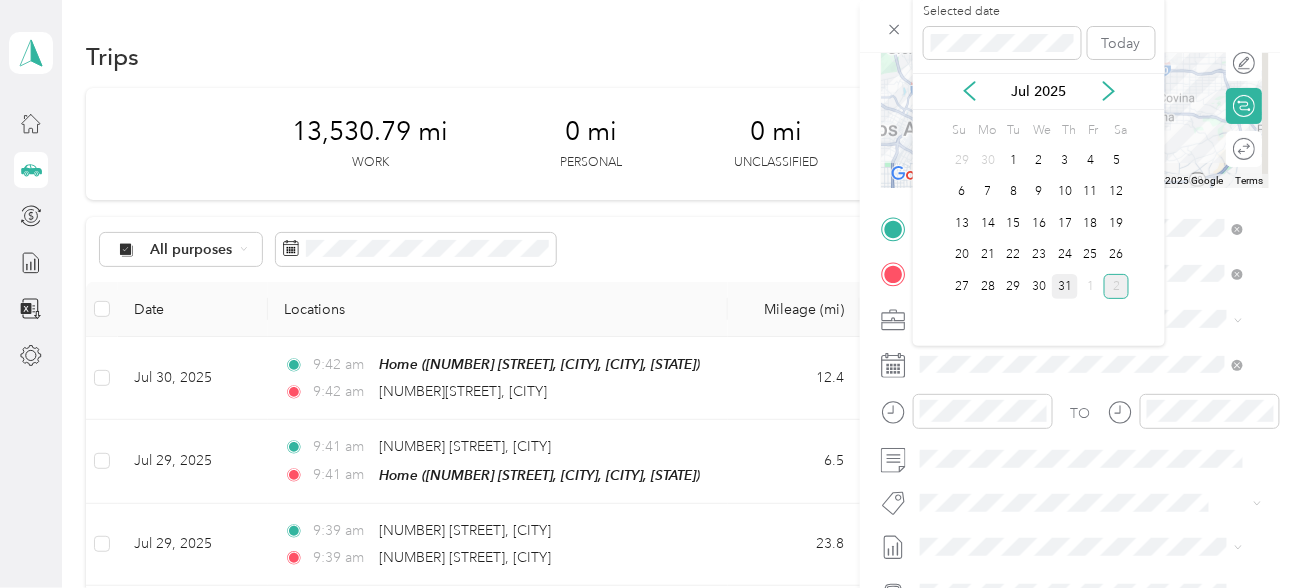 click on "31" at bounding box center [1065, 286] 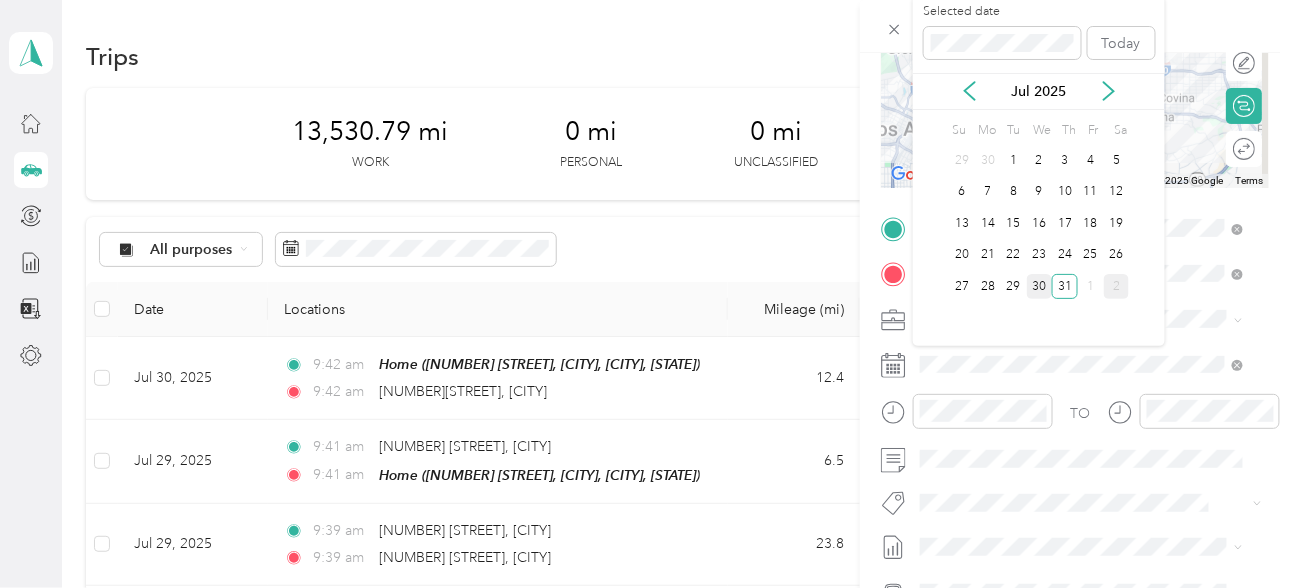click on "30" at bounding box center [1040, 286] 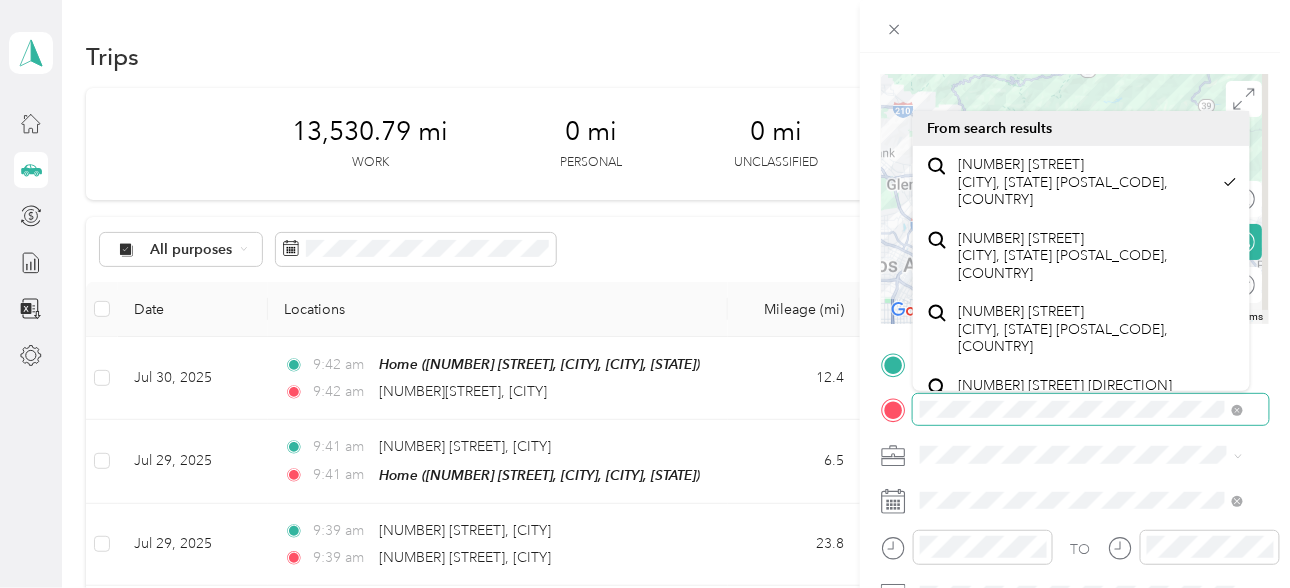 scroll, scrollTop: 0, scrollLeft: 0, axis: both 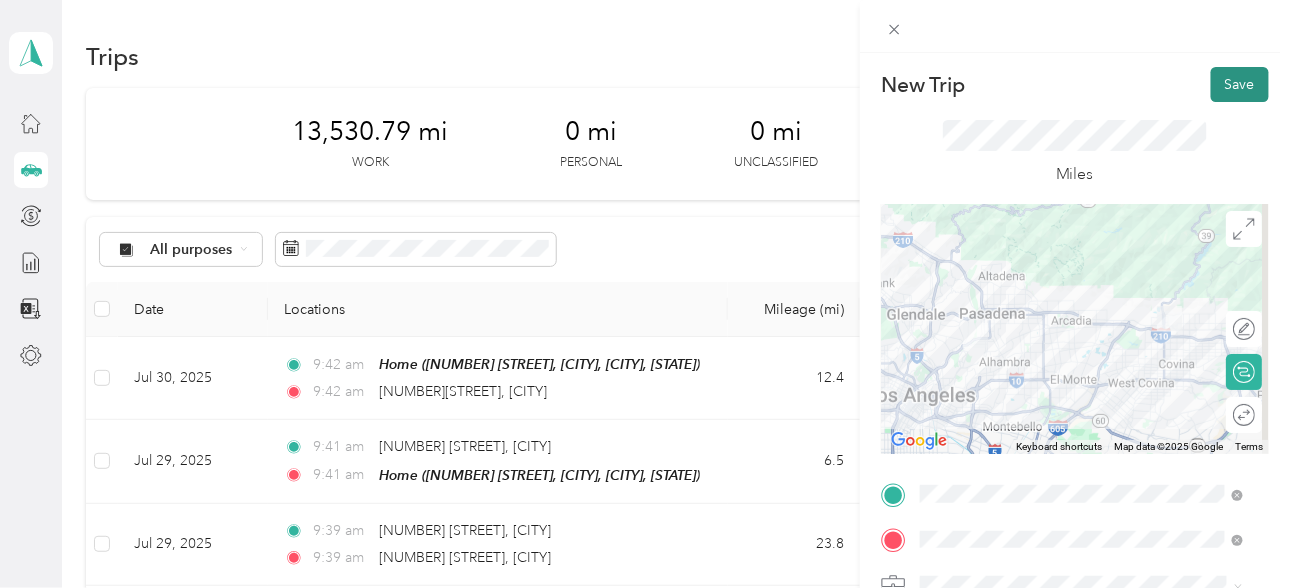 click on "Save" at bounding box center [1240, 84] 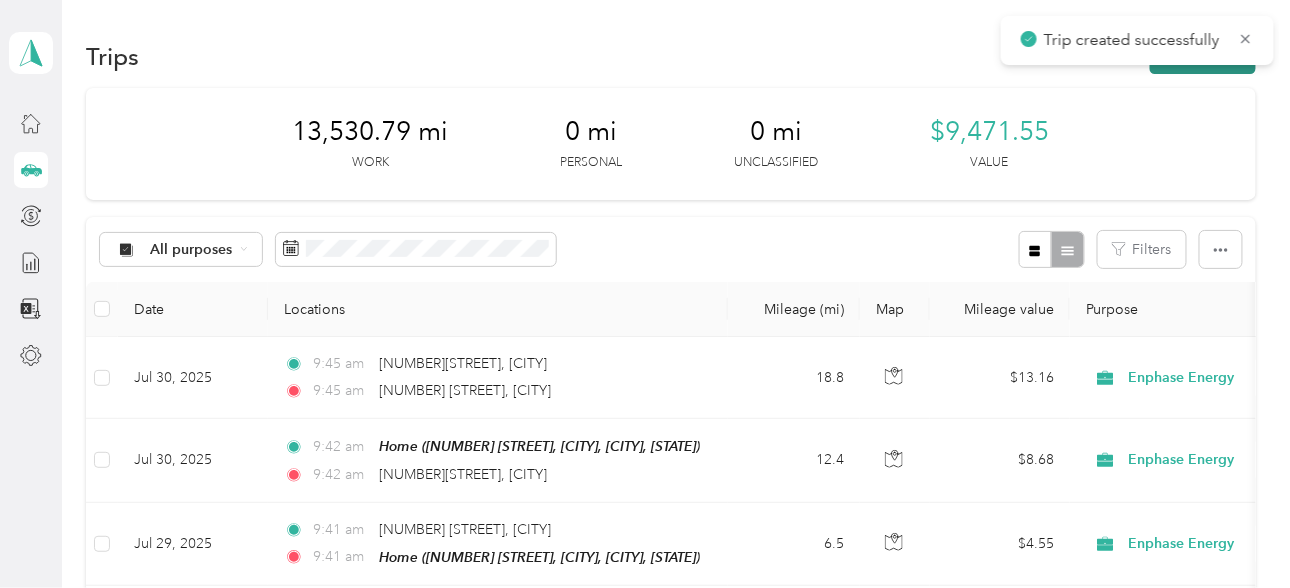 click on "New trip" at bounding box center [1203, 56] 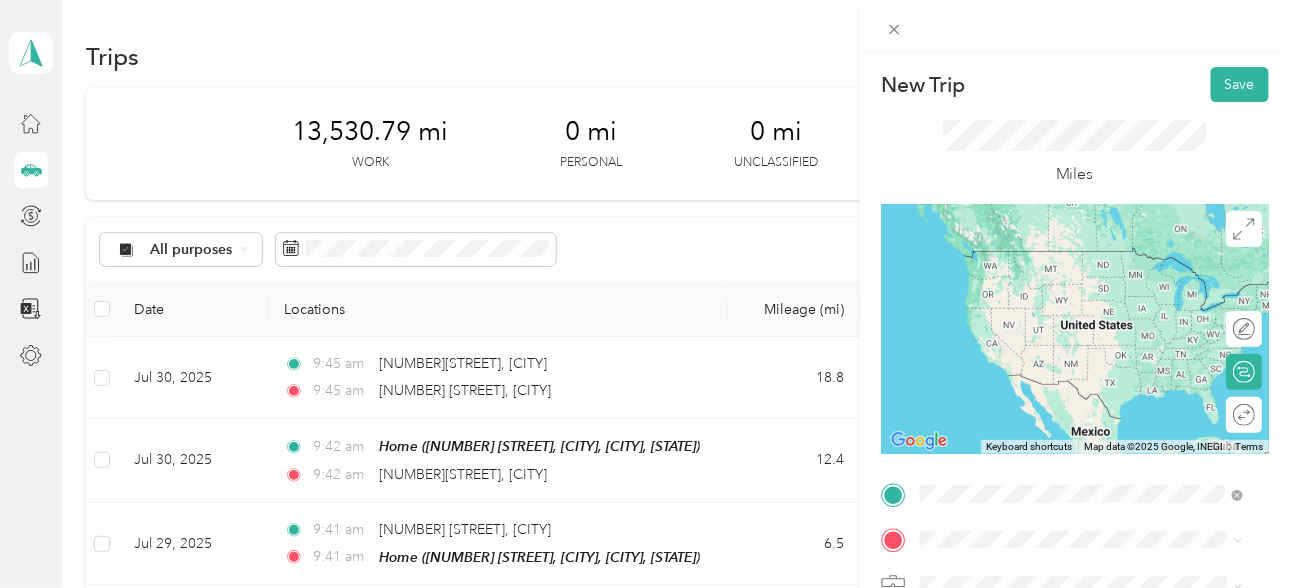 click on "[NUMBER] [STREET]
[CITY], [STATE] [POSTAL_CODE], [COUNTRY]" at bounding box center [1097, 268] 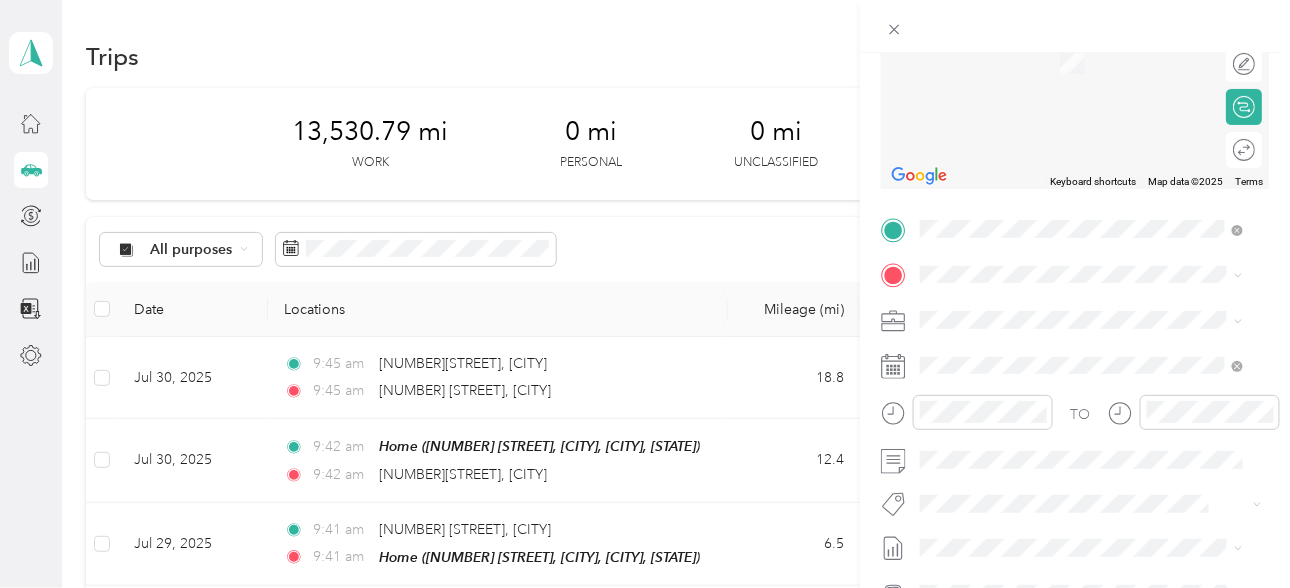 scroll, scrollTop: 266, scrollLeft: 0, axis: vertical 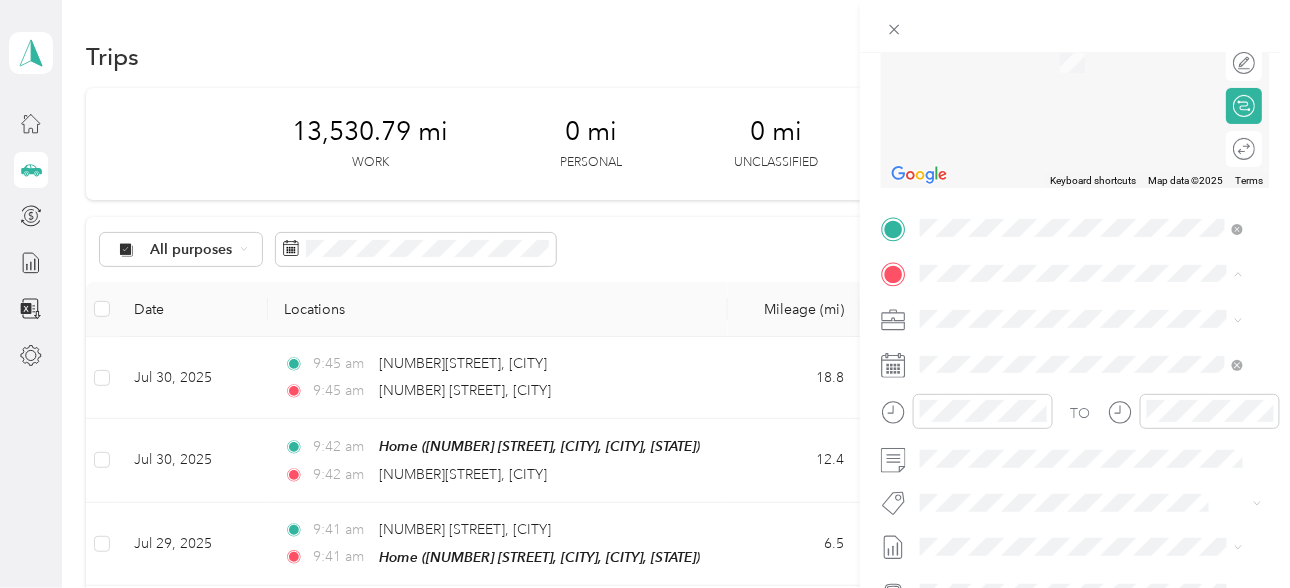 click on "[NUMBER] [STREET] [DIRECTION], [CITY], [POSTAL_CODE], [CITY], [STATE], [COUNTRY]" at bounding box center [1090, 500] 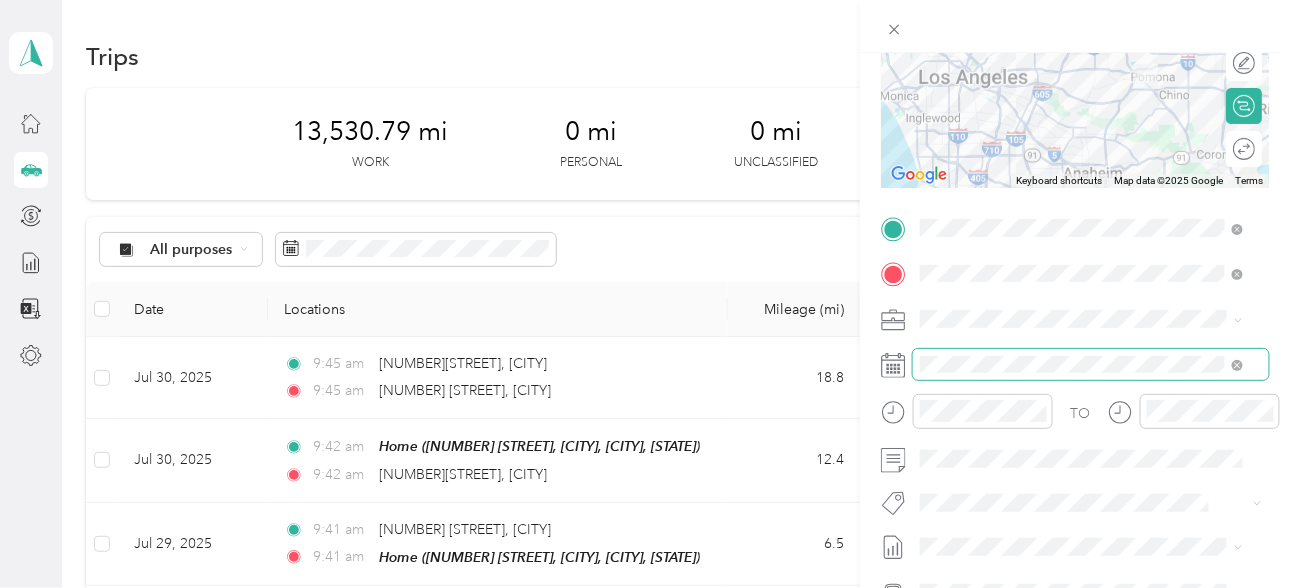 scroll, scrollTop: 399, scrollLeft: 0, axis: vertical 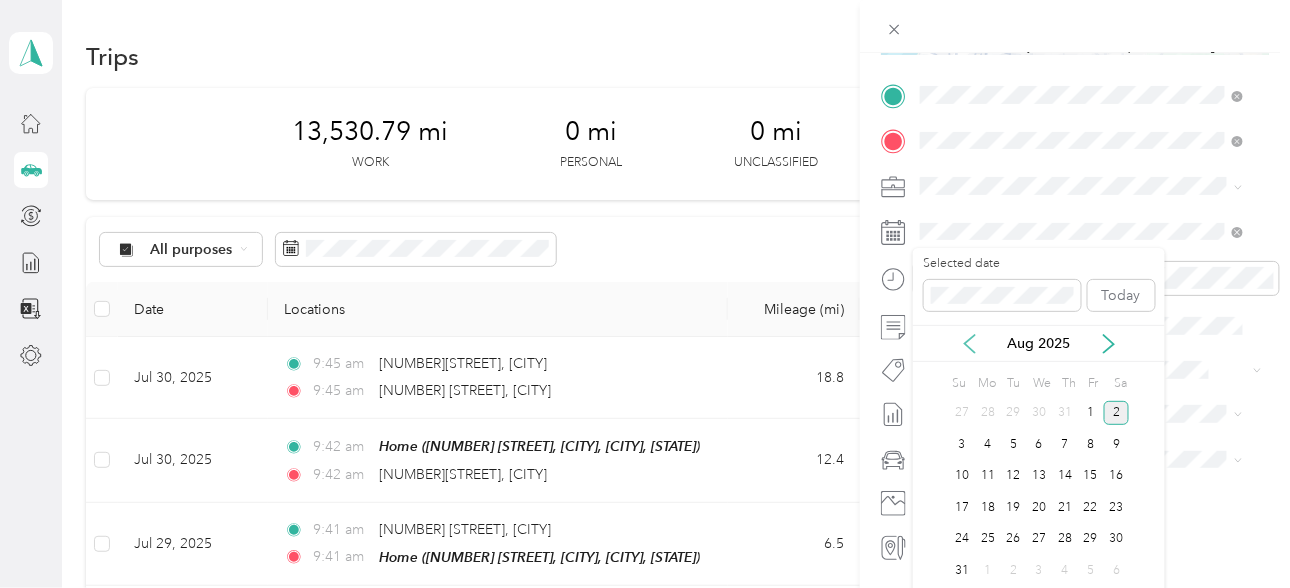 click 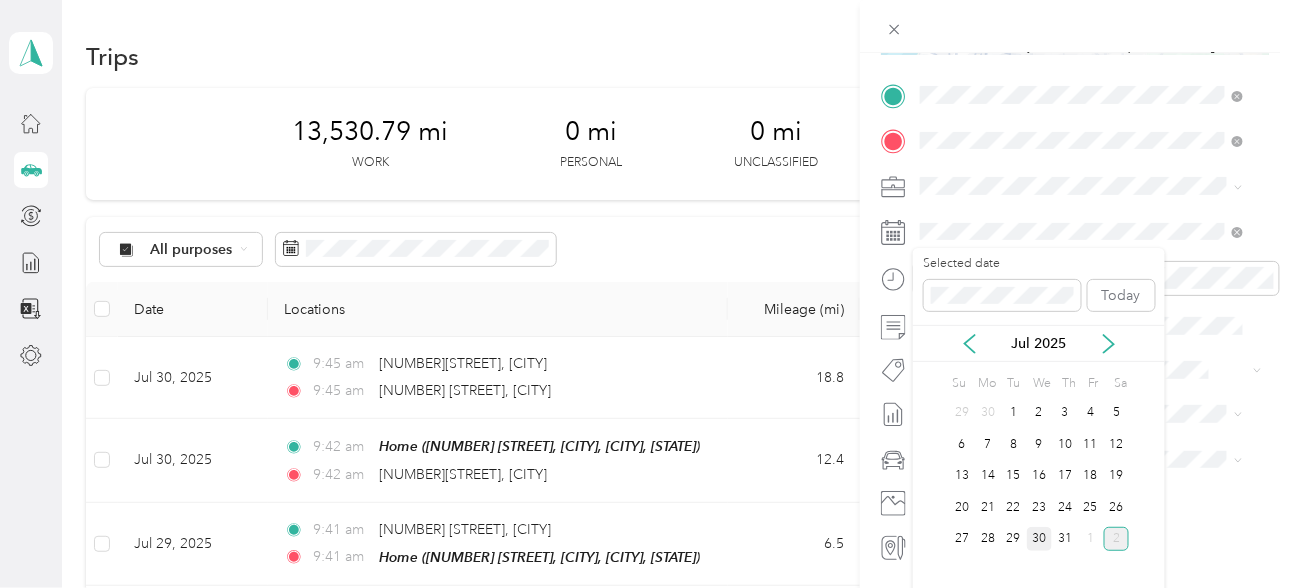 click on "30" at bounding box center [1040, 539] 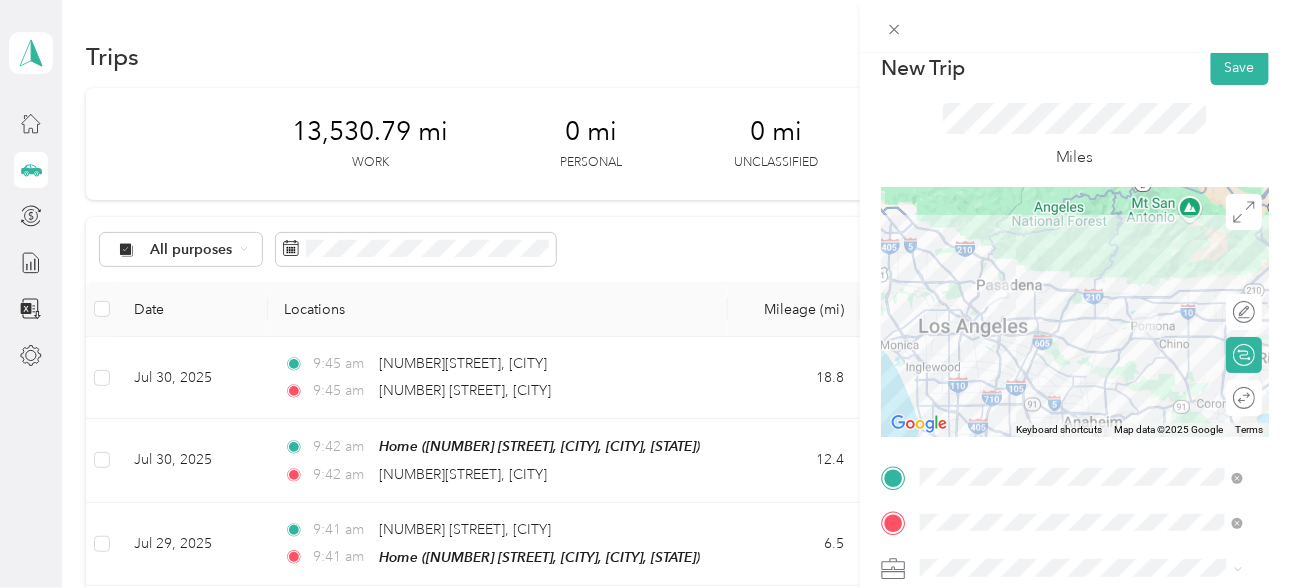 scroll, scrollTop: 0, scrollLeft: 0, axis: both 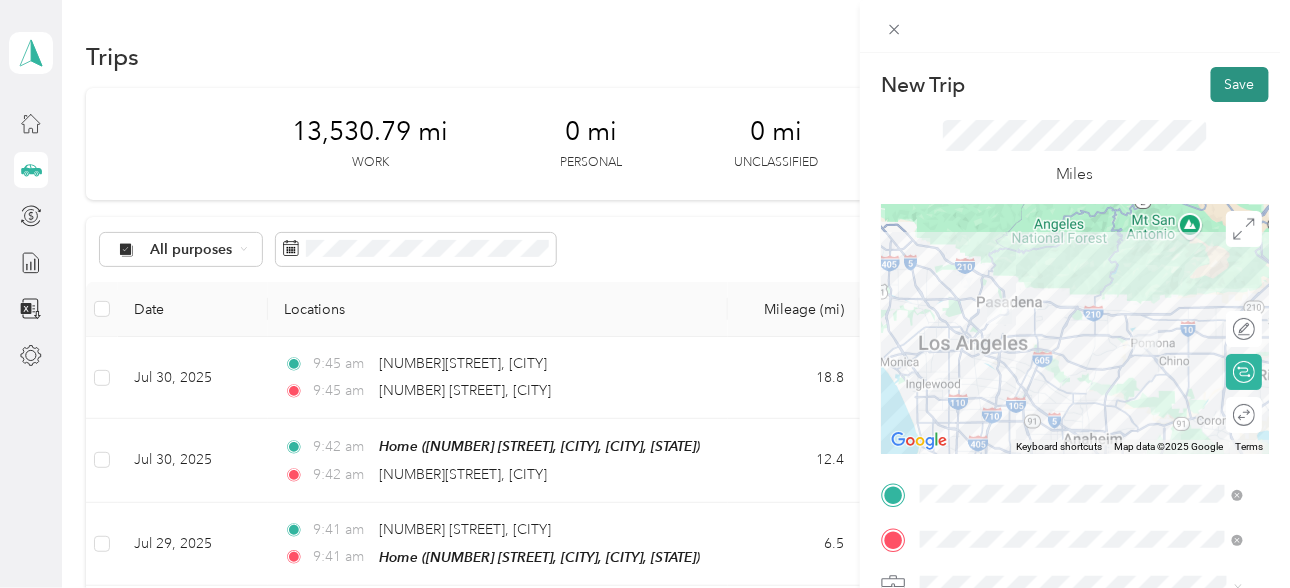 click on "Save" at bounding box center (1240, 84) 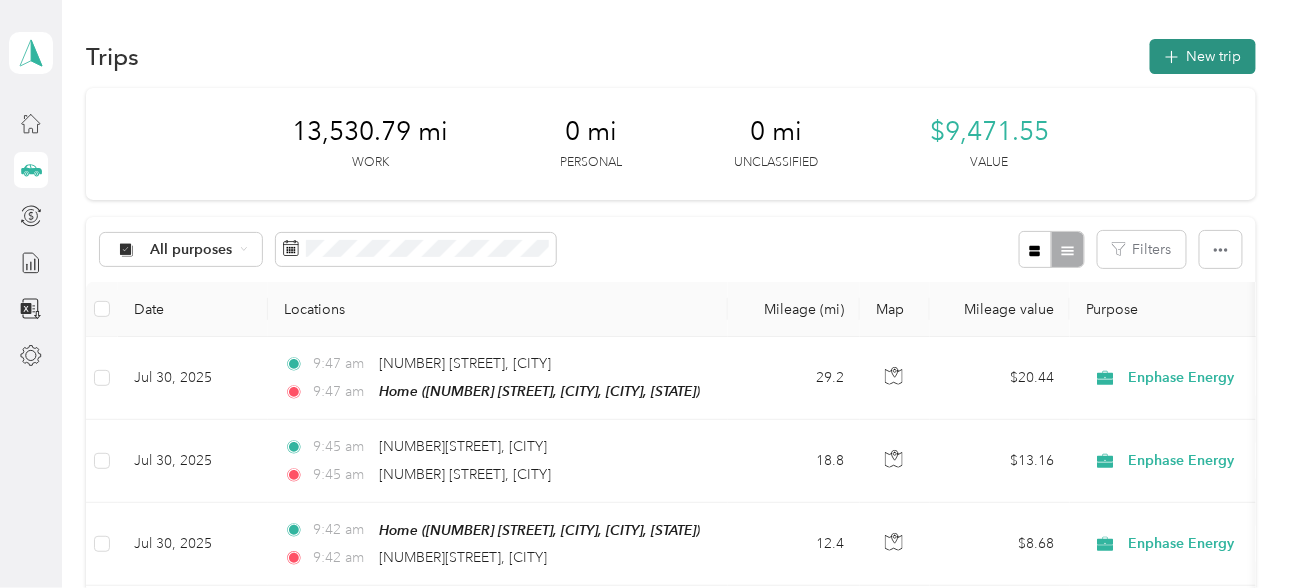 click on "New trip" at bounding box center [1203, 56] 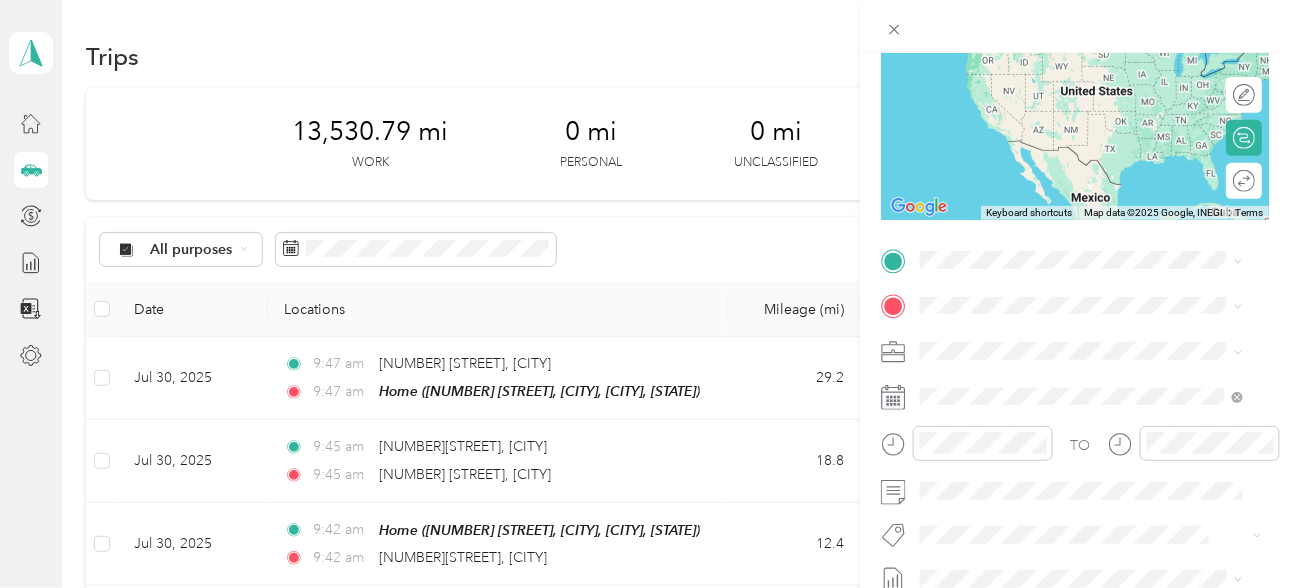scroll, scrollTop: 266, scrollLeft: 0, axis: vertical 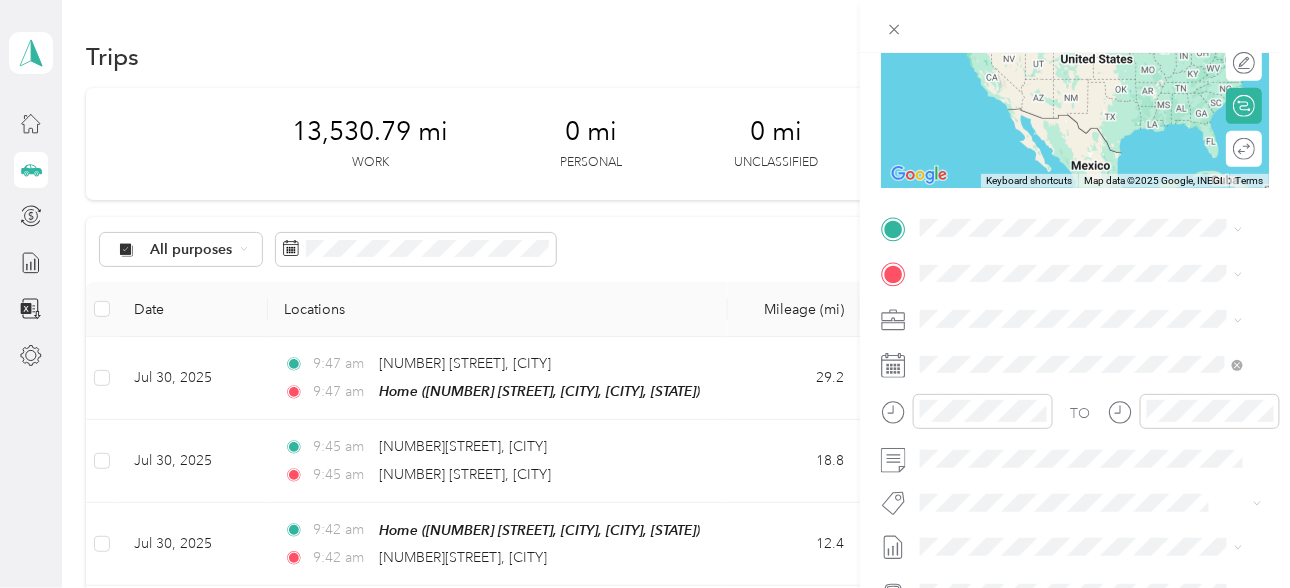 click on "[NUMBER] [STREET] [DIRECTION], [CITY], [POSTAL_CODE], [CITY], [STATE], [COUNTRY]" at bounding box center (1090, 447) 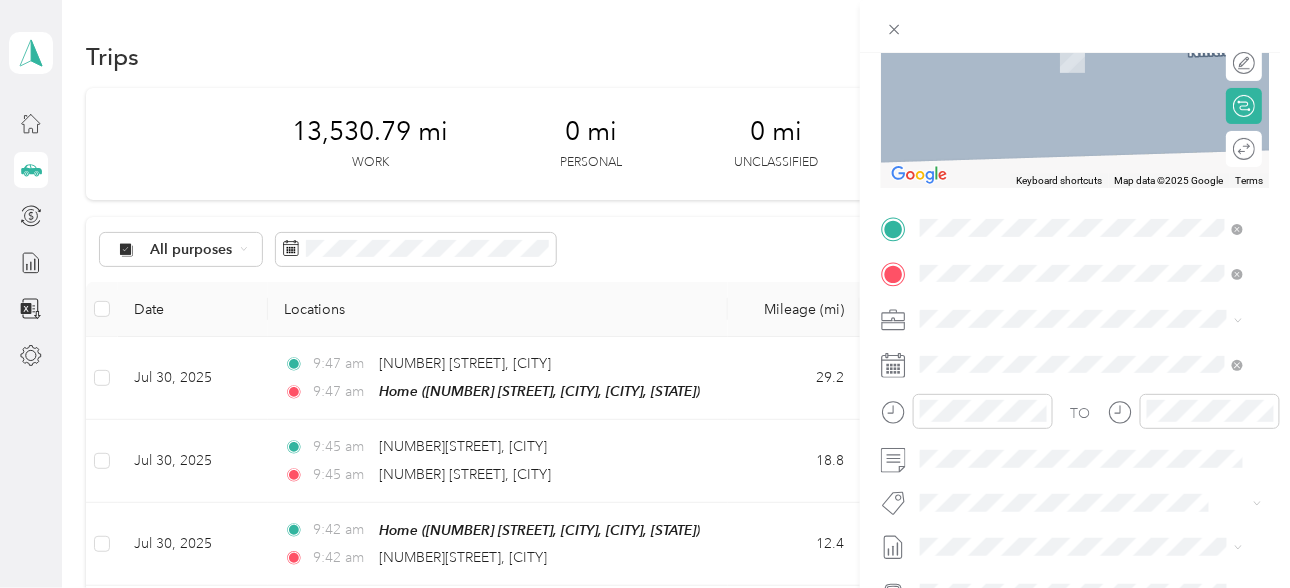 click on "[NUMBER][STREET]
[CITY], [STATE] [POSTAL_CODE], [COUNTRY]" at bounding box center (1097, 362) 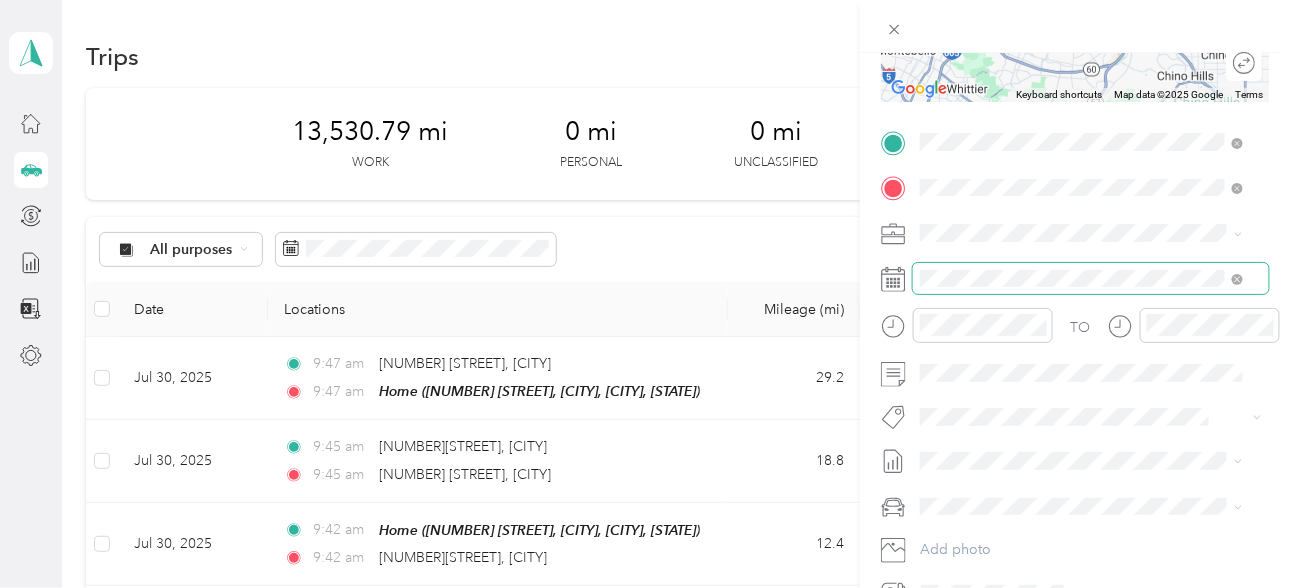 scroll, scrollTop: 399, scrollLeft: 0, axis: vertical 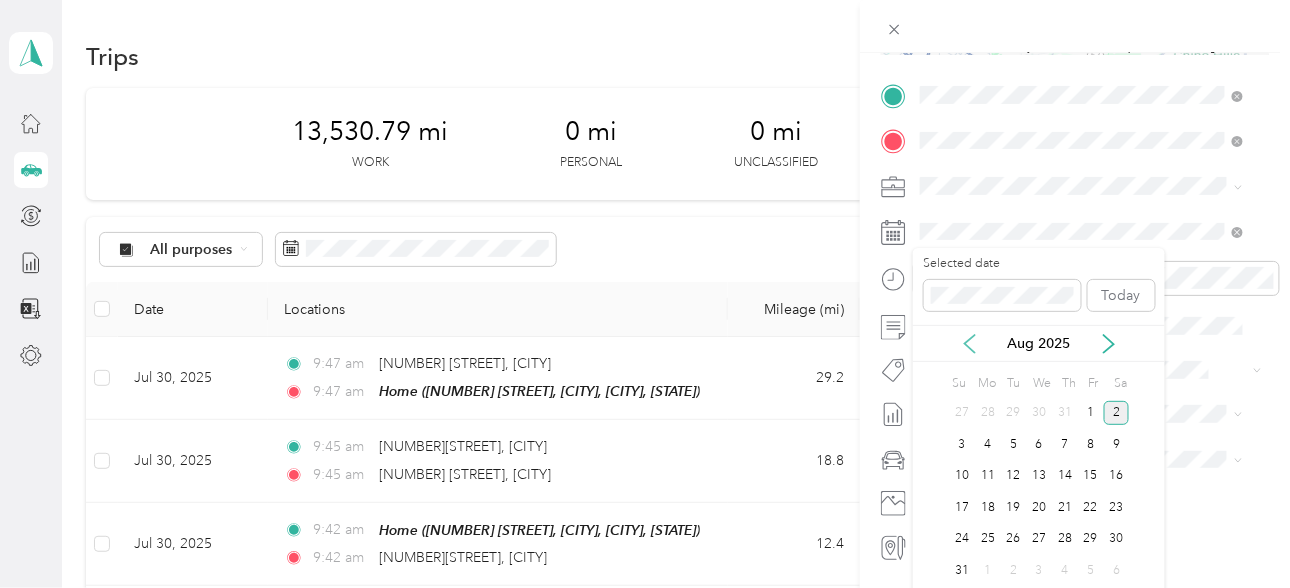 click 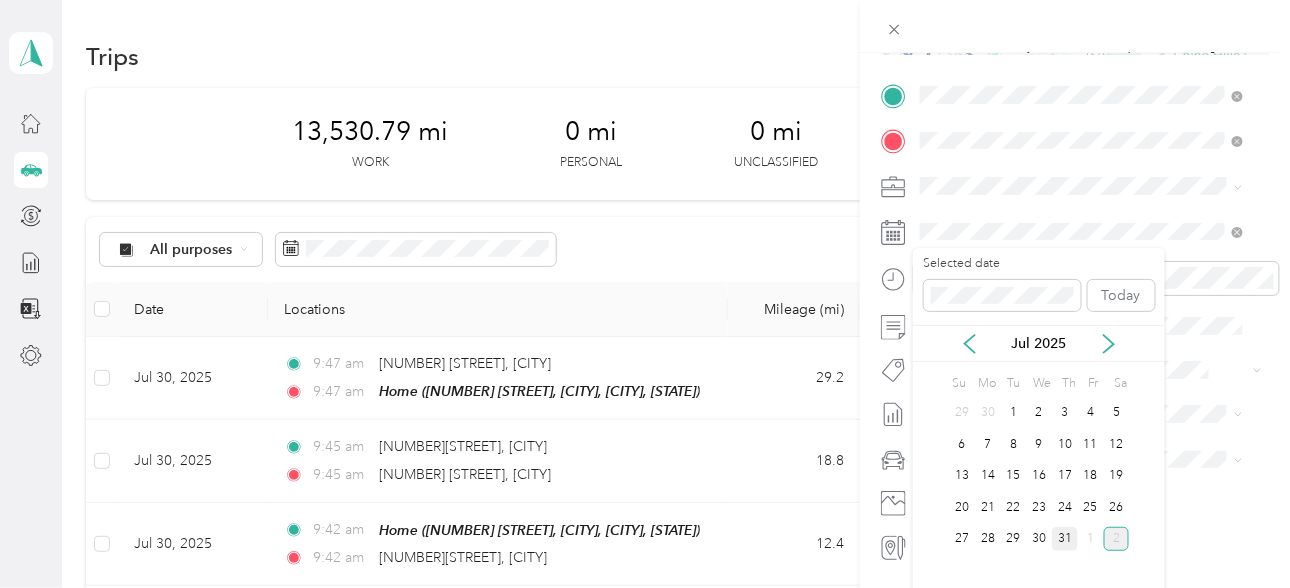 click on "31" at bounding box center [1065, 539] 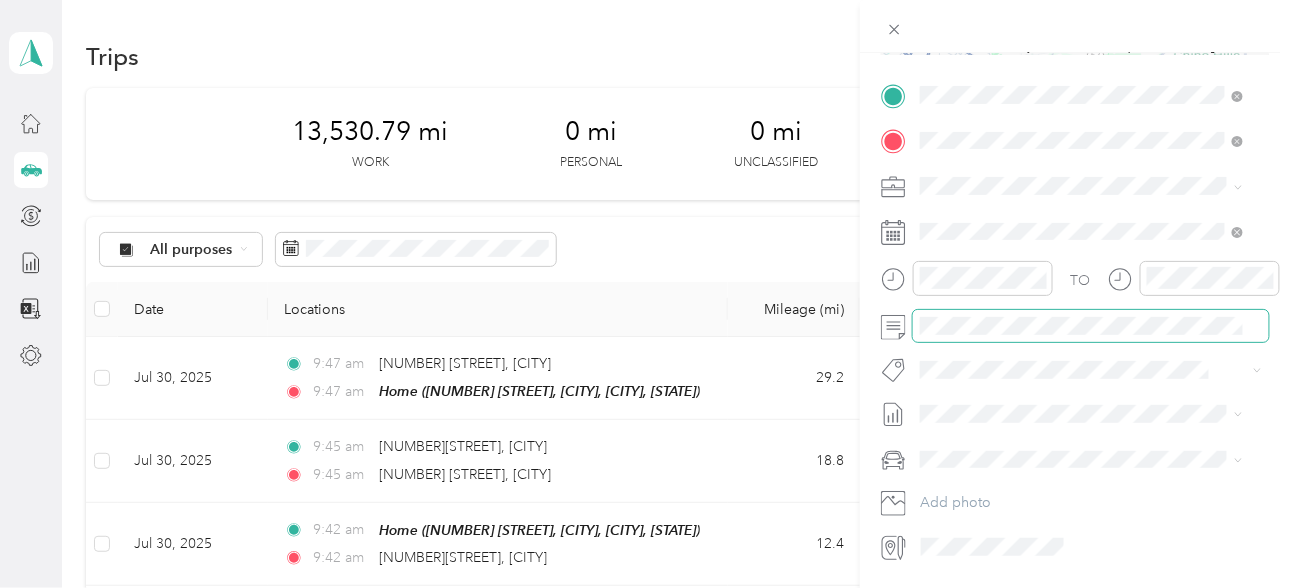 scroll, scrollTop: 266, scrollLeft: 0, axis: vertical 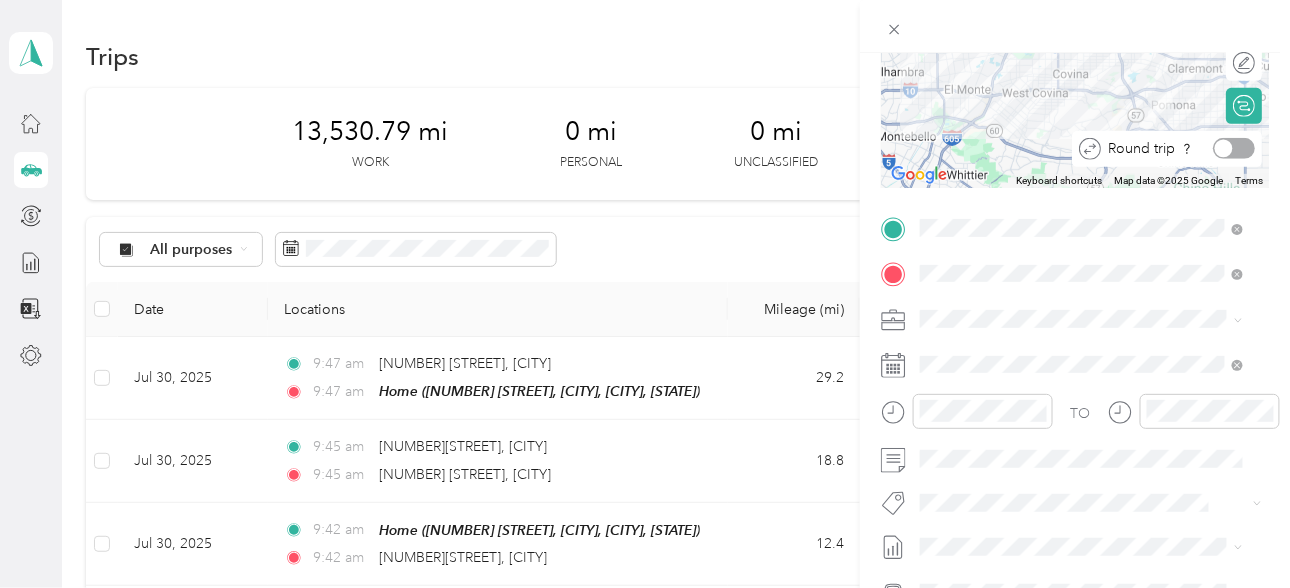 click at bounding box center (1234, 148) 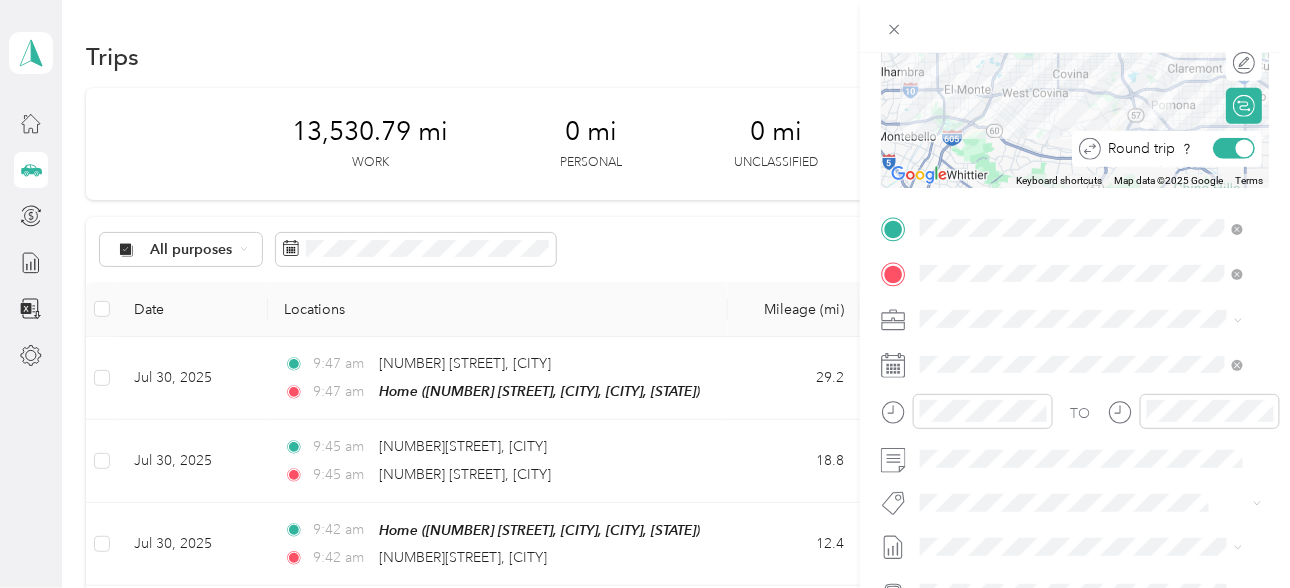 click at bounding box center [1234, 148] 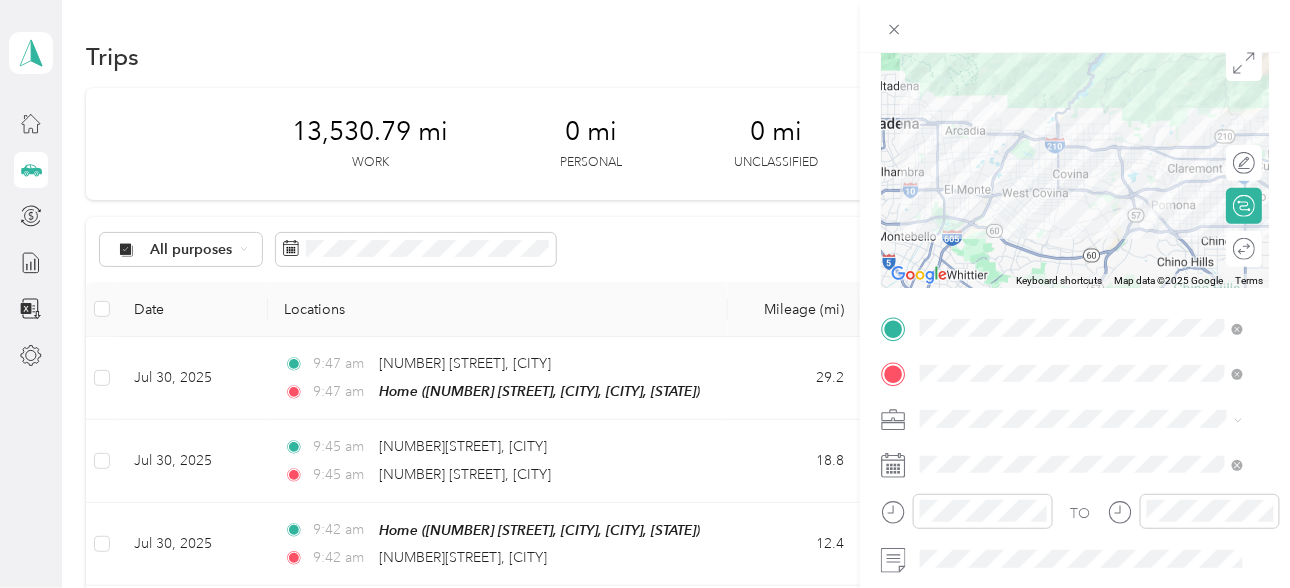 scroll, scrollTop: 132, scrollLeft: 0, axis: vertical 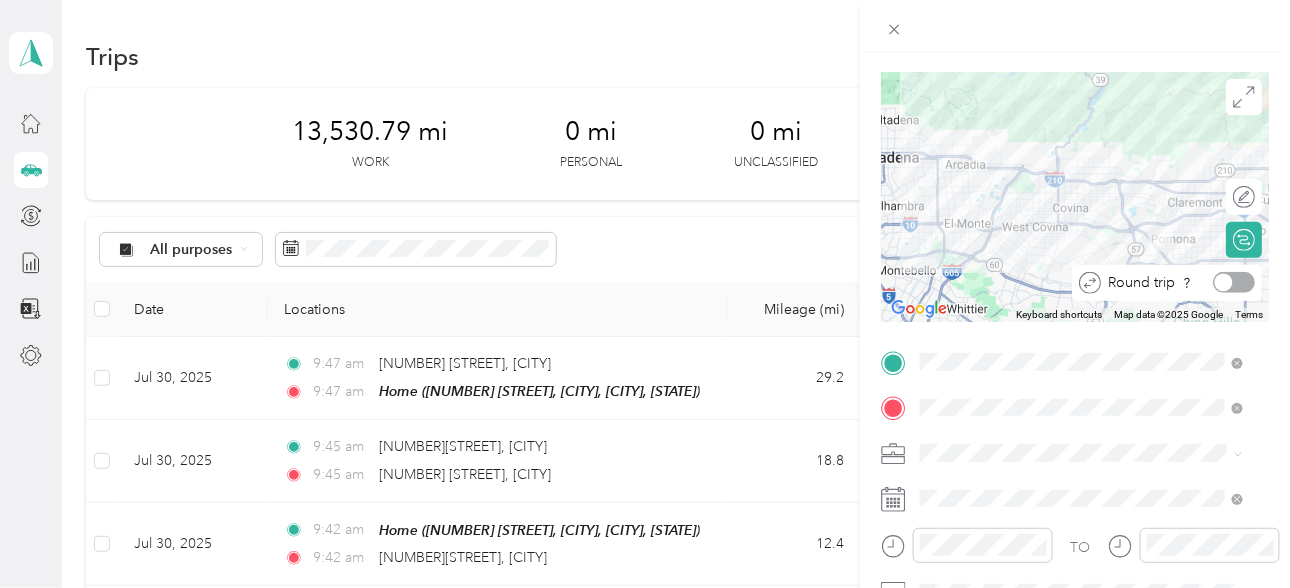click at bounding box center (1234, 282) 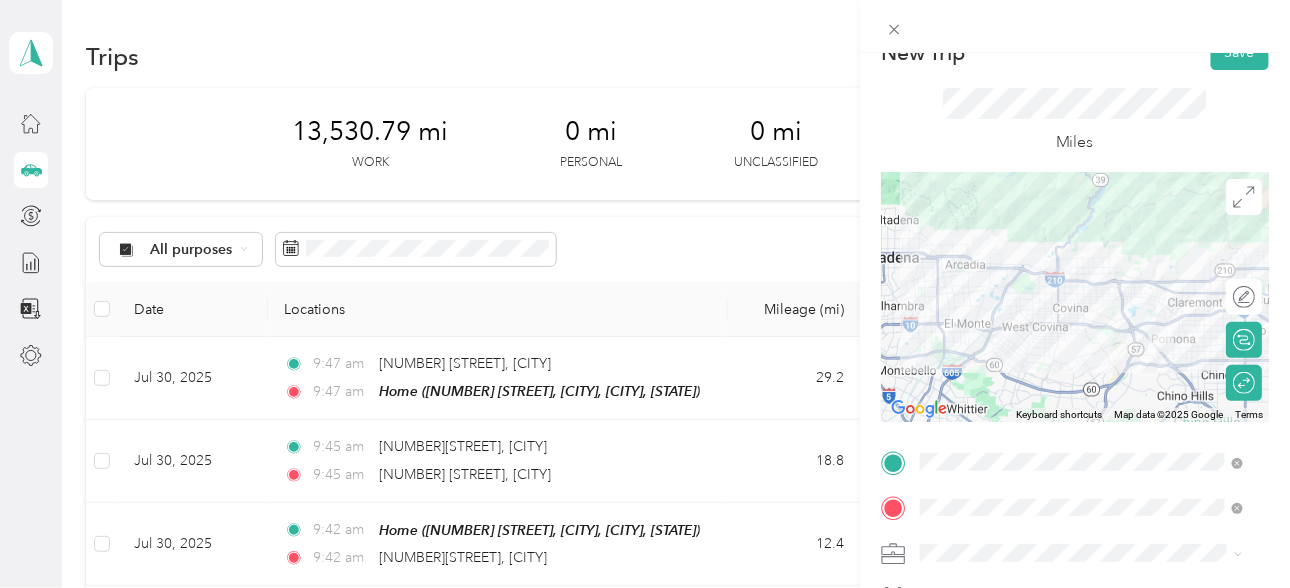 scroll, scrollTop: 0, scrollLeft: 0, axis: both 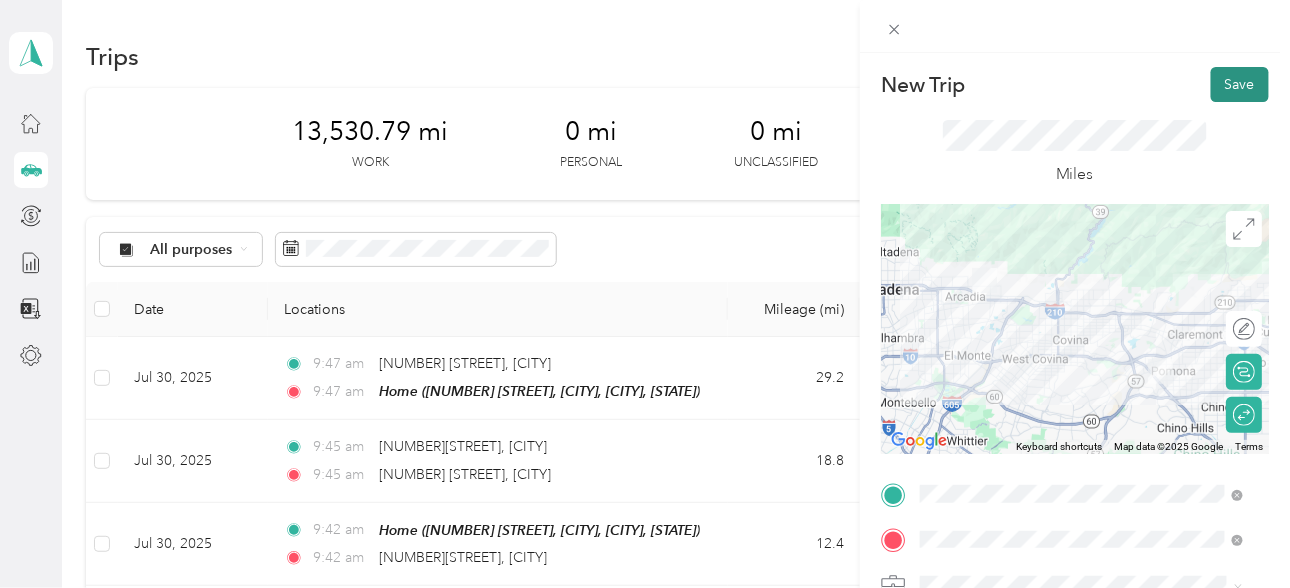 click on "Save" at bounding box center [1240, 84] 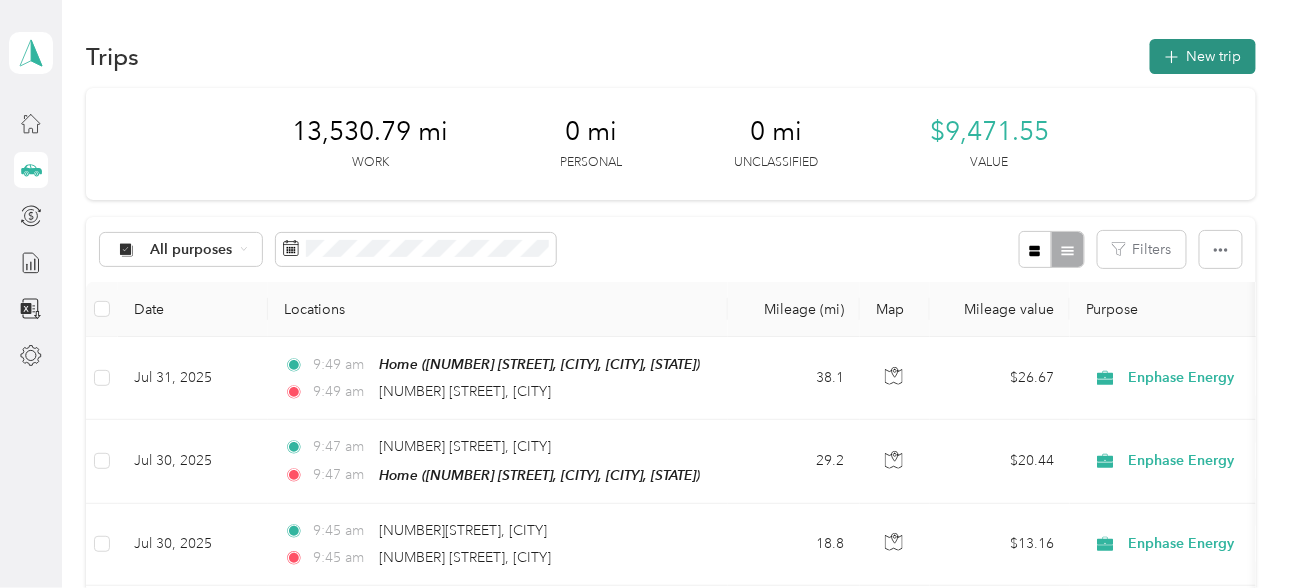 click on "New trip" at bounding box center [1203, 56] 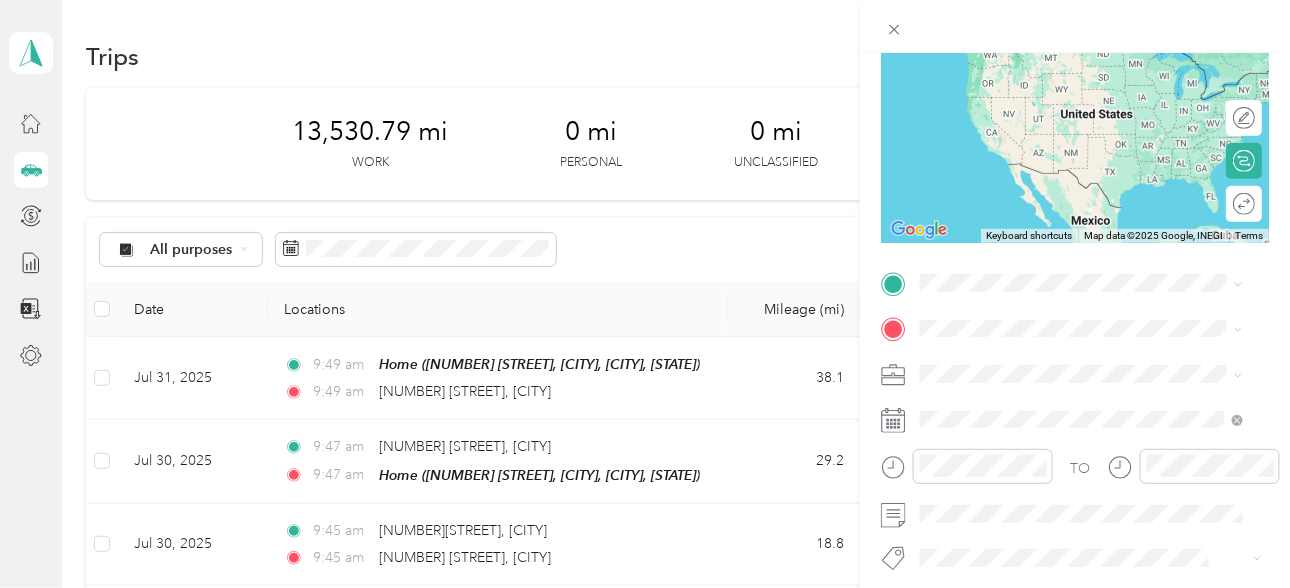 scroll, scrollTop: 266, scrollLeft: 0, axis: vertical 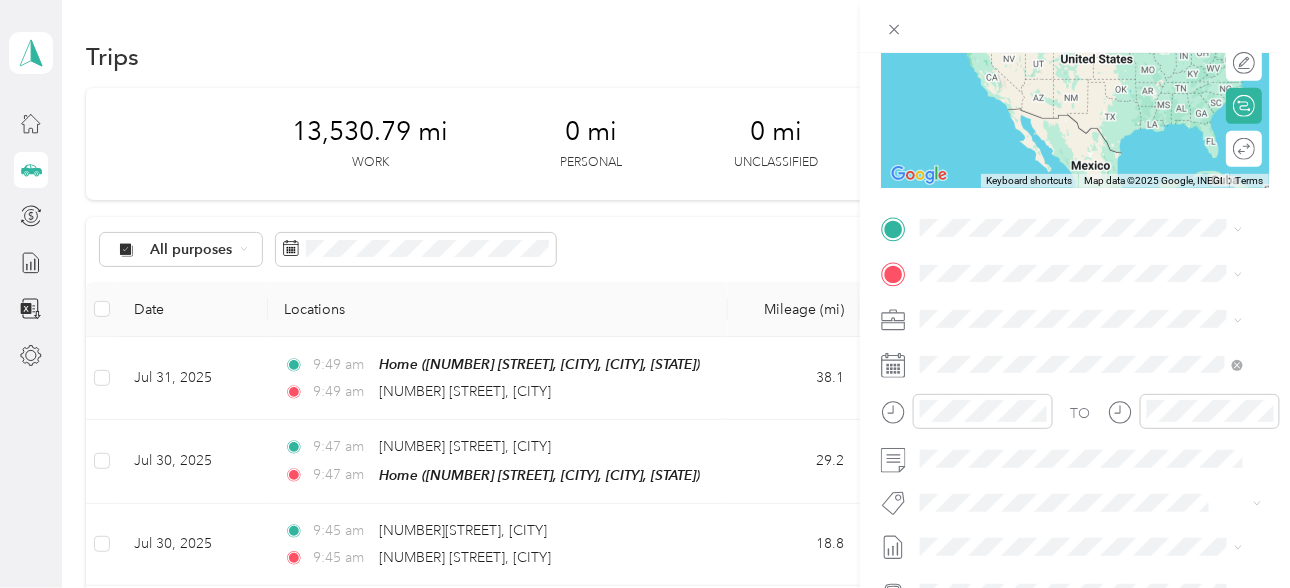 click on "Home [NUMBER][STREET], [CITY], [POSTAL_CODE], [CITY], [STATE], [COUNTRY]" at bounding box center (1097, 444) 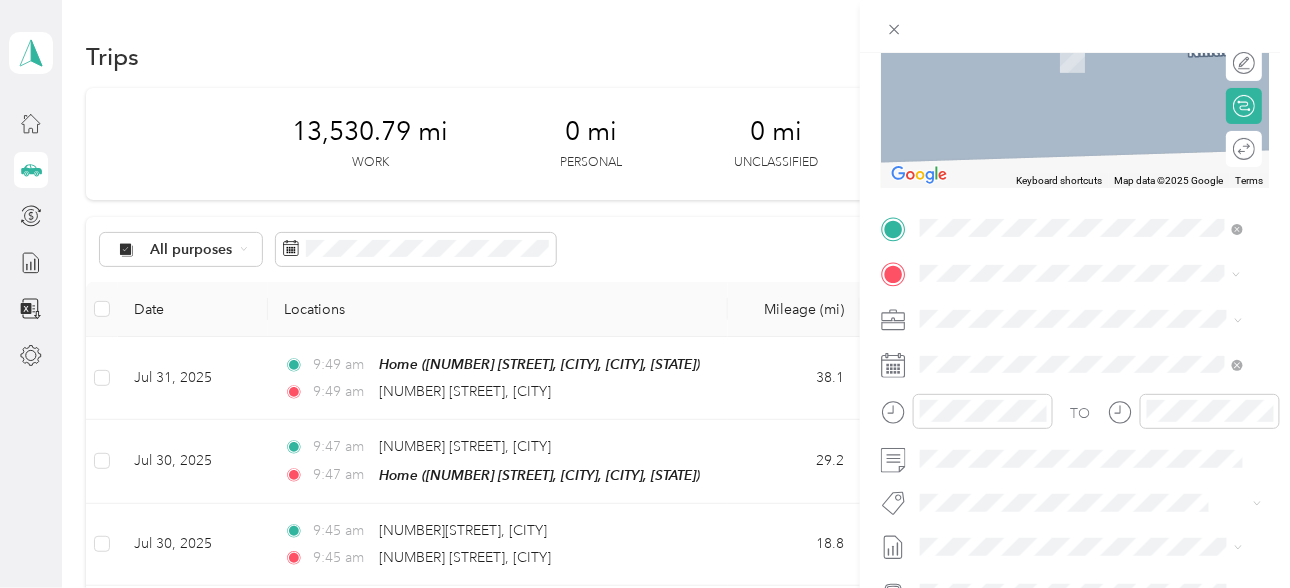 click on "[NUMBER] [STREET]
[CITY], [STATE] [POSTAL_CODE]" at bounding box center [1061, 353] 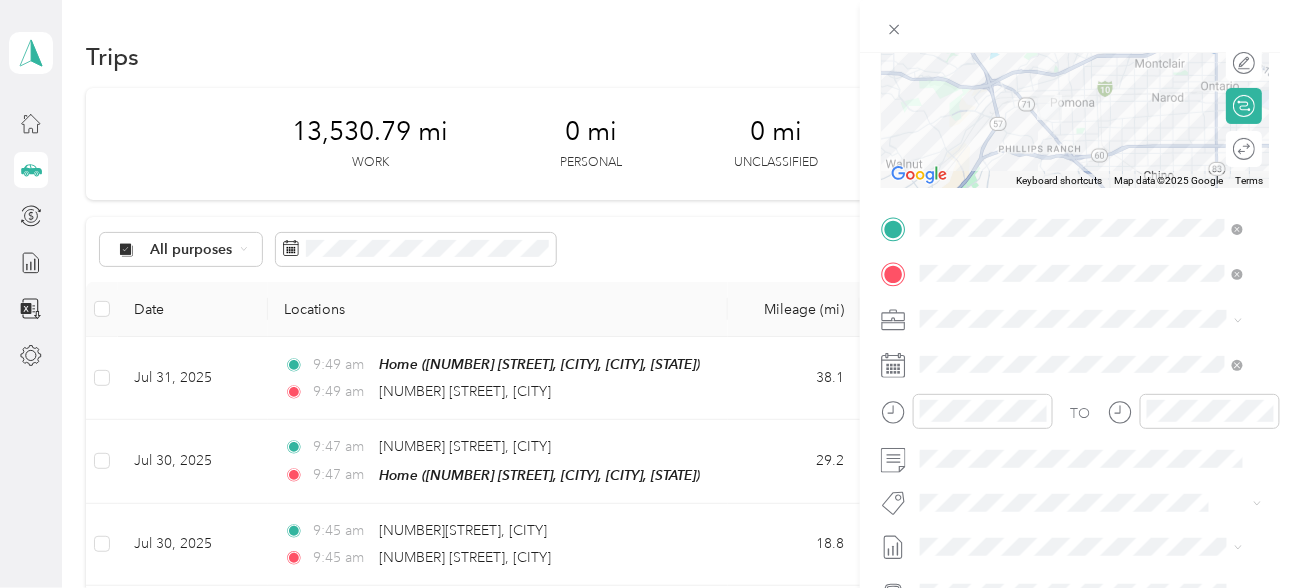 scroll, scrollTop: 399, scrollLeft: 0, axis: vertical 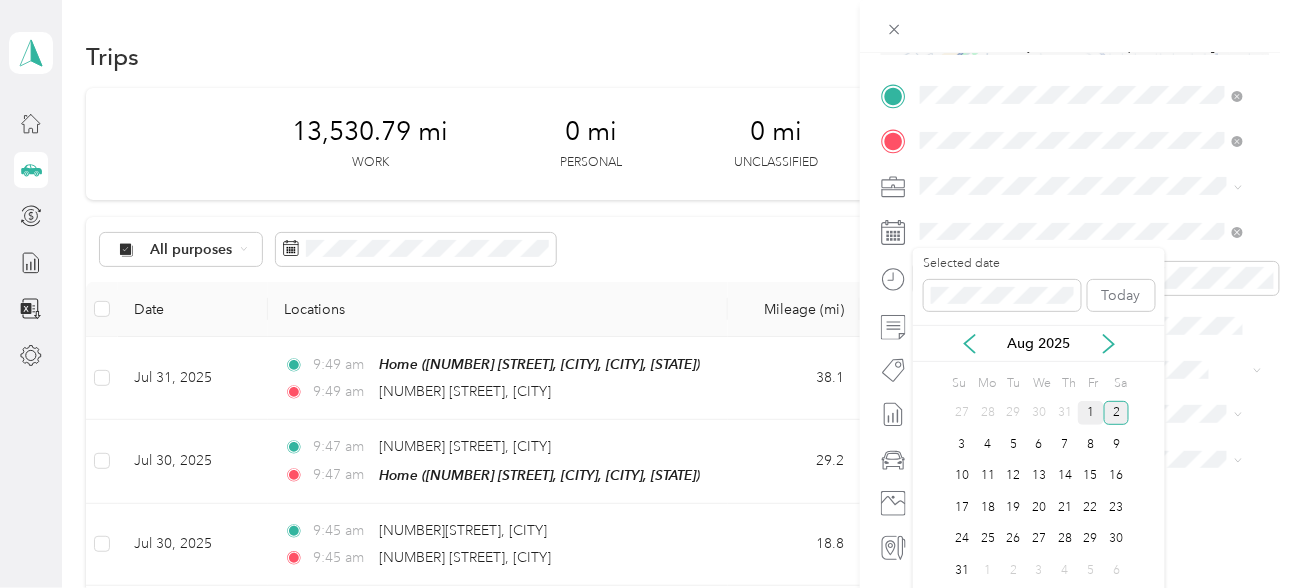 click on "1" at bounding box center (1091, 413) 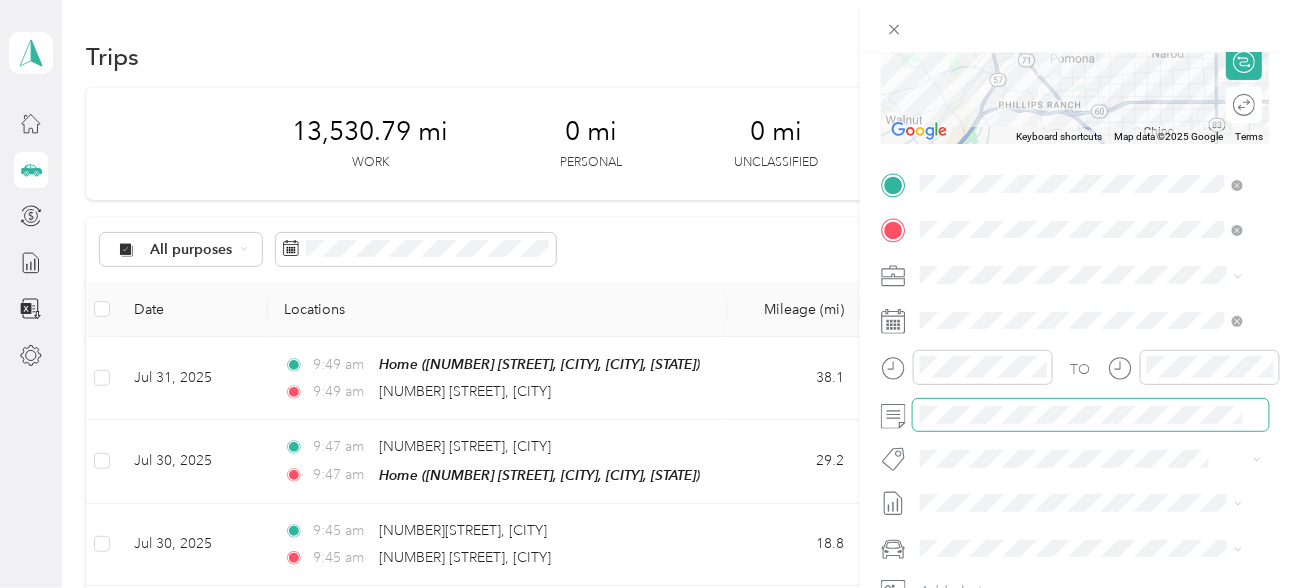 scroll, scrollTop: 266, scrollLeft: 0, axis: vertical 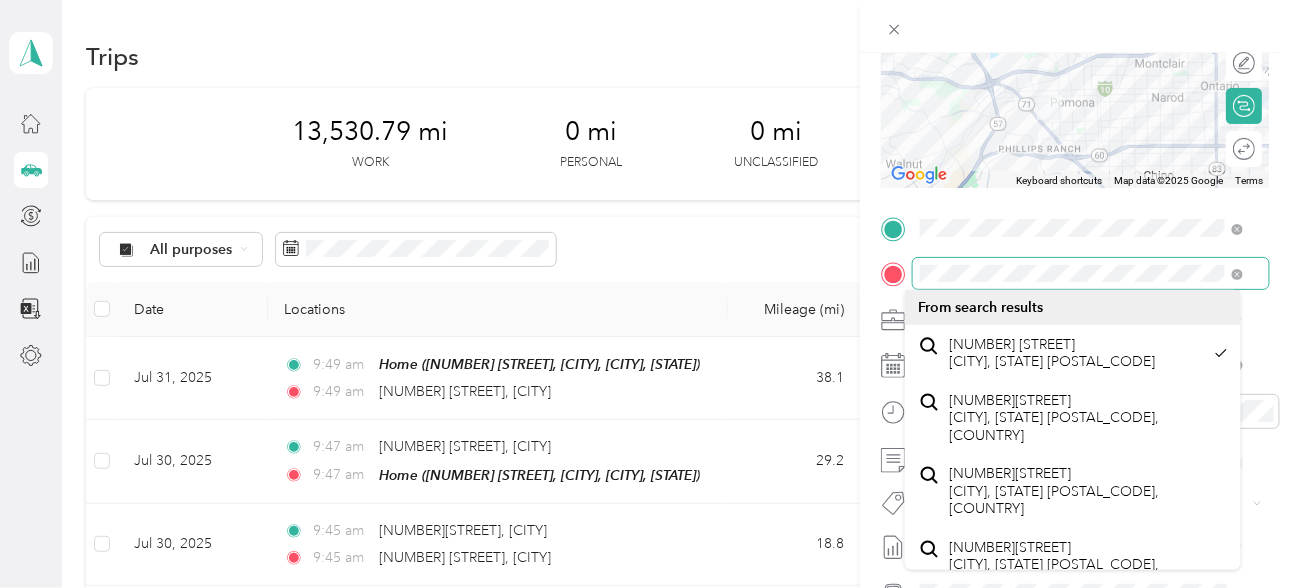 click on "[FIRST] [LAST] Personal dashboard Trips New trip 13,530.79   mi Work 0   mi Personal 0   mi Unclassified $9,471.55 Value All purposes Filters Date Locations Mileage (mi) Map Mileage value Purpose Track Method Report                     [DATE] [TIME] Home ([NUMBER] [STREET] [DIRECTION], [CITY], [CITY], [STATE]) [TIME] [NUMBER] [STREET] [DIRECTION], [CITY] 38.1 $26.67 Enphase Energy Manual [DATE] - [DATE] [DATE] [TIME] [NUMBER] [STREET], [CITY] [TIME] Home ([NUMBER] [STREET] [DIRECTION], [CITY], [CITY], [STATE]) 29.2 $20.44 Enphase Energy Manual [DATE] - [DATE] [DATE] [TIME] [NUMBER] [STREET], [CITY] [TIME] [NUMBER] [STREET], [CITY] 18.8 $13.16 Enphase Energy Manual [DATE] - [DATE] [DATE] [TIME] Home ([NUMBER] [STREET] [DIRECTION], [CITY], [CITY], [STATE]) [TIME] [NUMBER] [STREET], [CITY] 12.4 $8.68 Enphase Energy Manual [DATE] - [DATE] [DATE] [TIME] [NUMBER] [STREET], [CITY] [TIME] Home ([NUMBER] [STREET] [DIRECTION], [CITY], [CITY], [STATE]) 6.5 25" at bounding box center [640, 294] 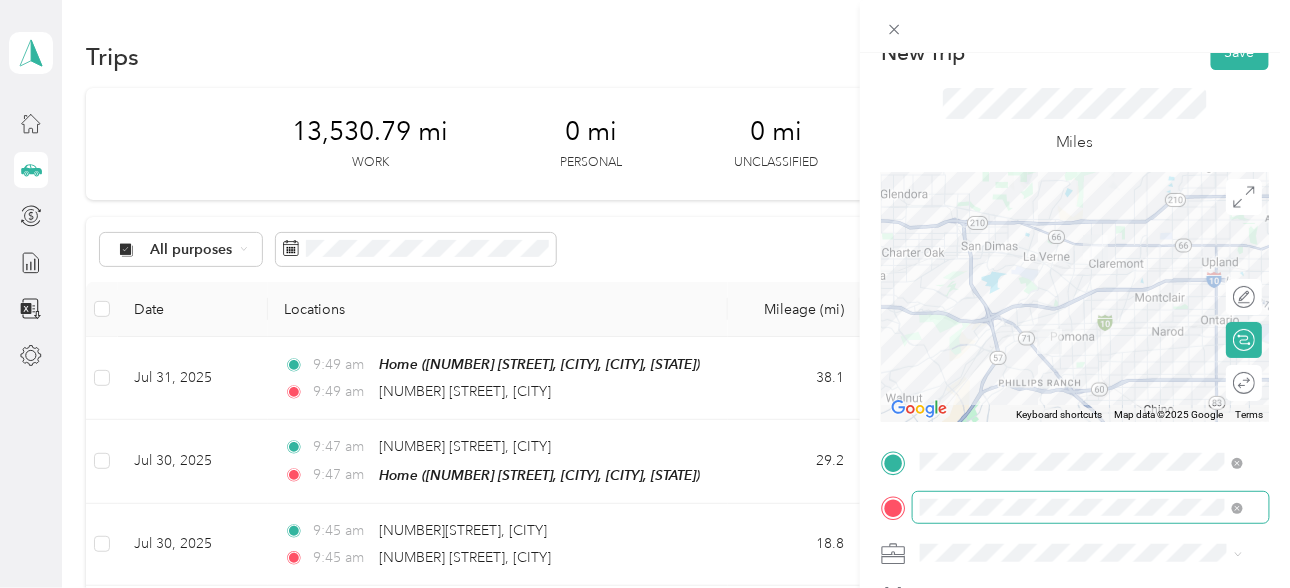 scroll, scrollTop: 0, scrollLeft: 8, axis: horizontal 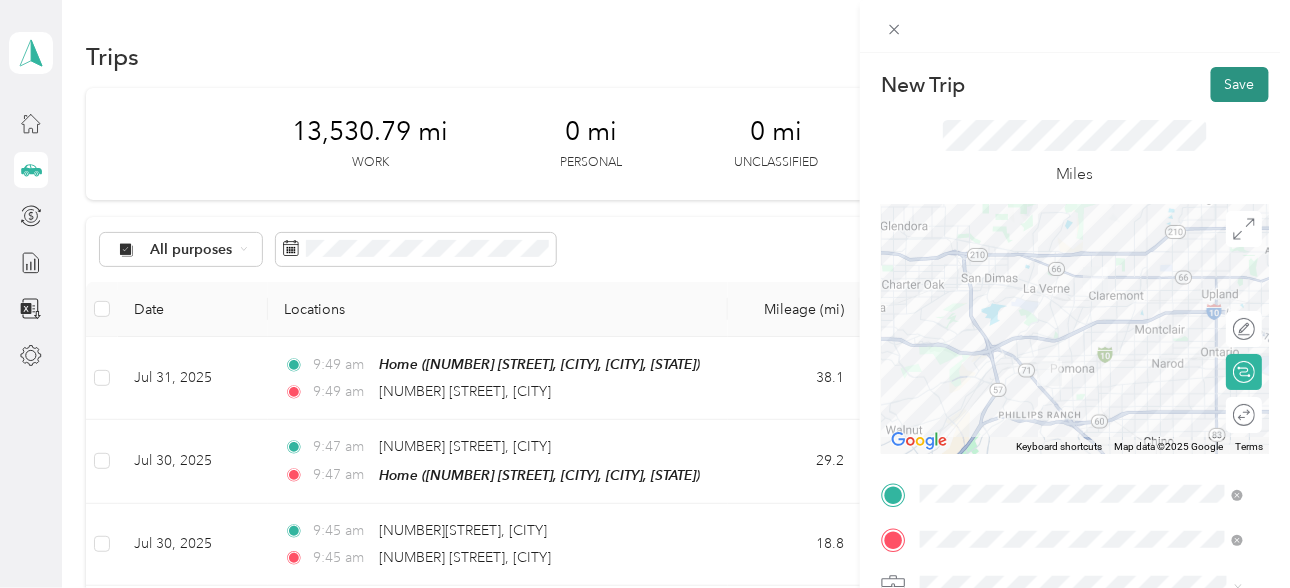 click on "Save" at bounding box center (1240, 84) 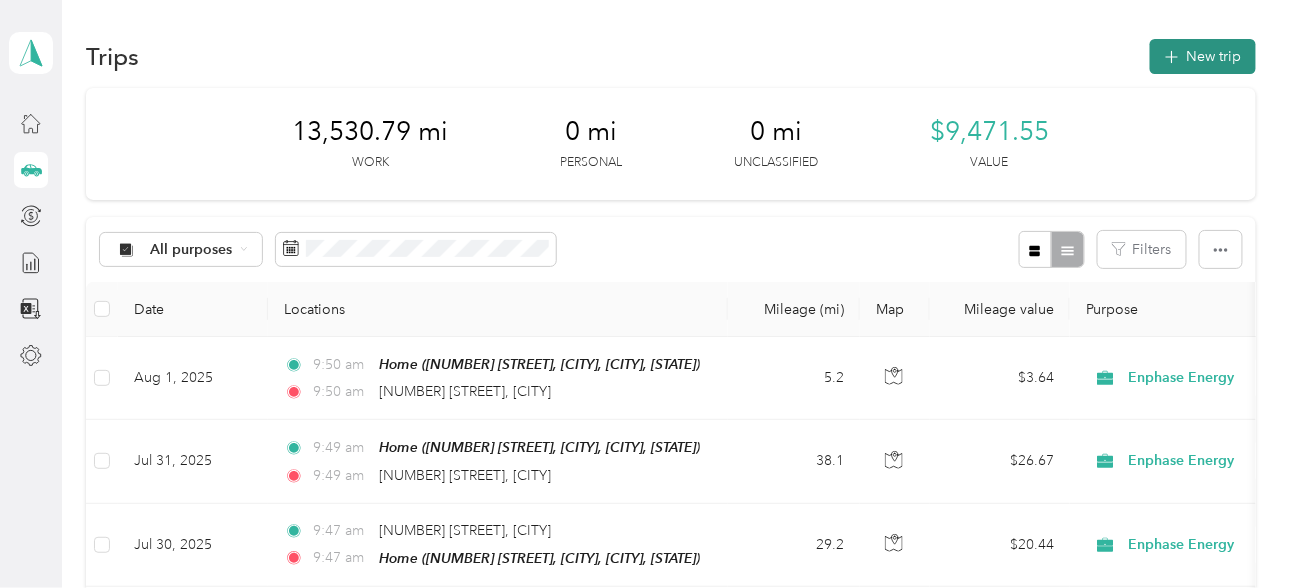 click on "New trip" at bounding box center [1203, 56] 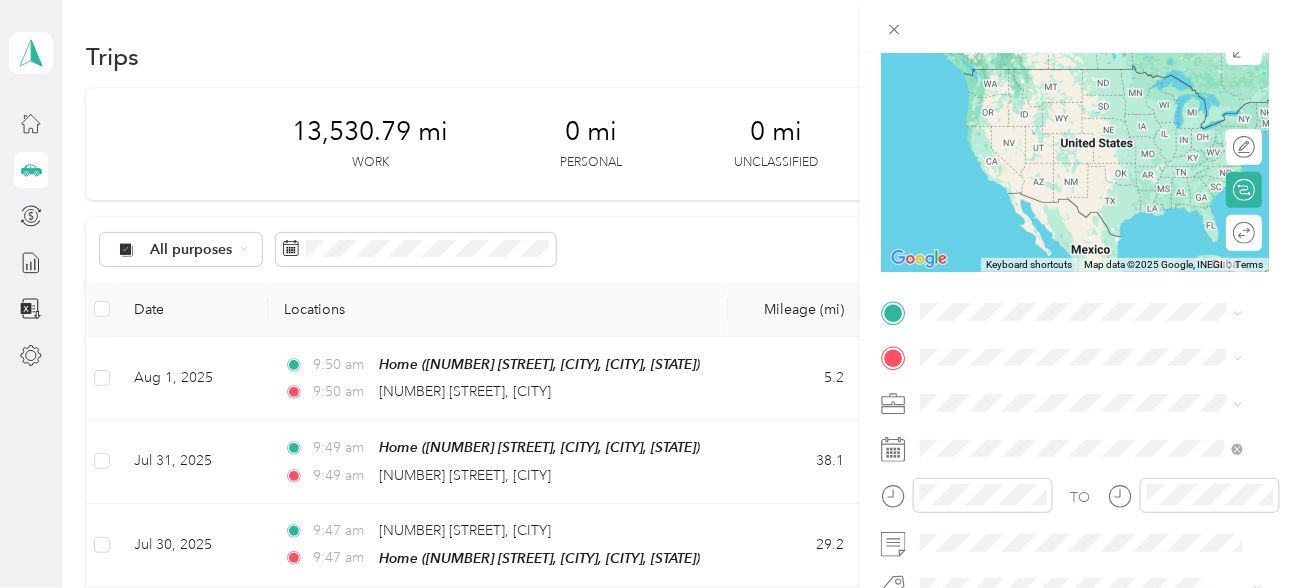 scroll, scrollTop: 266, scrollLeft: 0, axis: vertical 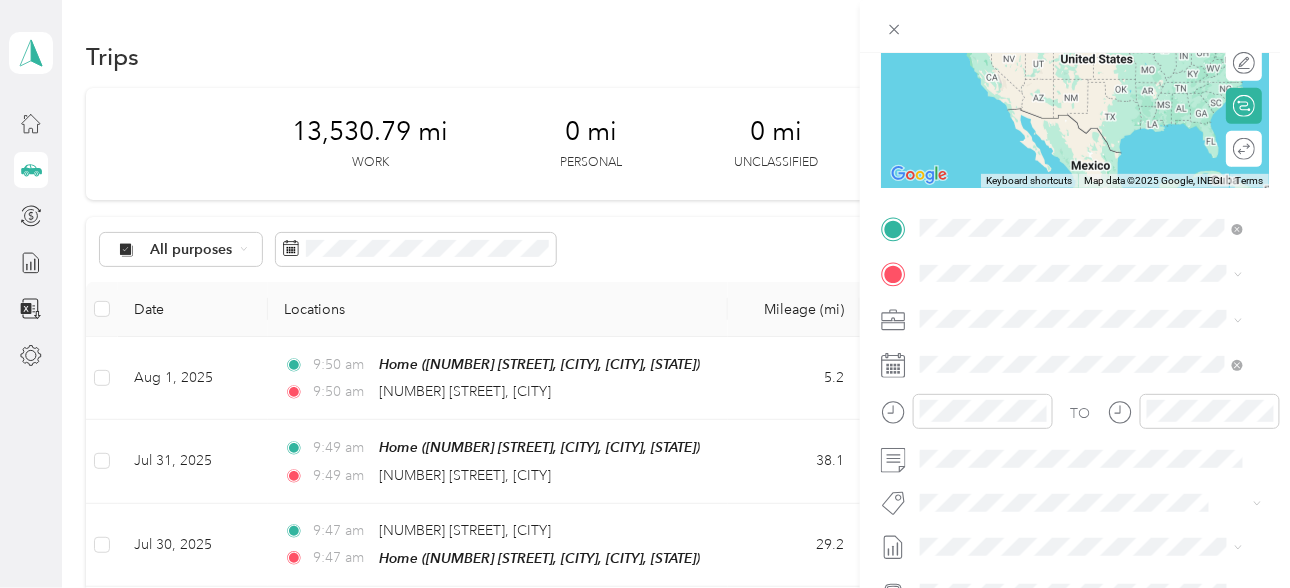 click on "[NUMBER] [STREET]
[CITY], [STATE] [POSTAL_CODE], [COUNTRY]" at bounding box center (1097, 316) 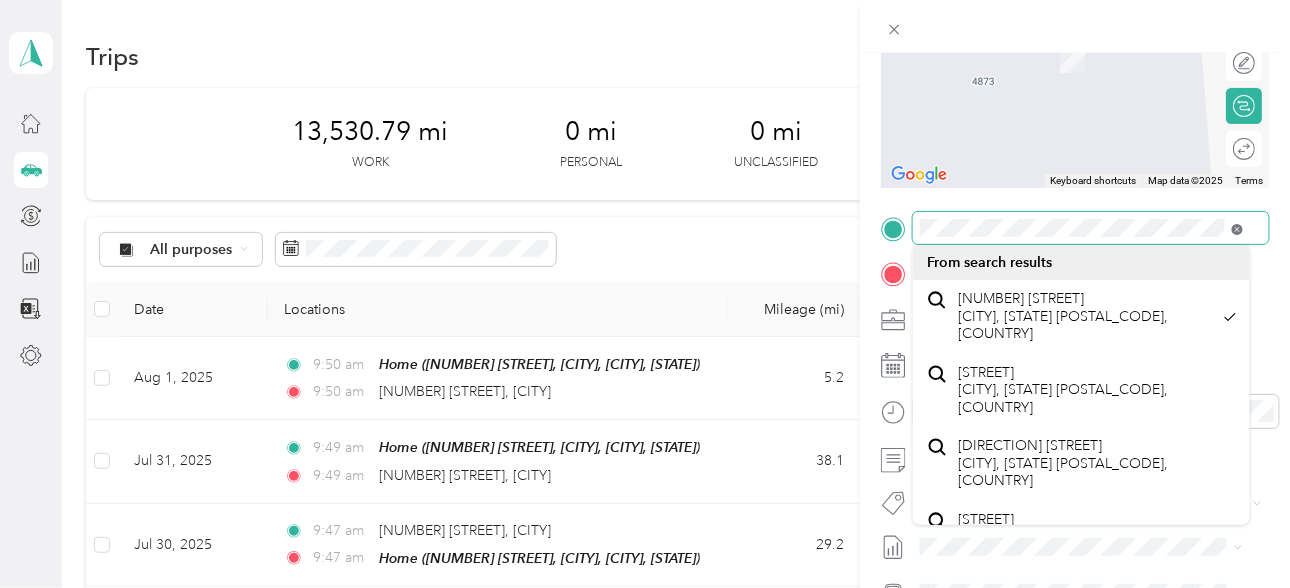 scroll, scrollTop: 0, scrollLeft: 92, axis: horizontal 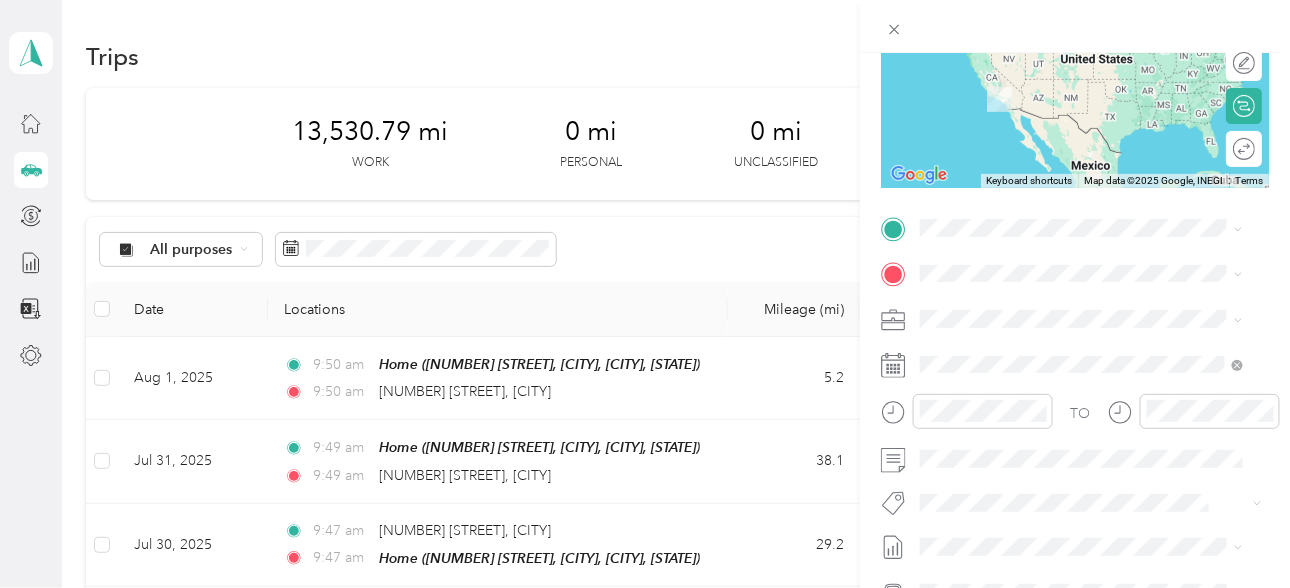 click on "New Trip Save This trip cannot be edited because it is either under review, approved, or paid. Contact your Team Manager to edit it. Miles To navigate the map with touch gestures double-tap and hold your finger on the map, then drag the map. ← Move left → Move right ↑ Move up ↓ Move down + Zoom in - Zoom out Home Jump left by 75% End Jump right by 75% Page Up Jump up by 75% Page Down Jump down by 75% Keyboard shortcuts Map Data Map data ©2025 Google, INEGI Map data ©2025 Google, INEGI 1000 km  Click to toggle between metric and imperial units Terms Report a map error Edit route Calculate route Round trip TO Add photo" at bounding box center [1075, 248] 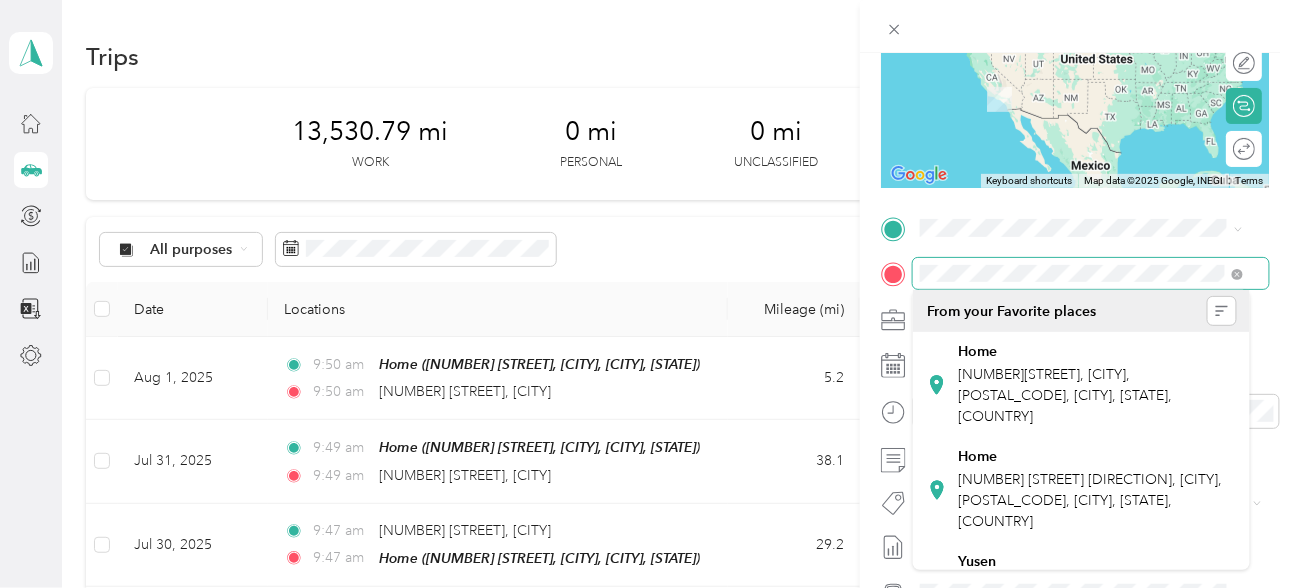 scroll, scrollTop: 0, scrollLeft: 90, axis: horizontal 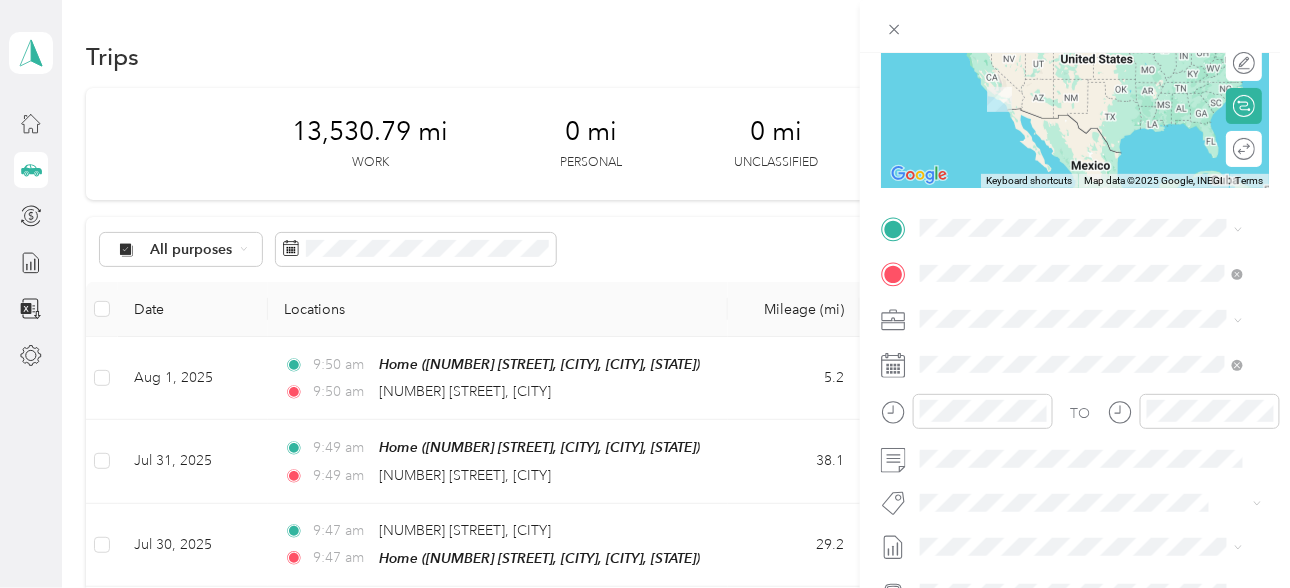 click on "[NUMBER] [STREET]
[CITY], [STATE] [POSTAL_CODE], [COUNTRY]" at bounding box center (1081, 362) 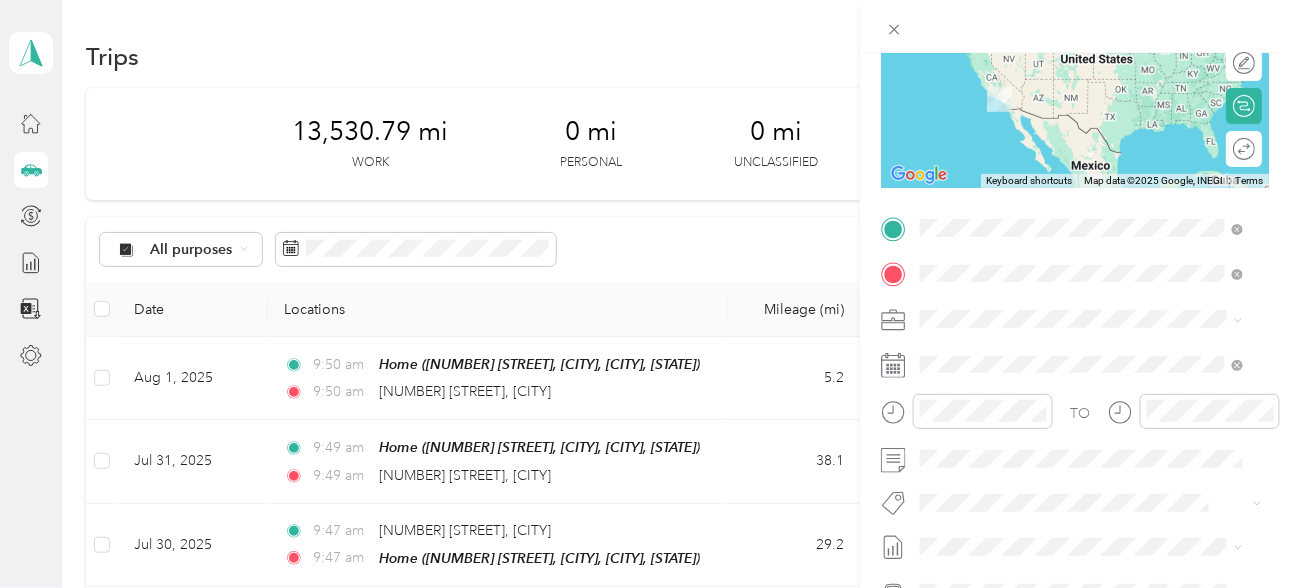 click on "[NUMBER] [STREET]
[CITY], [STATE] [POSTAL_CODE]" at bounding box center [1061, 307] 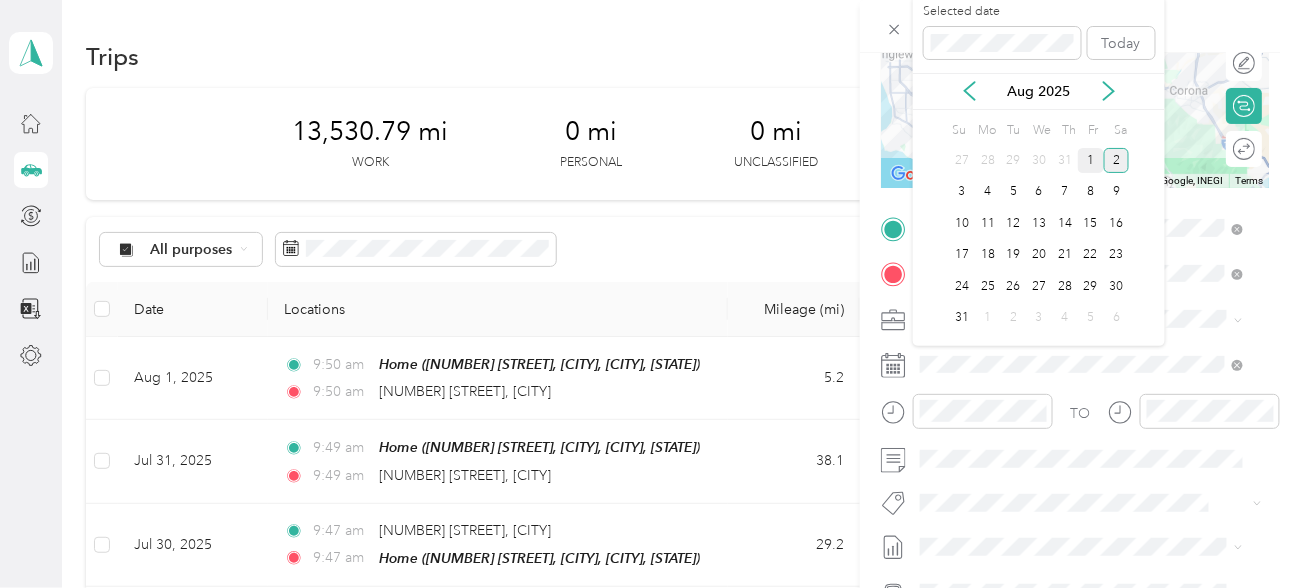 click on "1" at bounding box center [1091, 160] 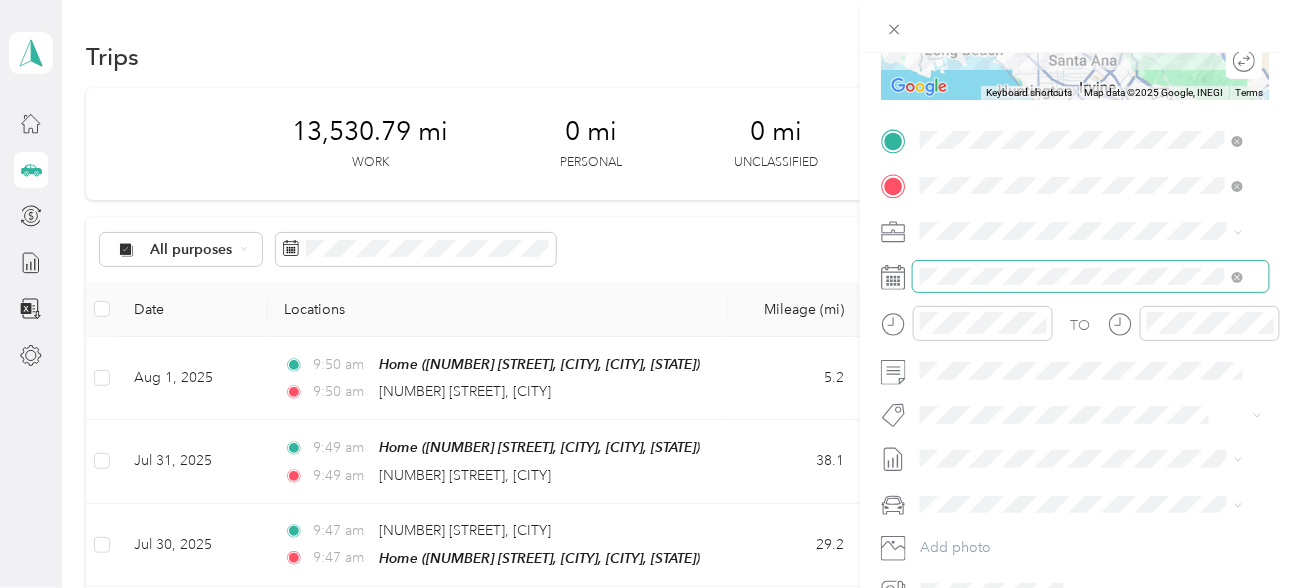 scroll, scrollTop: 399, scrollLeft: 0, axis: vertical 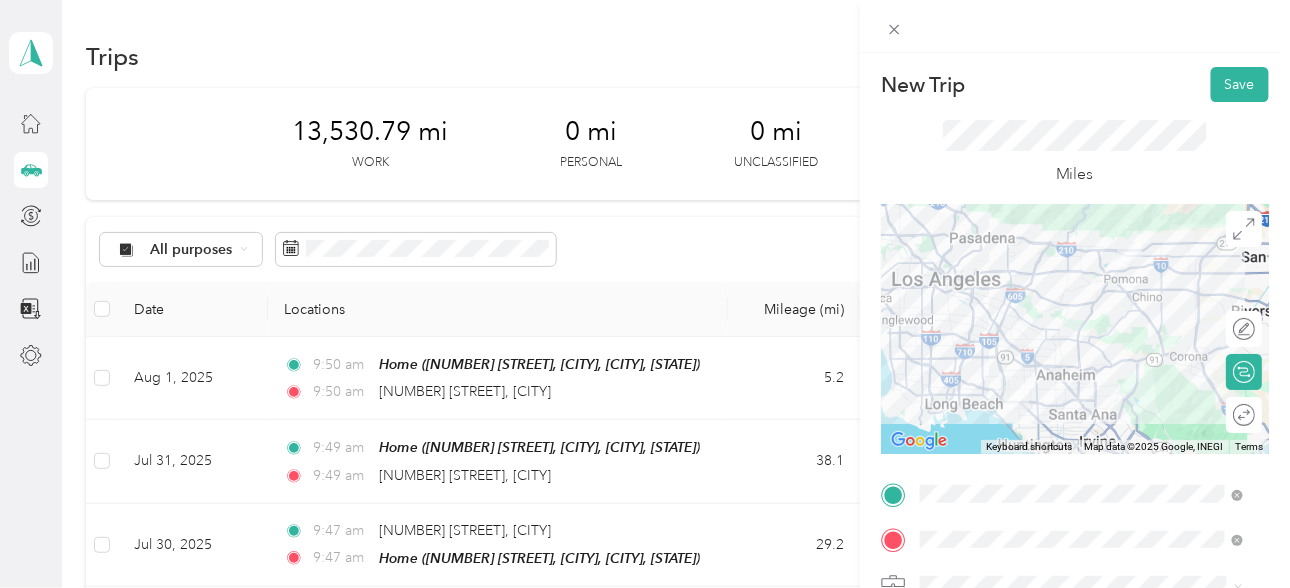 click at bounding box center (1075, 329) 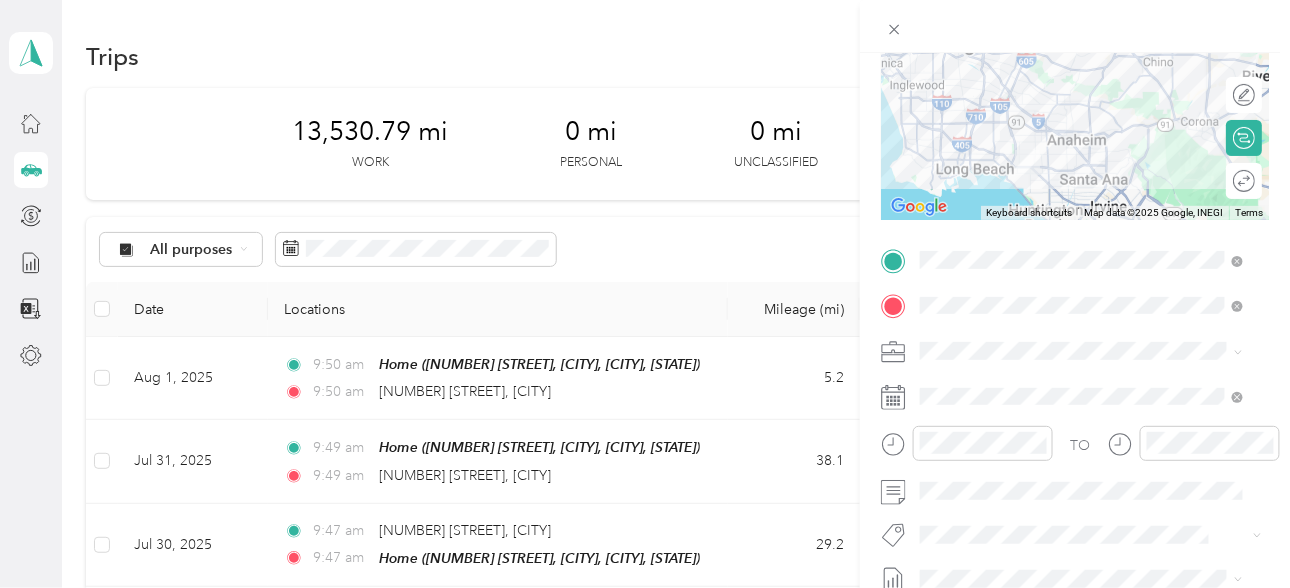 scroll, scrollTop: 266, scrollLeft: 0, axis: vertical 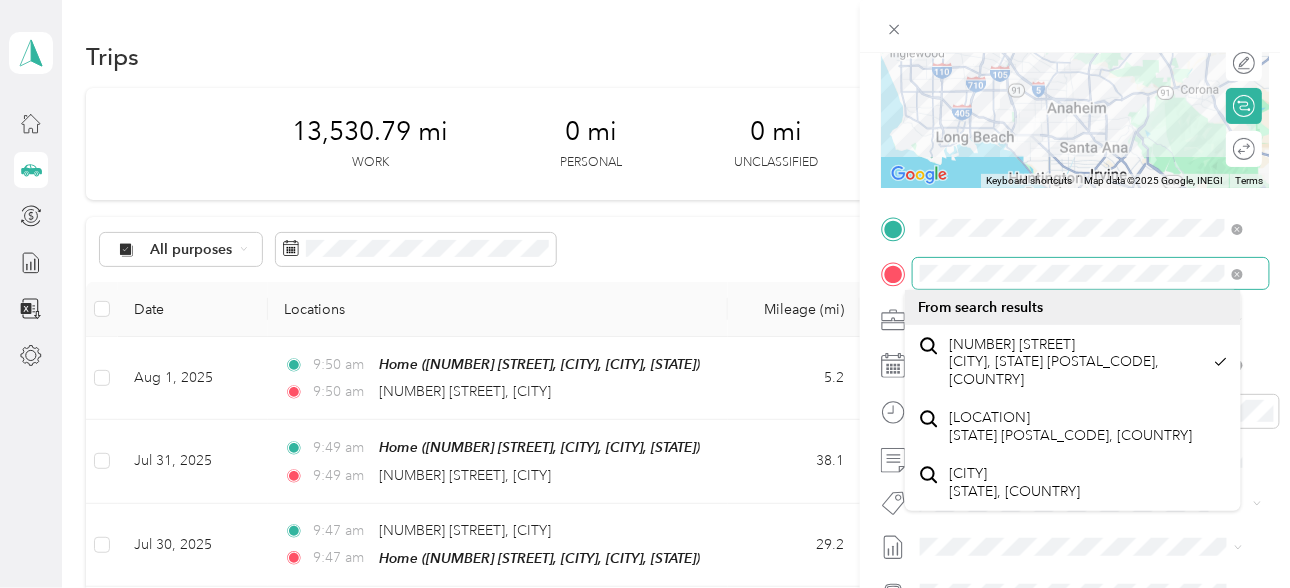 click on "New Trip Save This trip cannot be edited because it is either under review, approved, or paid. Contact your Team Manager to edit it. Miles To navigate the map with touch gestures double-tap and hold your finger on the map, then drag the map. ← Move left → Move right ↑ Move up ↓ Move down + Zoom in - Zoom out Home Jump left by 75% End Jump right by 75% Page Up Jump up by 75% Page Down Jump down by 75% Keyboard shortcuts Map Data Map data ©2025 Google, INEGI Map data ©2025 Google, INEGI 20 km  Click to toggle between metric and imperial units Terms Report a map error Edit route Calculate route Round trip TO Add photo" at bounding box center (1075, 347) 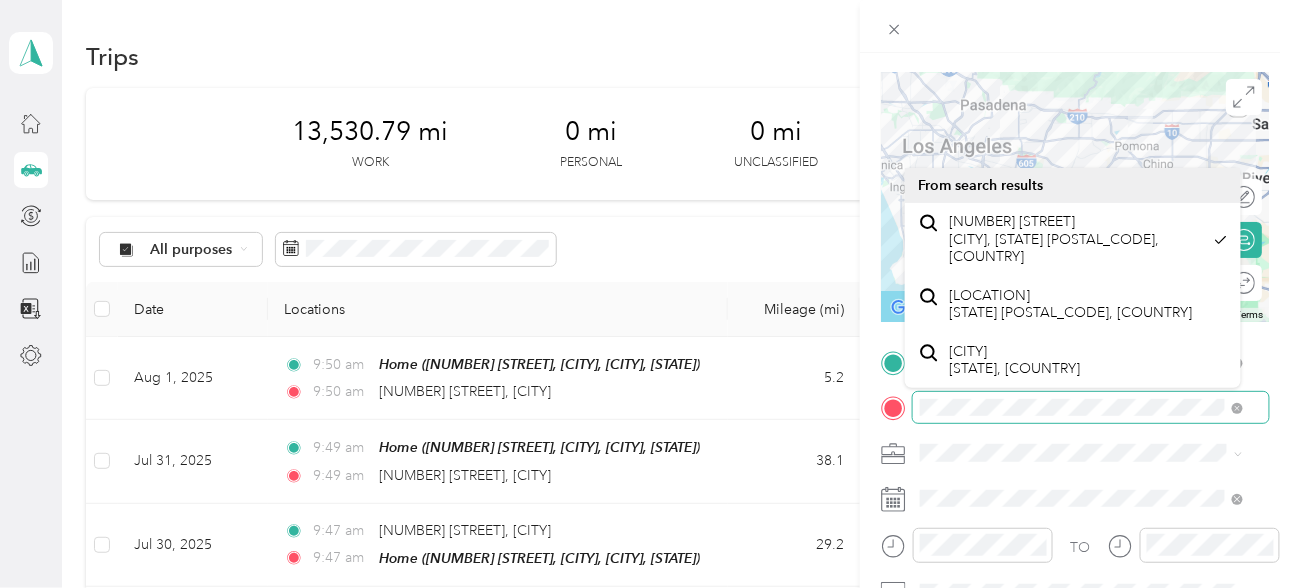 scroll, scrollTop: 0, scrollLeft: 8, axis: horizontal 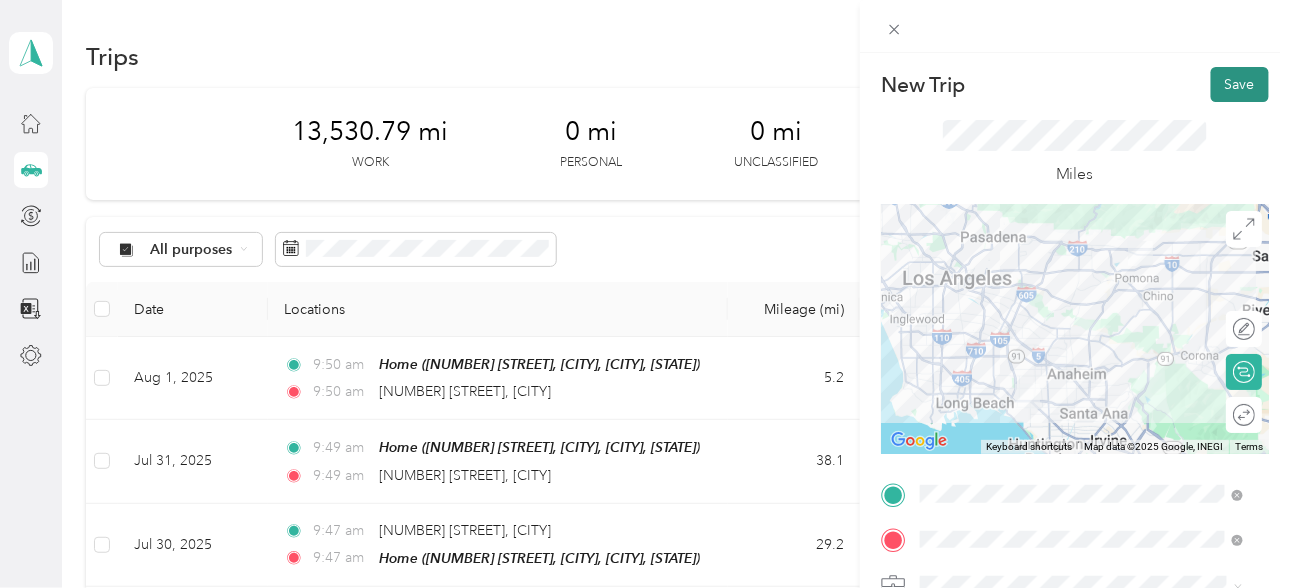 click on "Save" at bounding box center (1240, 84) 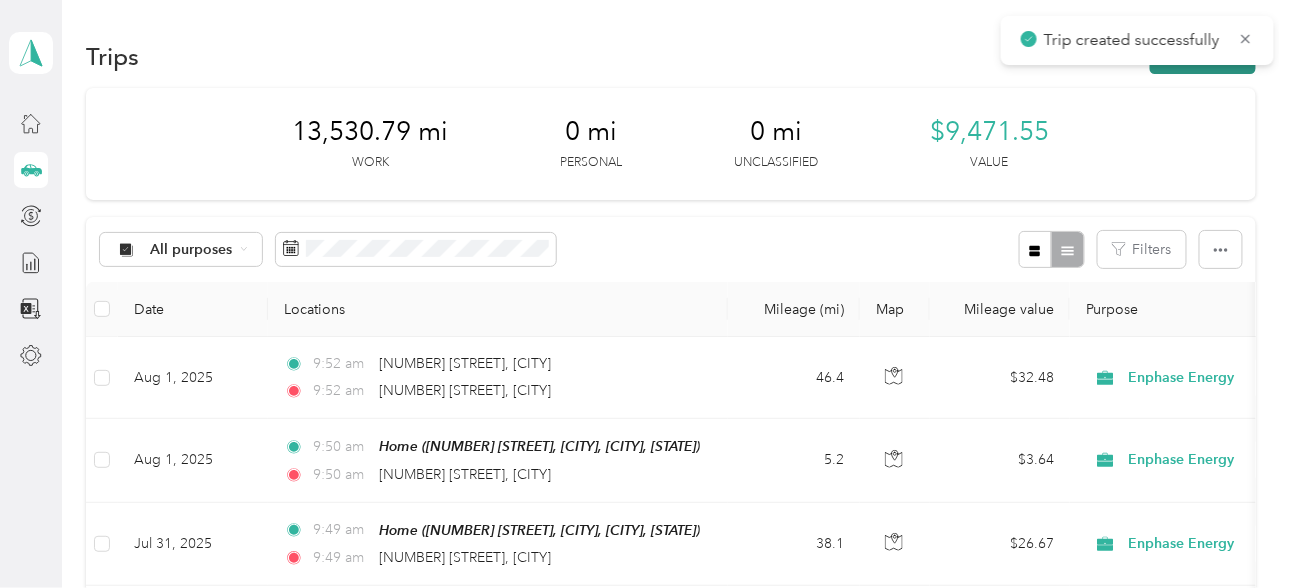 click on "New trip" at bounding box center (1203, 56) 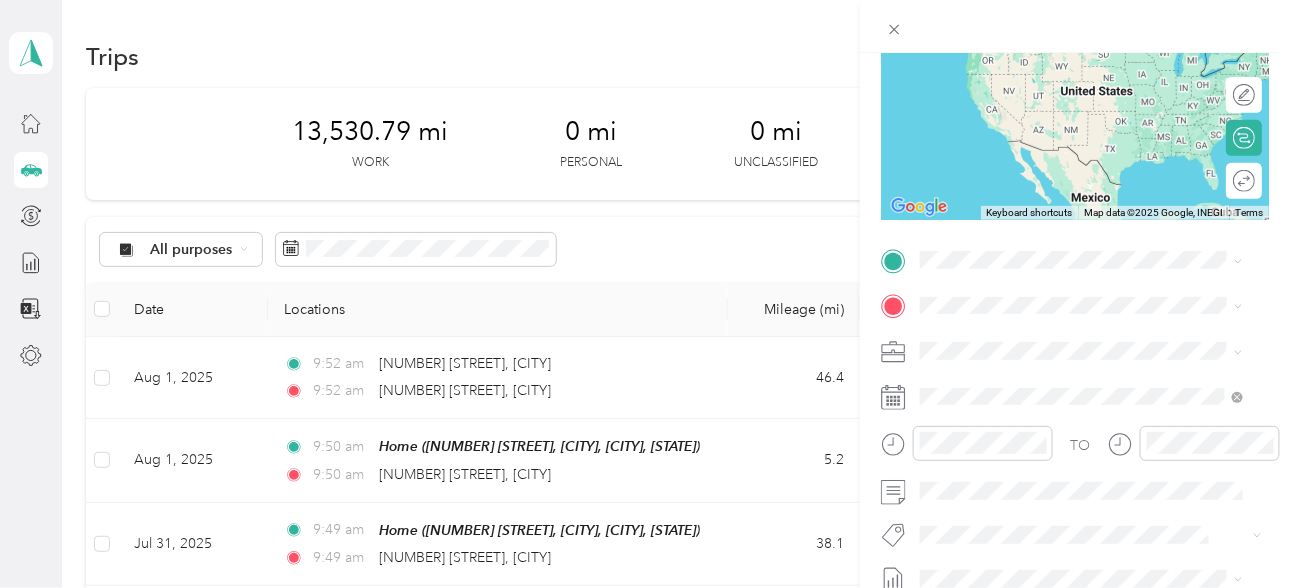 scroll, scrollTop: 266, scrollLeft: 0, axis: vertical 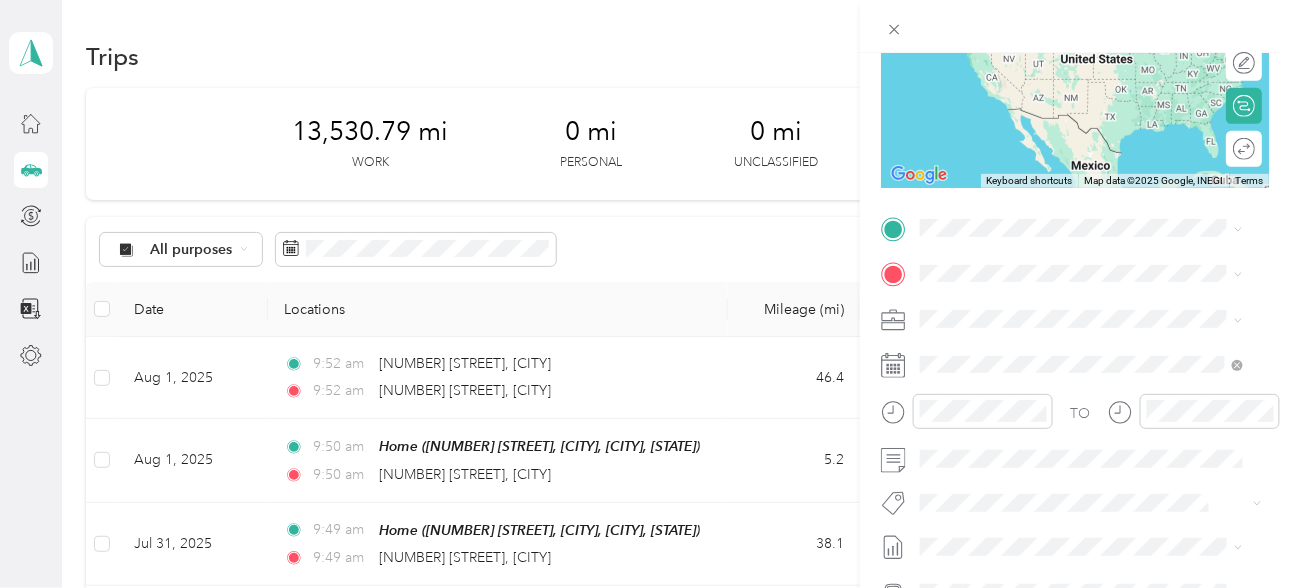 click on "[NUMBER] [STREET]
[CITY], [STATE] [POSTAL_CODE], [COUNTRY]" at bounding box center [1097, 312] 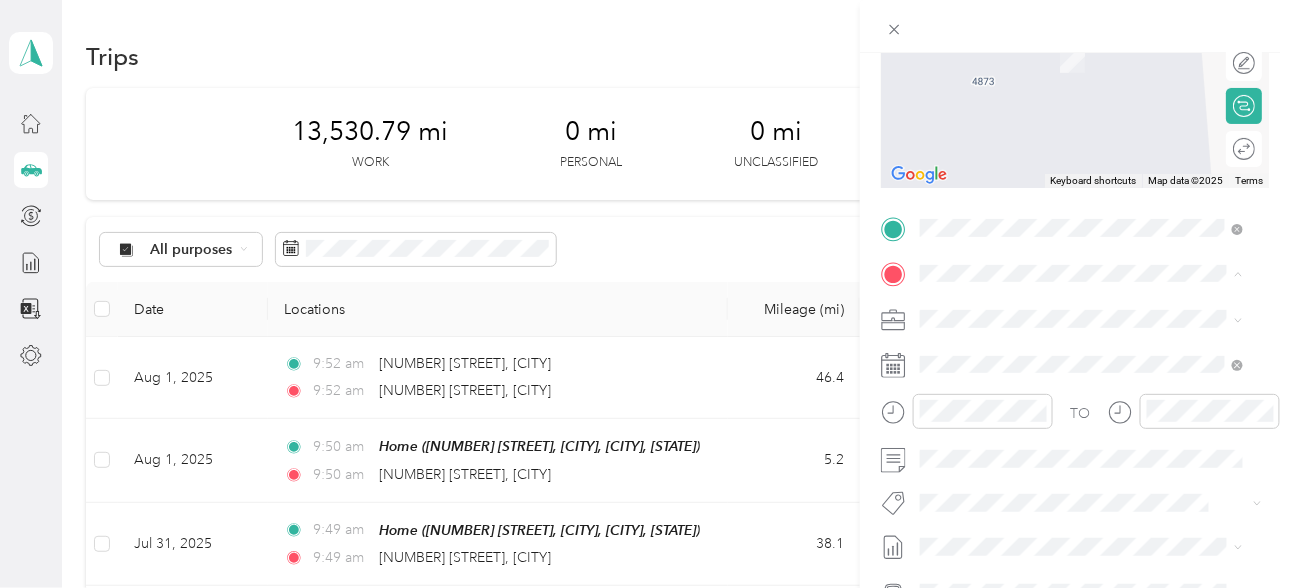 click on "[NUMBER] [STREET] [DIRECTION], [CITY], [POSTAL_CODE], [CITY], [STATE], [COUNTRY]" at bounding box center (1090, 500) 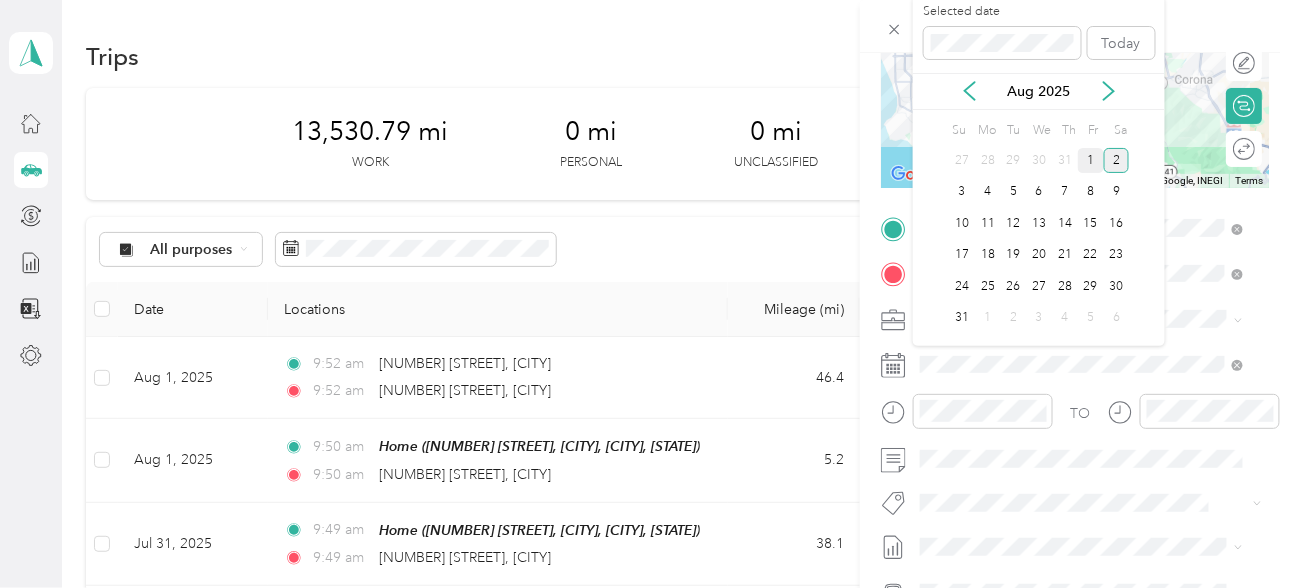 click on "1" at bounding box center (1091, 160) 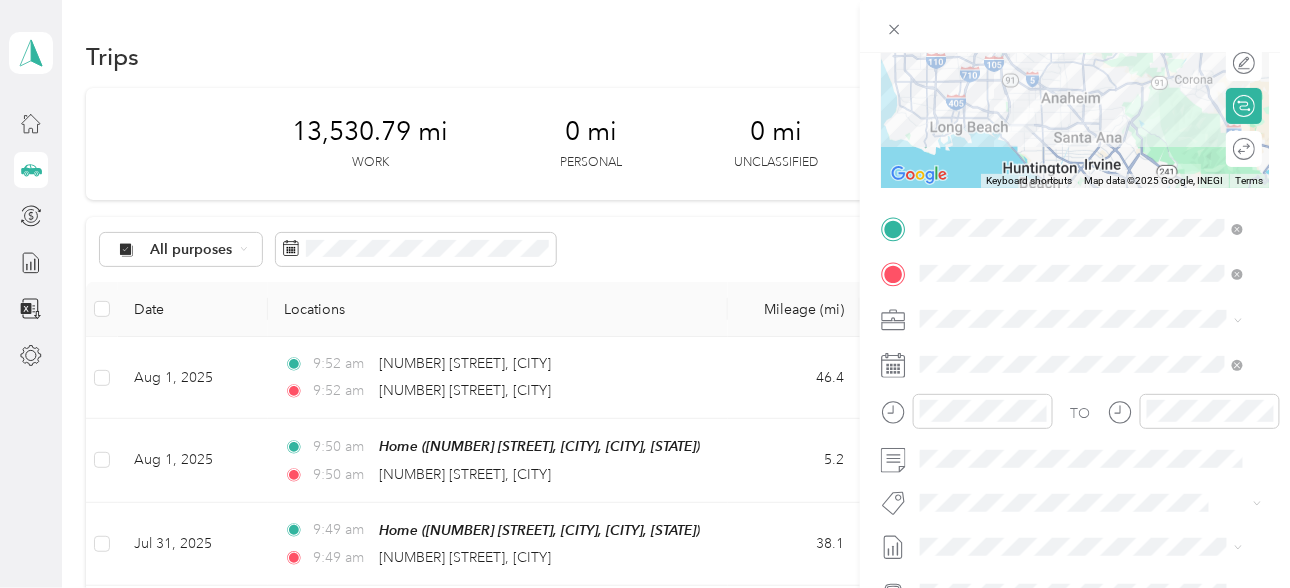 scroll, scrollTop: 399, scrollLeft: 0, axis: vertical 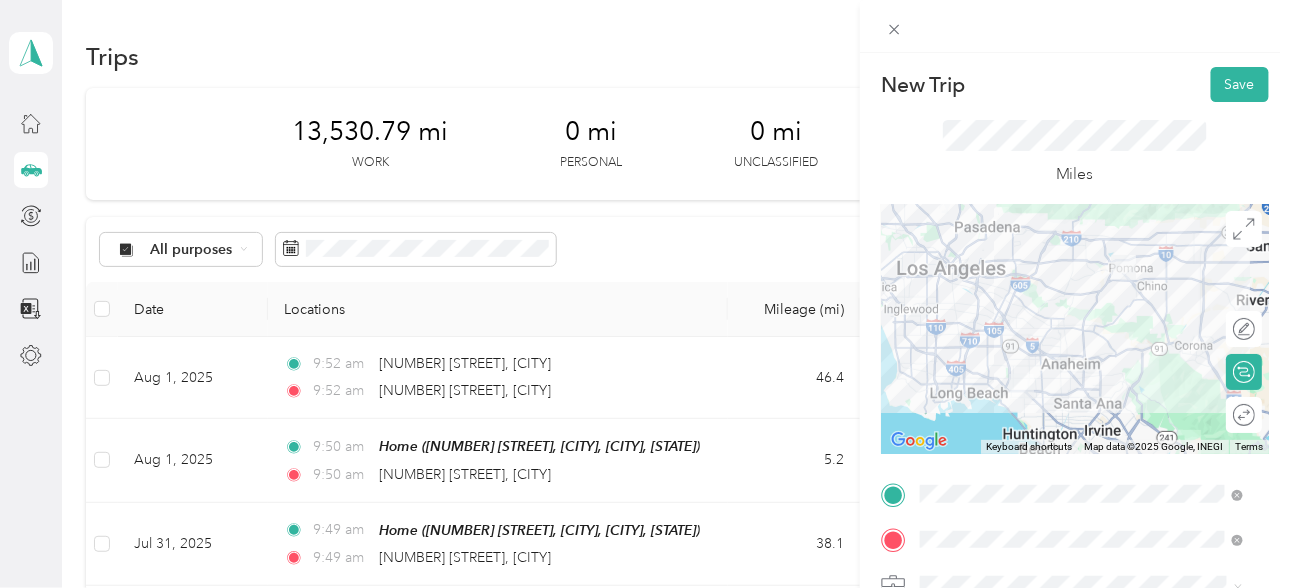 click at bounding box center [1075, 329] 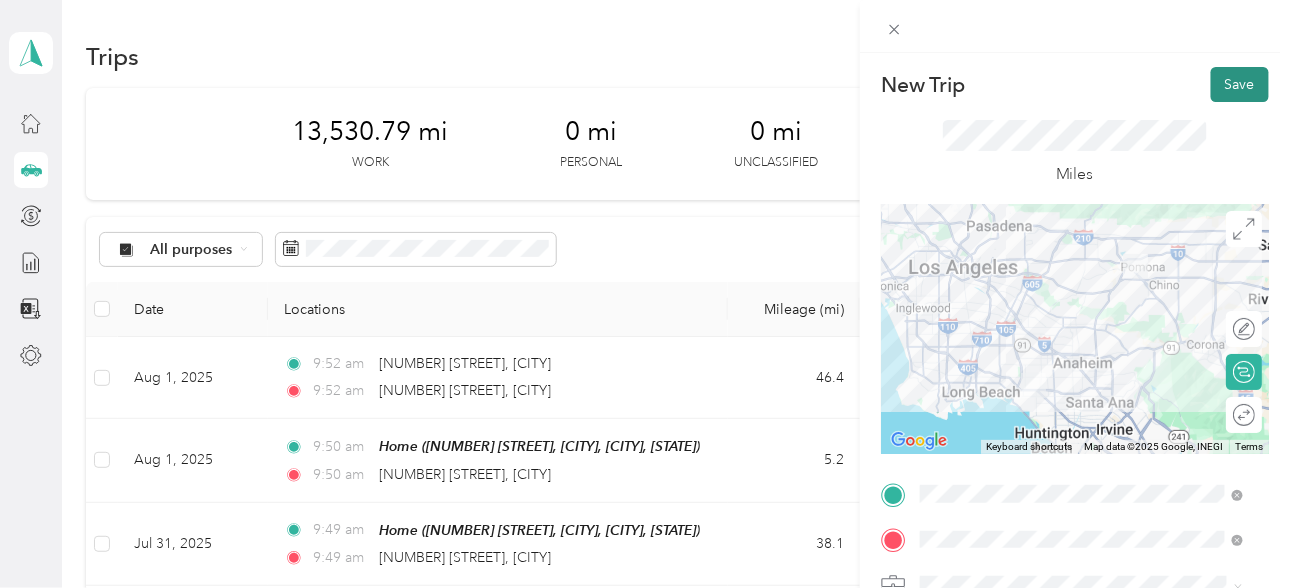 click on "Save" at bounding box center (1240, 84) 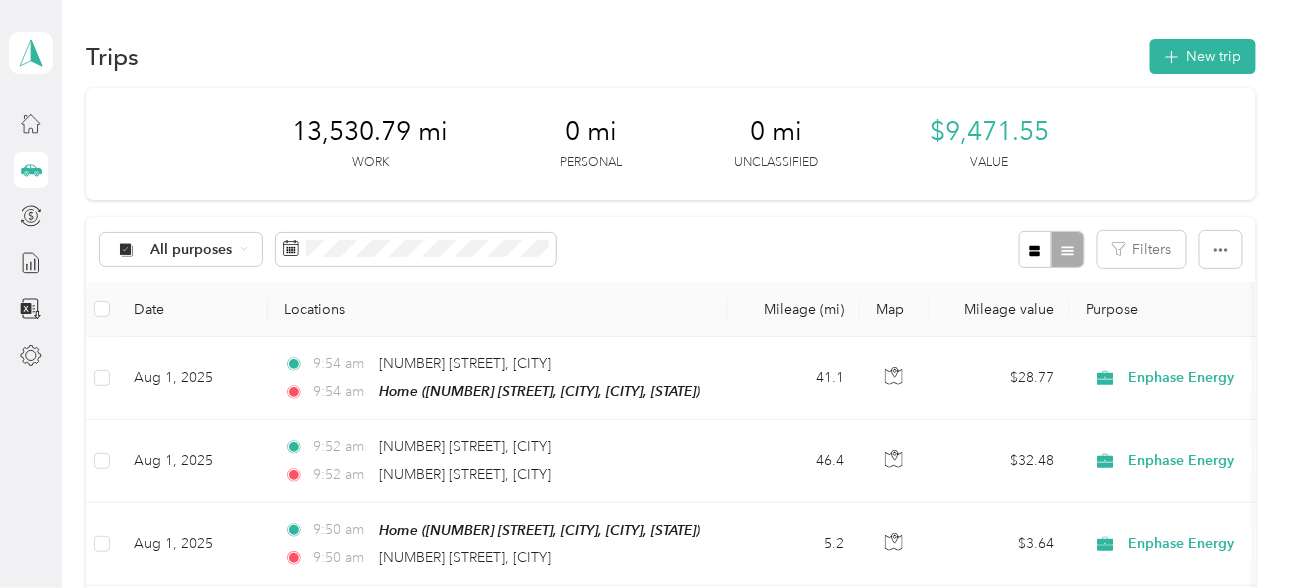 scroll, scrollTop: 132, scrollLeft: 0, axis: vertical 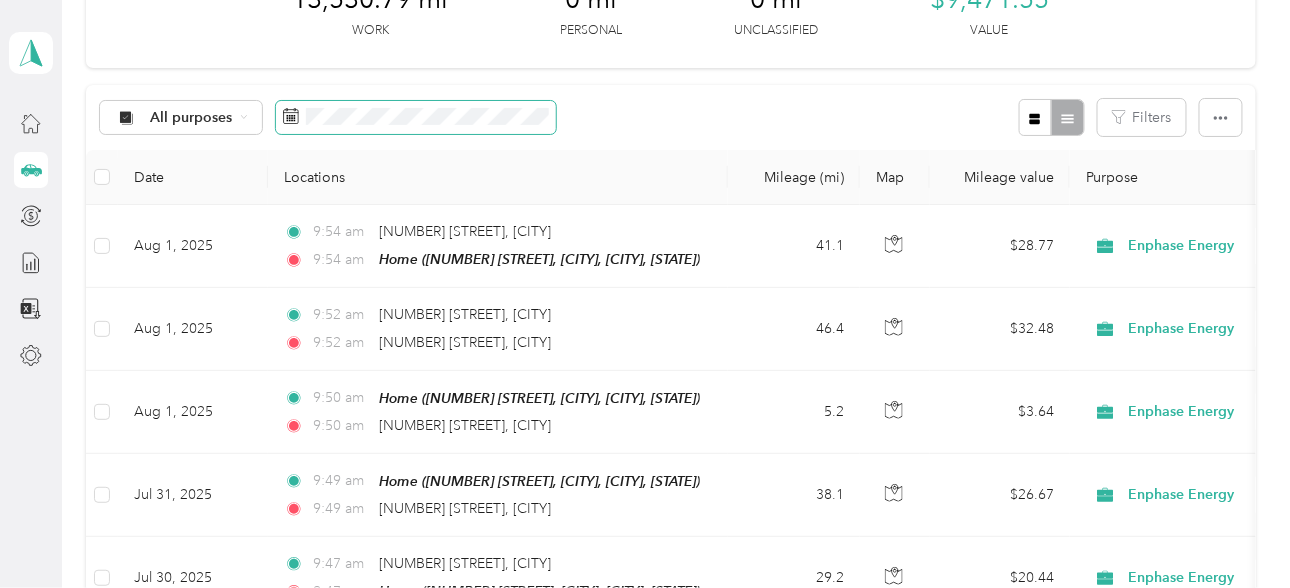 click 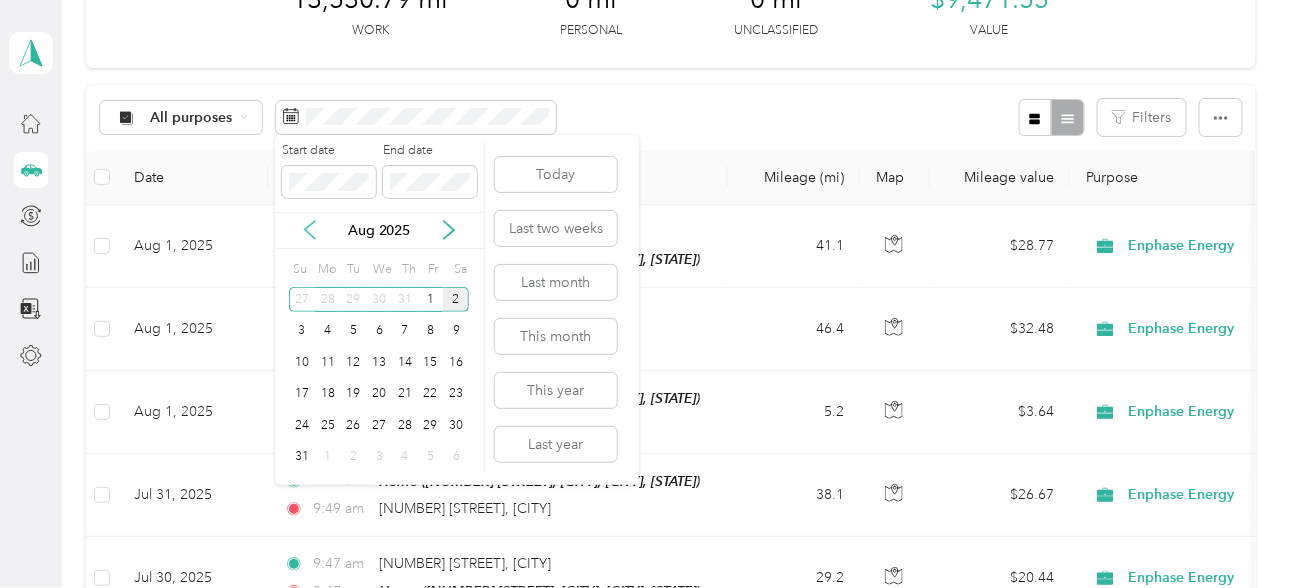 click 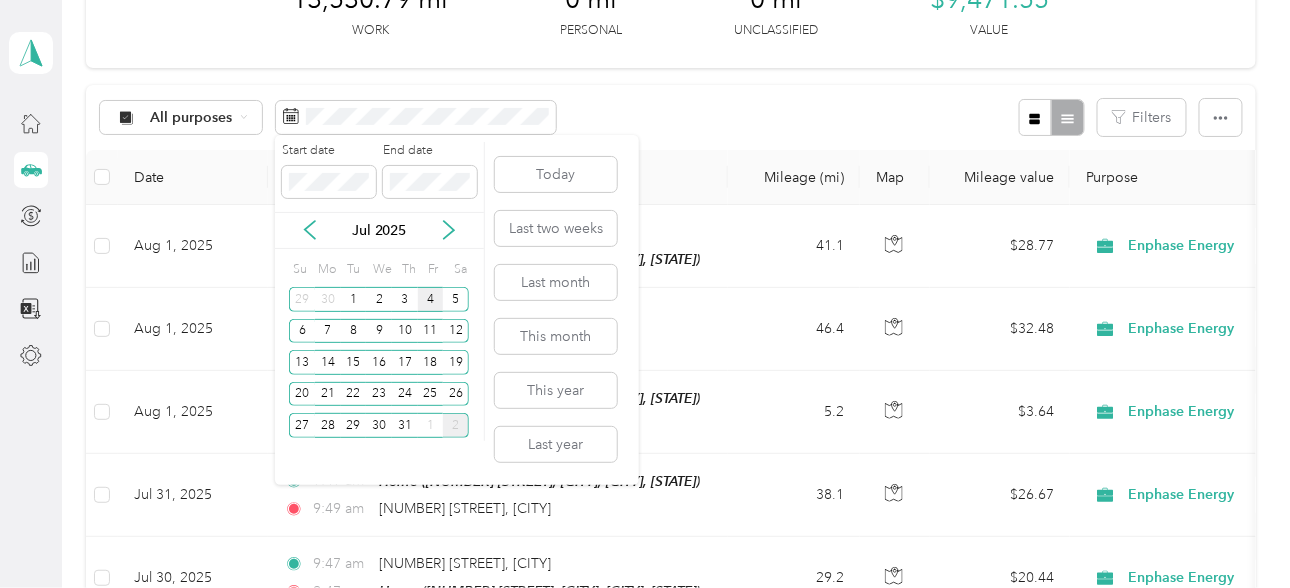 click on "4" at bounding box center [431, 299] 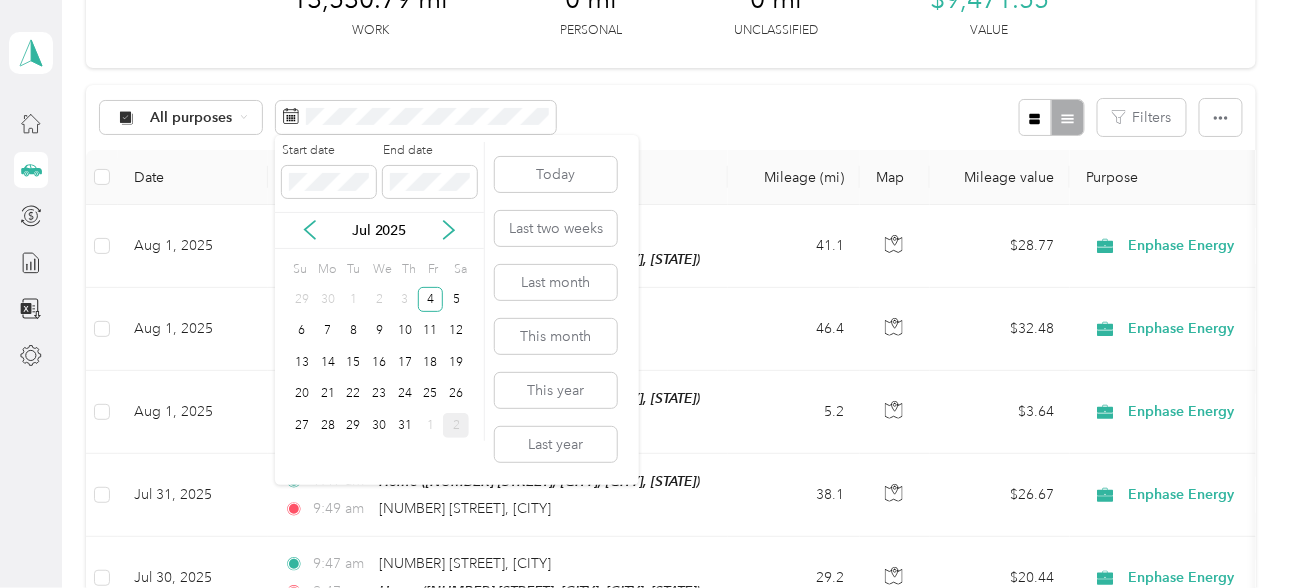 click on "Jul 2025" at bounding box center (379, 230) 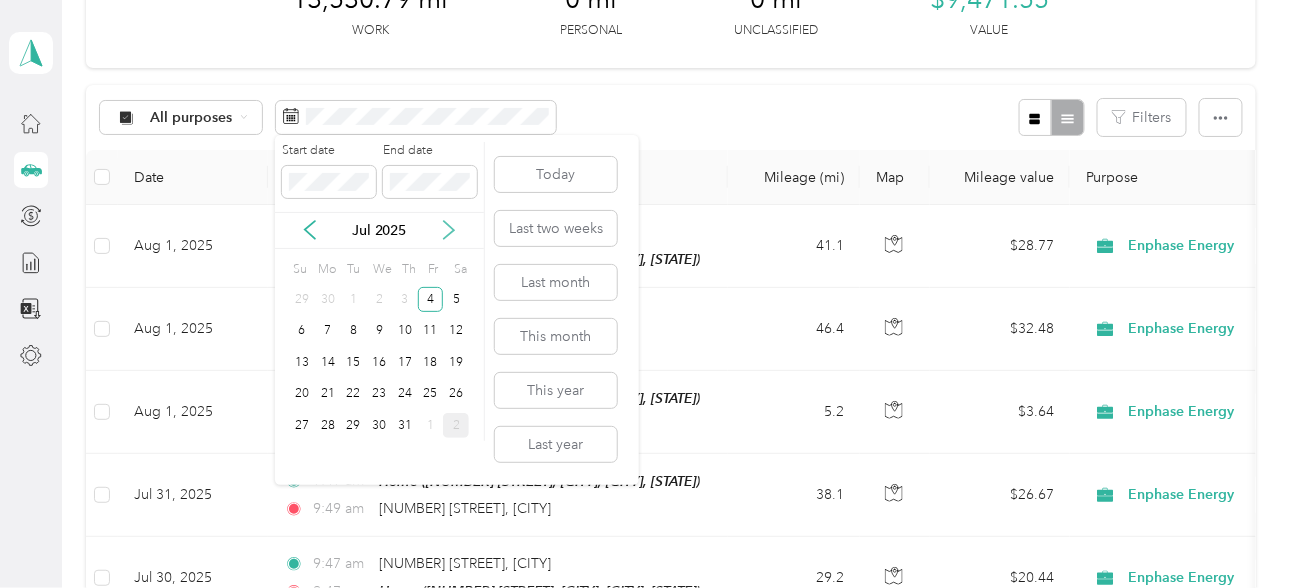 click 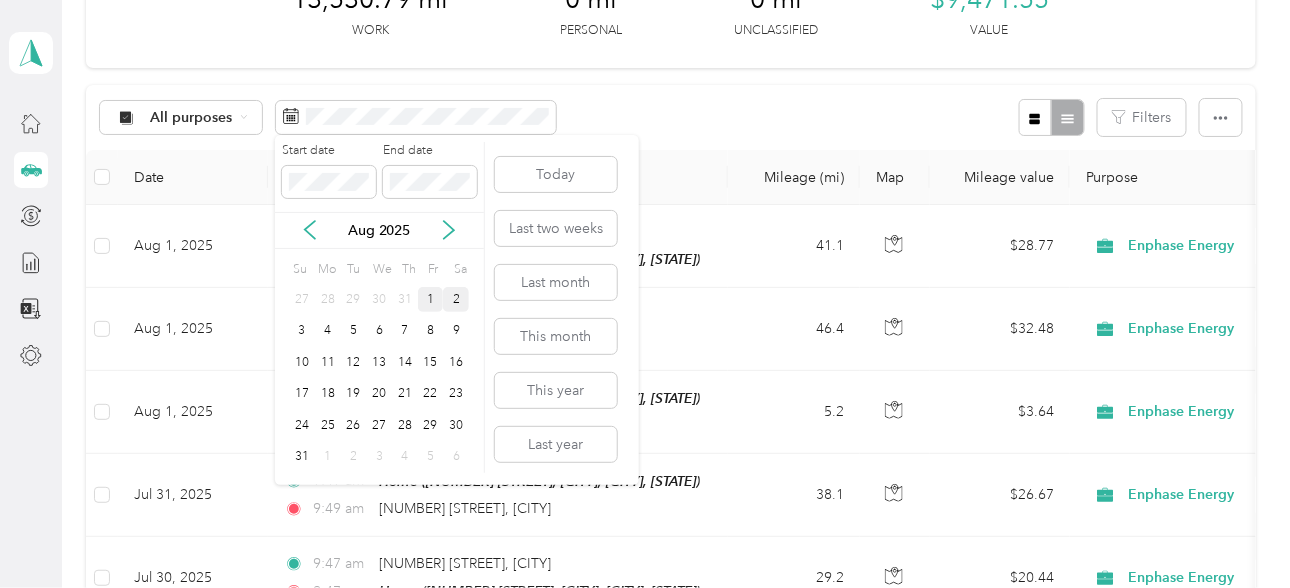 click on "1" at bounding box center (431, 299) 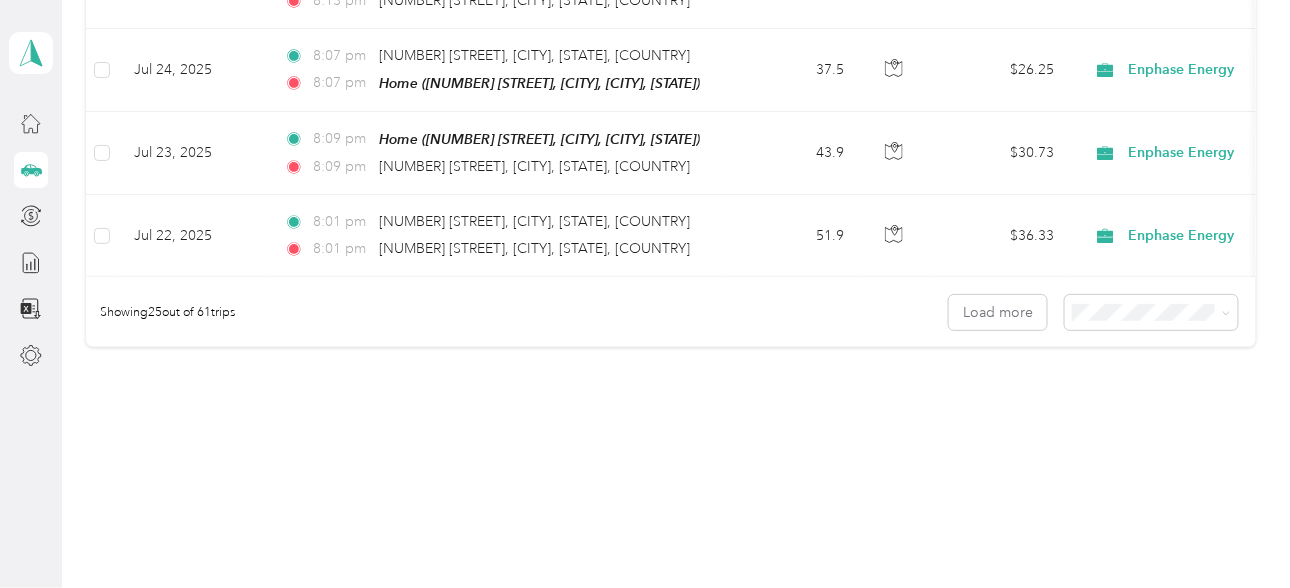 scroll, scrollTop: 2161, scrollLeft: 0, axis: vertical 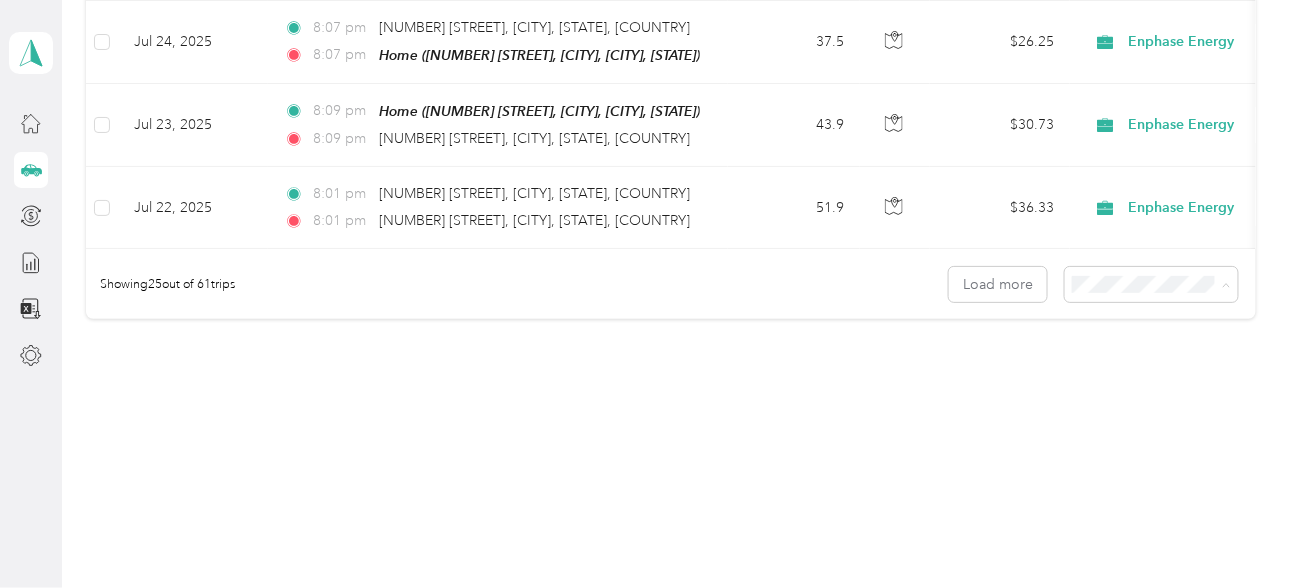 click on "50 per load" at bounding box center [1142, 349] 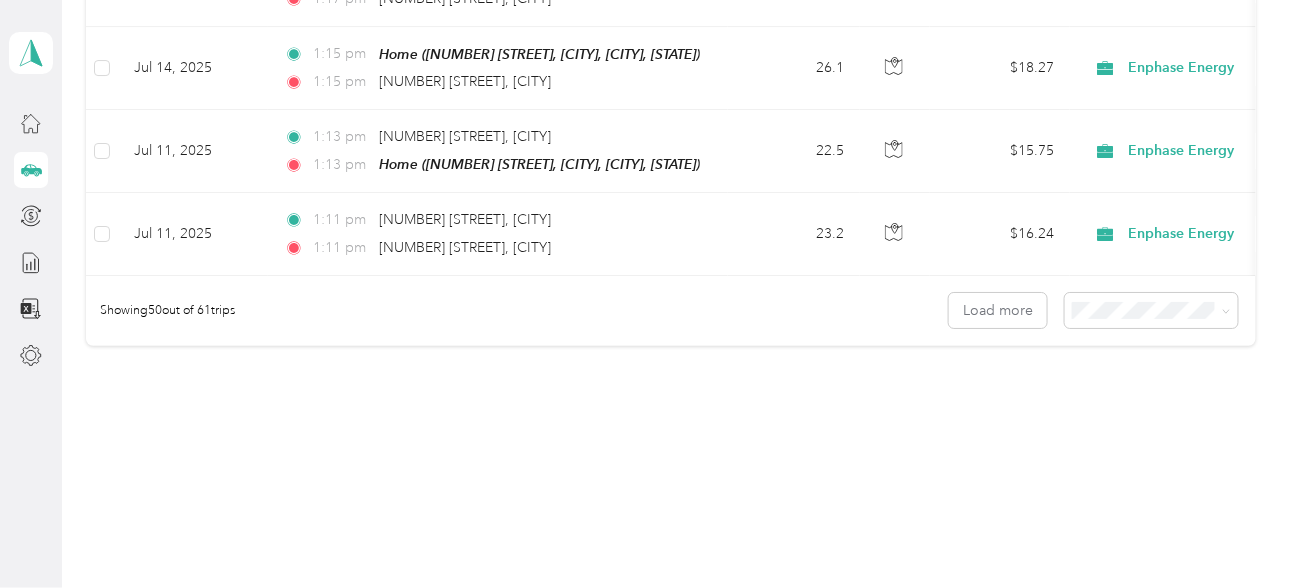 scroll, scrollTop: 4208, scrollLeft: 0, axis: vertical 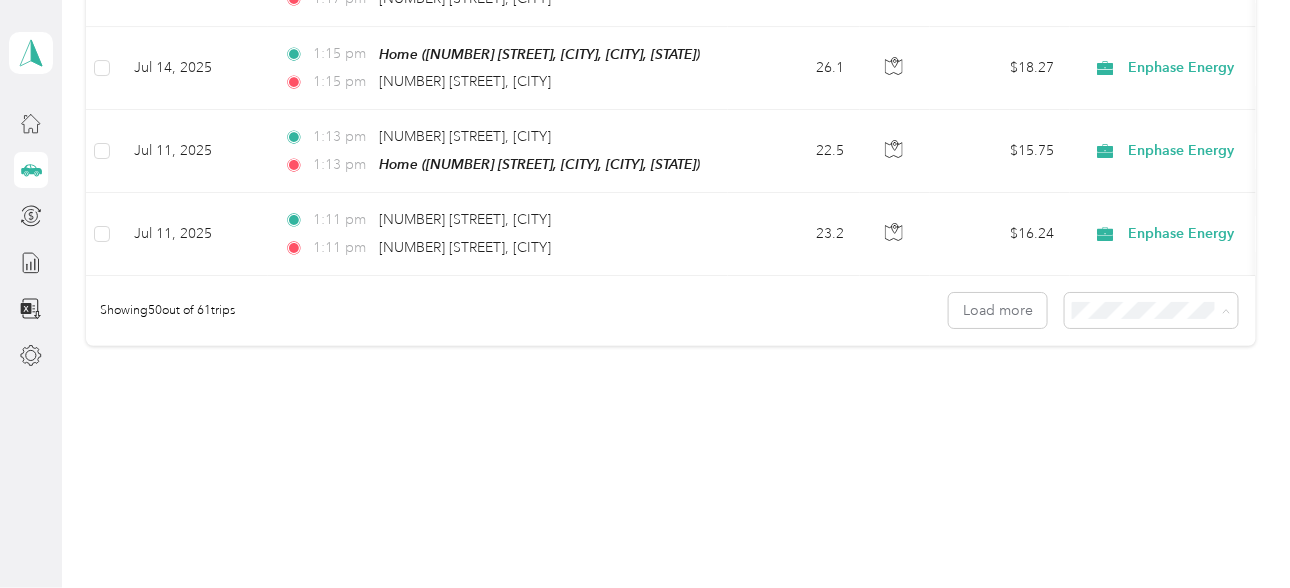 click on "100 per load" at bounding box center (1111, 383) 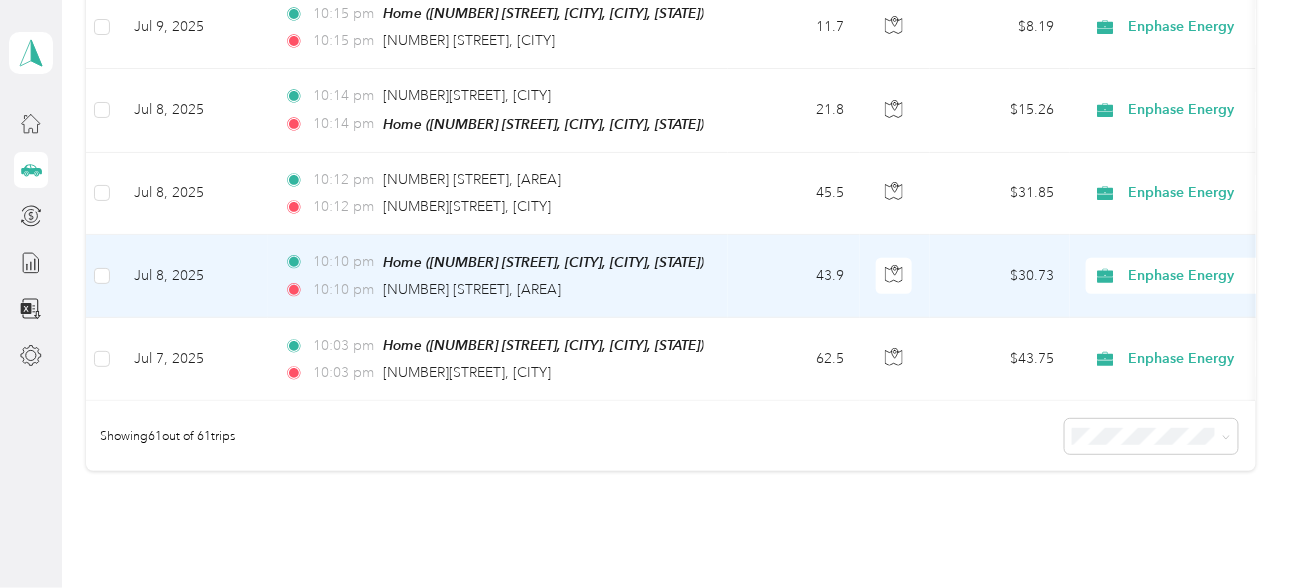 scroll, scrollTop: 5110, scrollLeft: 0, axis: vertical 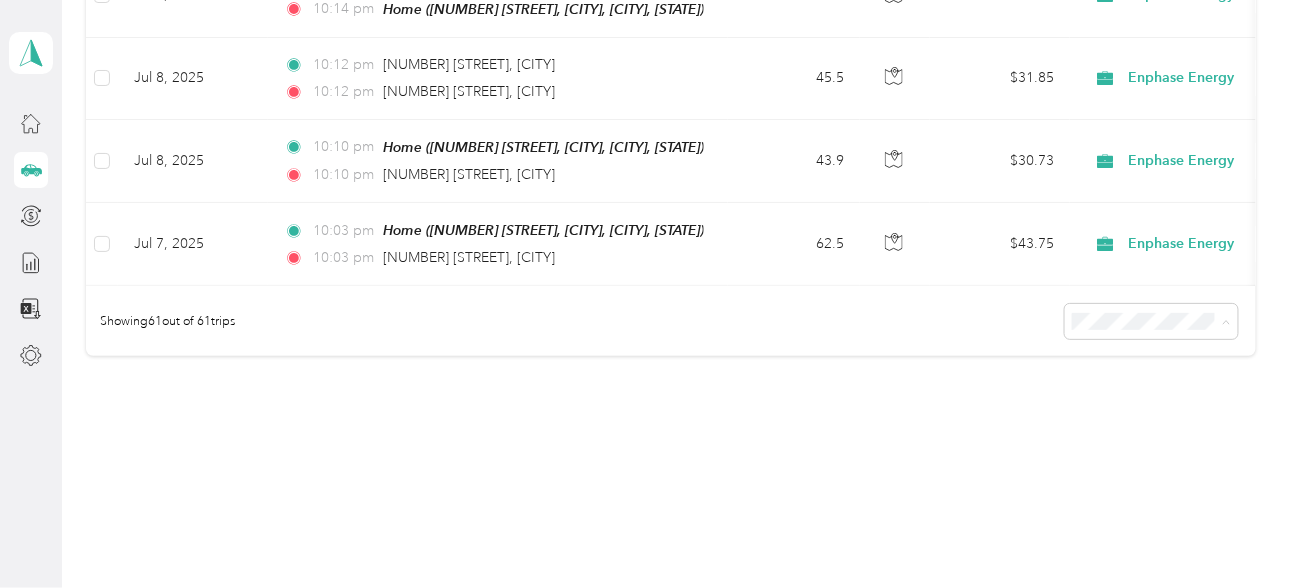click on "100 per load" at bounding box center (1142, 383) 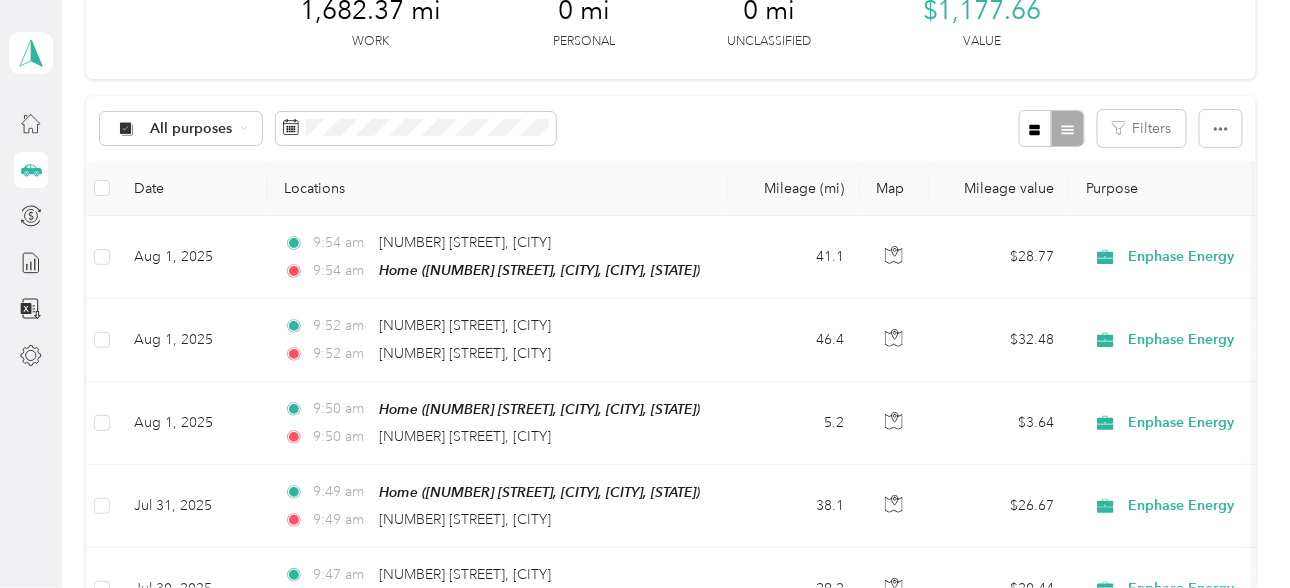 scroll, scrollTop: 0, scrollLeft: 0, axis: both 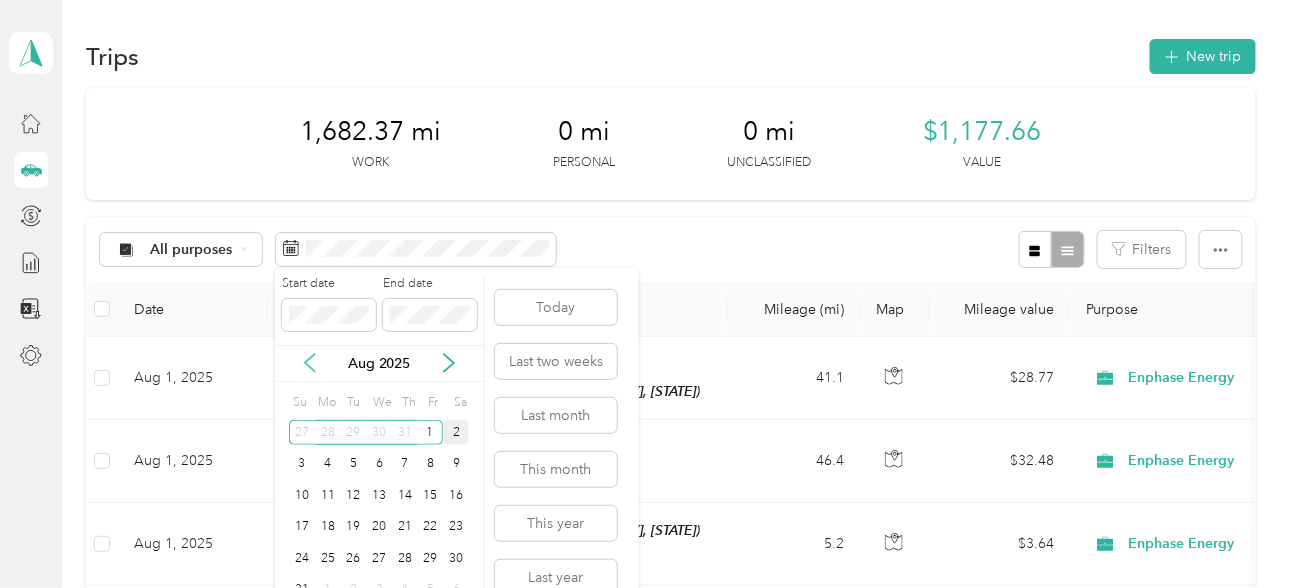 click 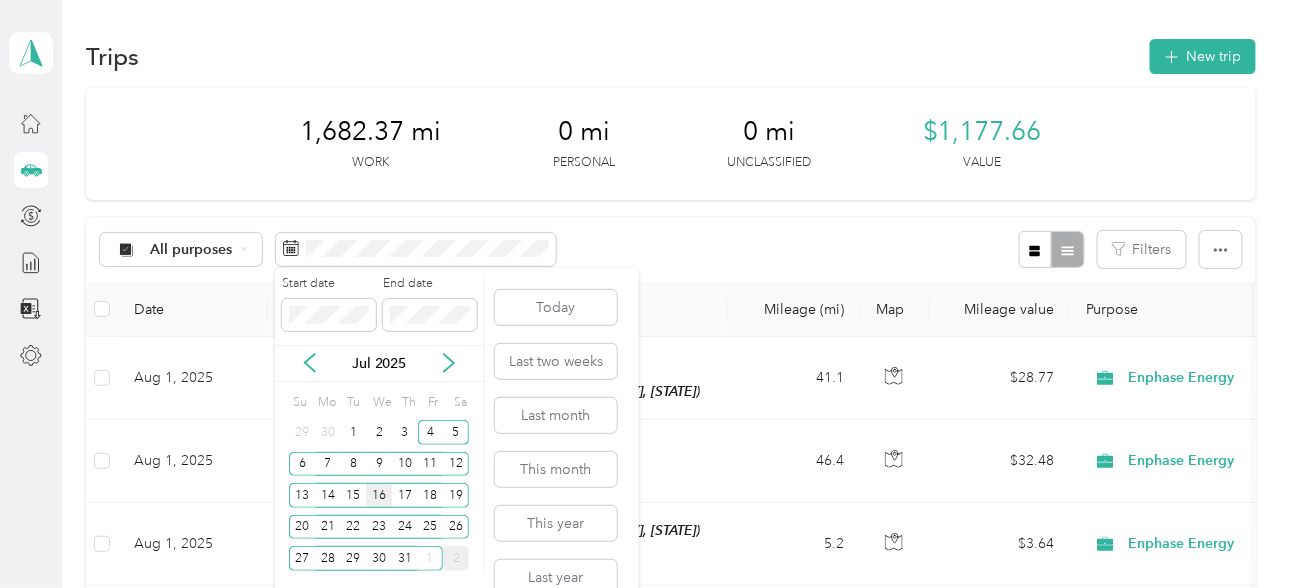click on "16" at bounding box center [379, 495] 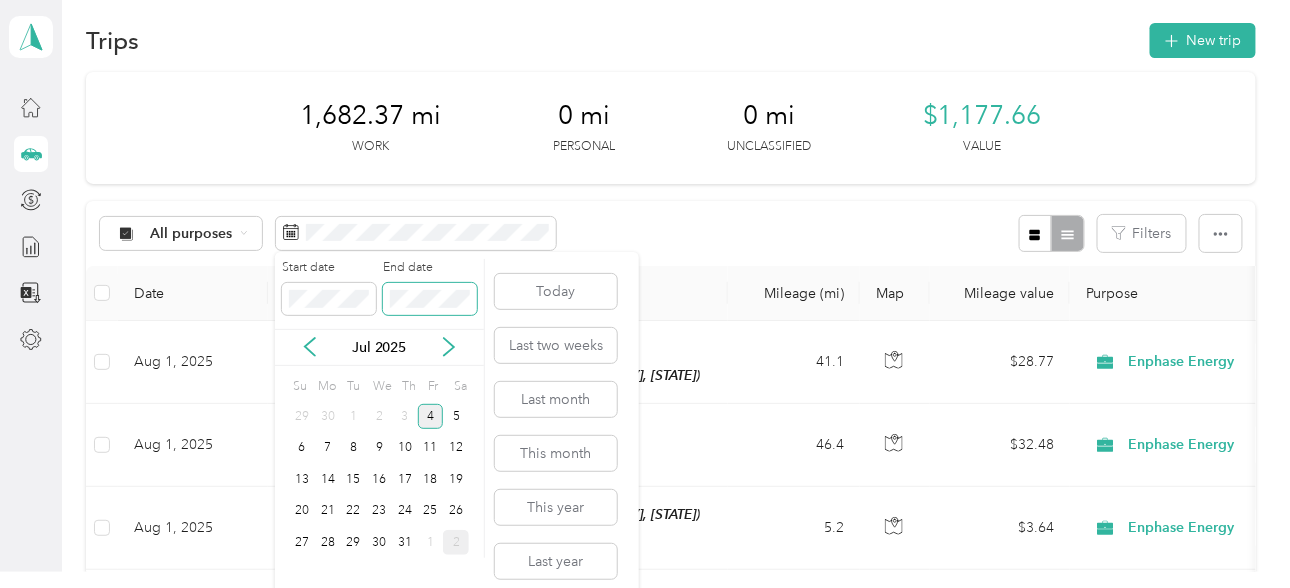scroll, scrollTop: 29, scrollLeft: 0, axis: vertical 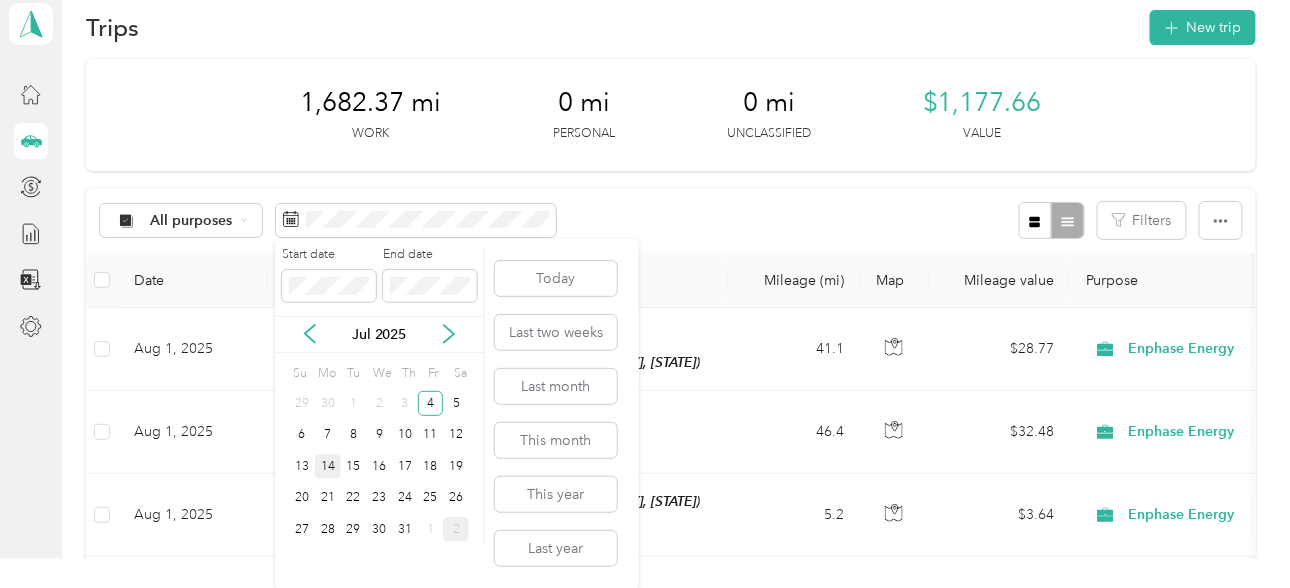 click on "14" at bounding box center [328, 466] 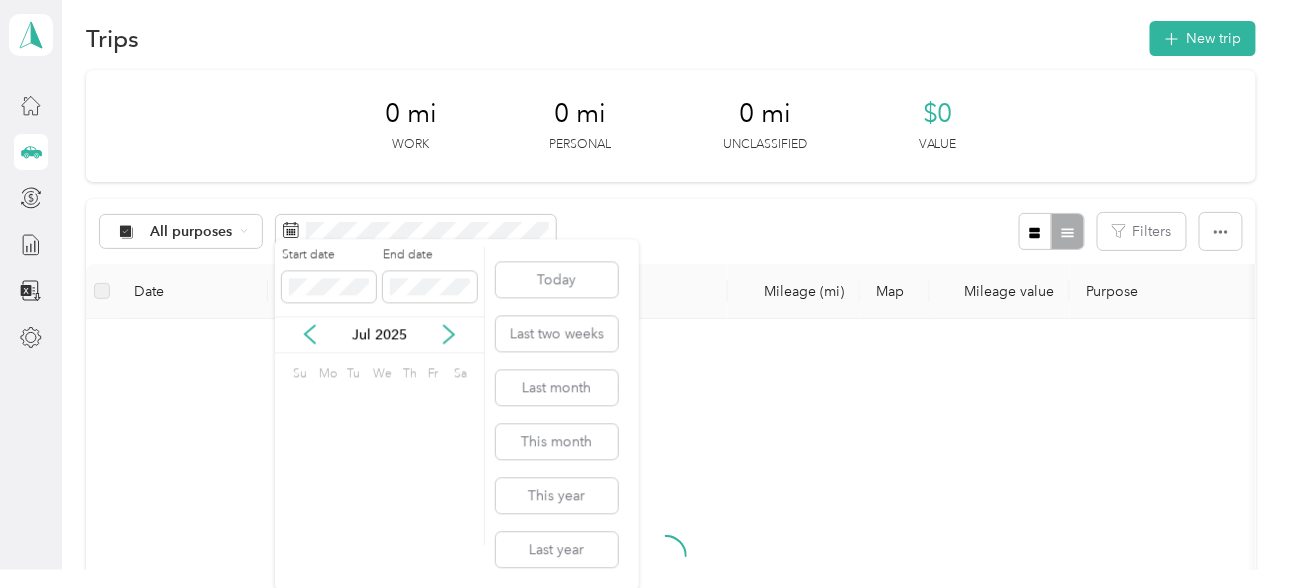 scroll, scrollTop: 0, scrollLeft: 0, axis: both 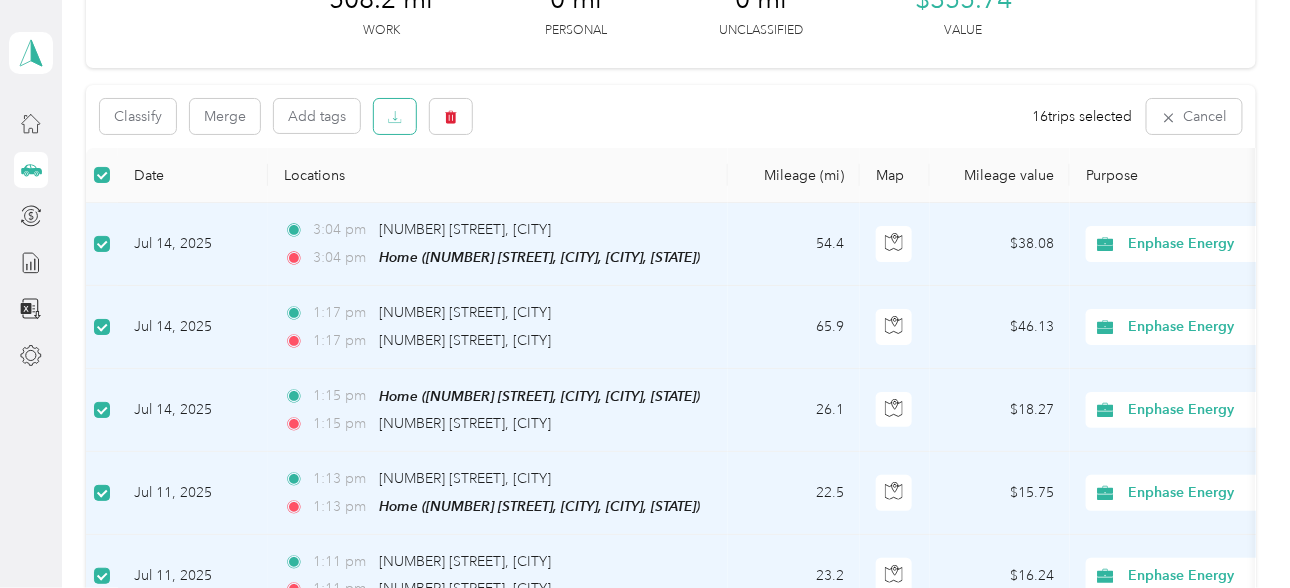 click 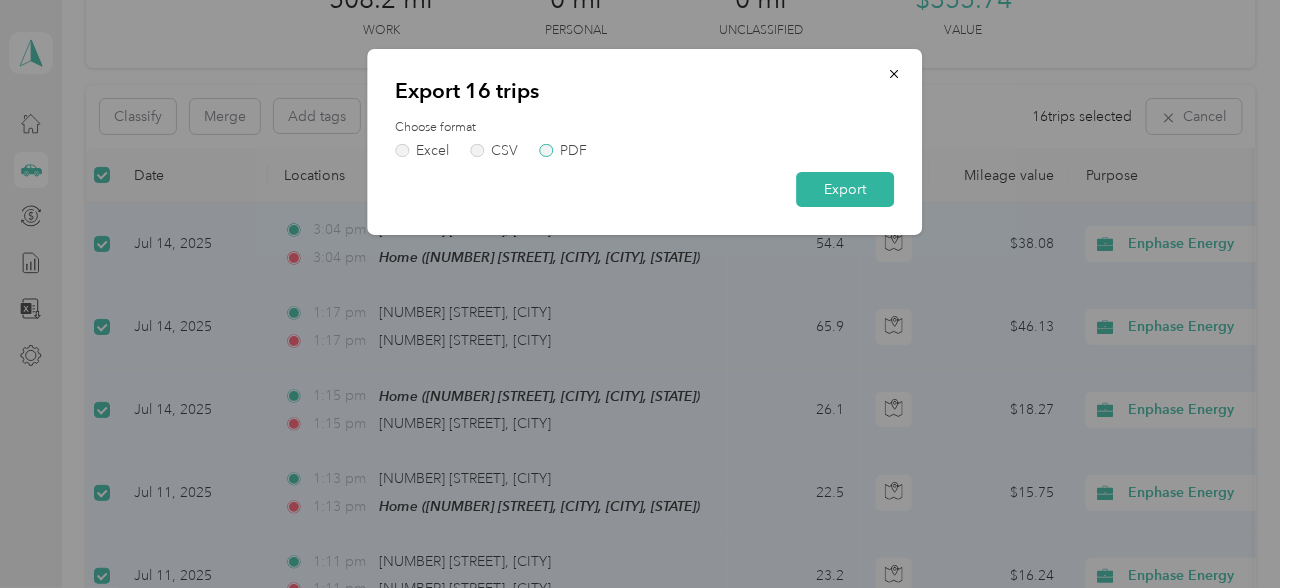 click on "PDF" at bounding box center (563, 151) 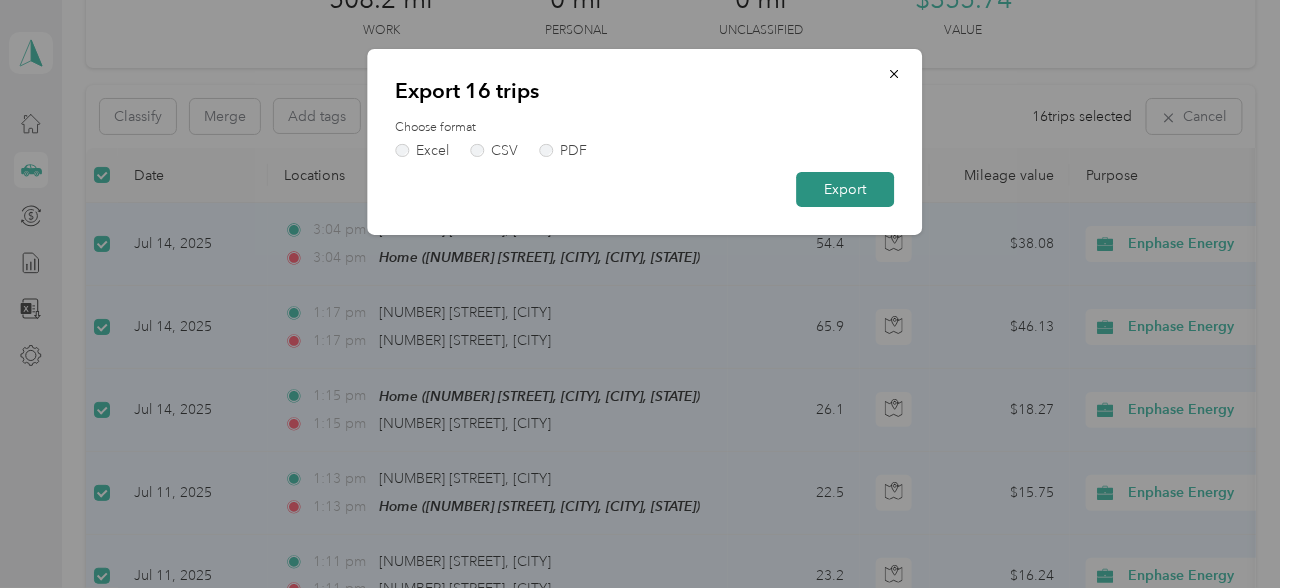 click on "Export" at bounding box center (846, 189) 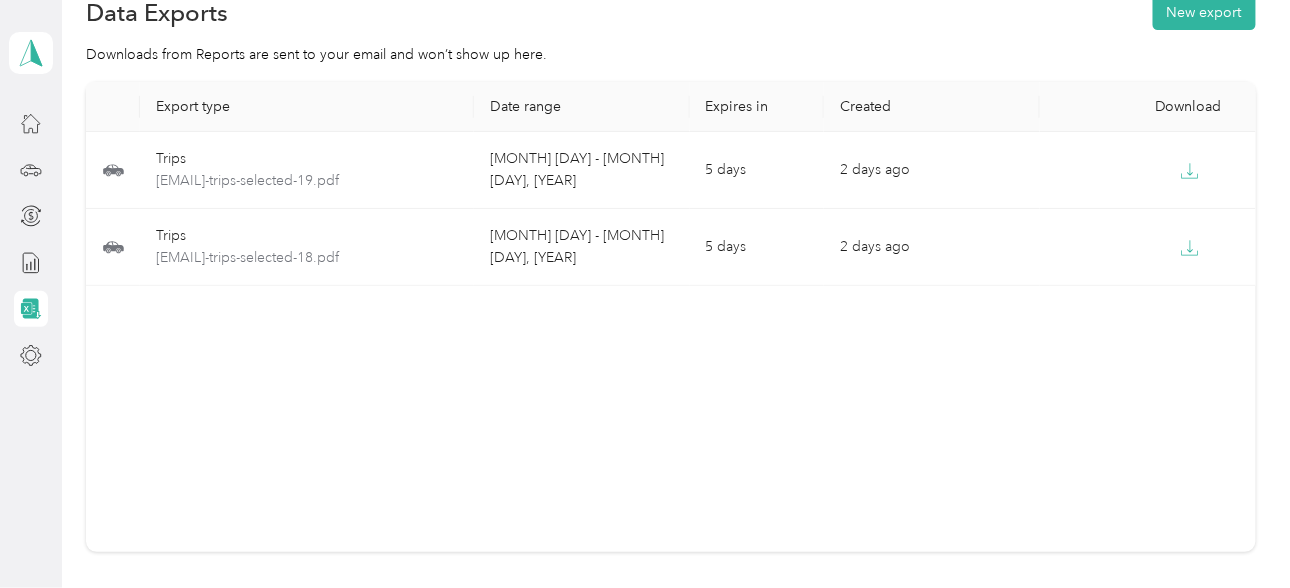scroll, scrollTop: 0, scrollLeft: 0, axis: both 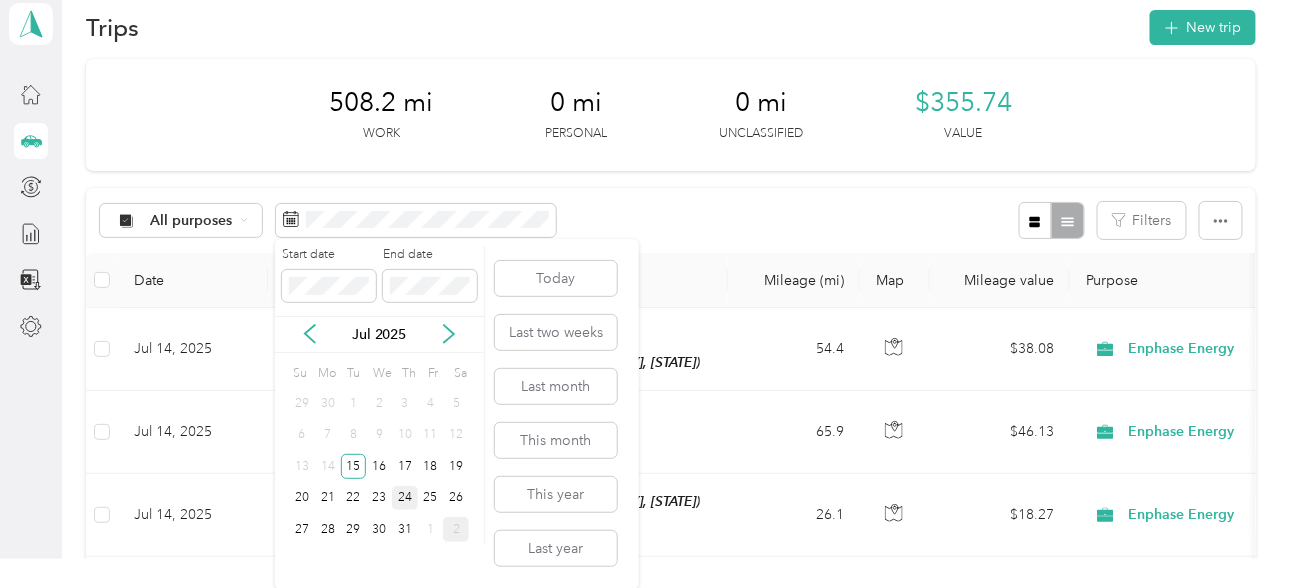 click on "24" at bounding box center [405, 498] 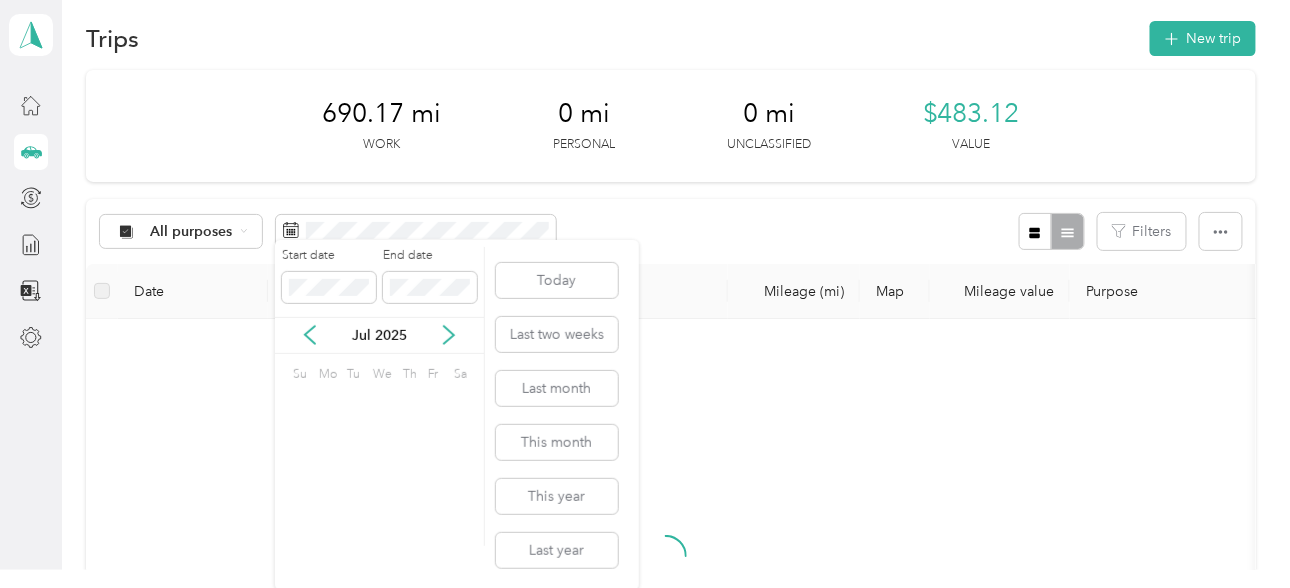 scroll, scrollTop: 0, scrollLeft: 0, axis: both 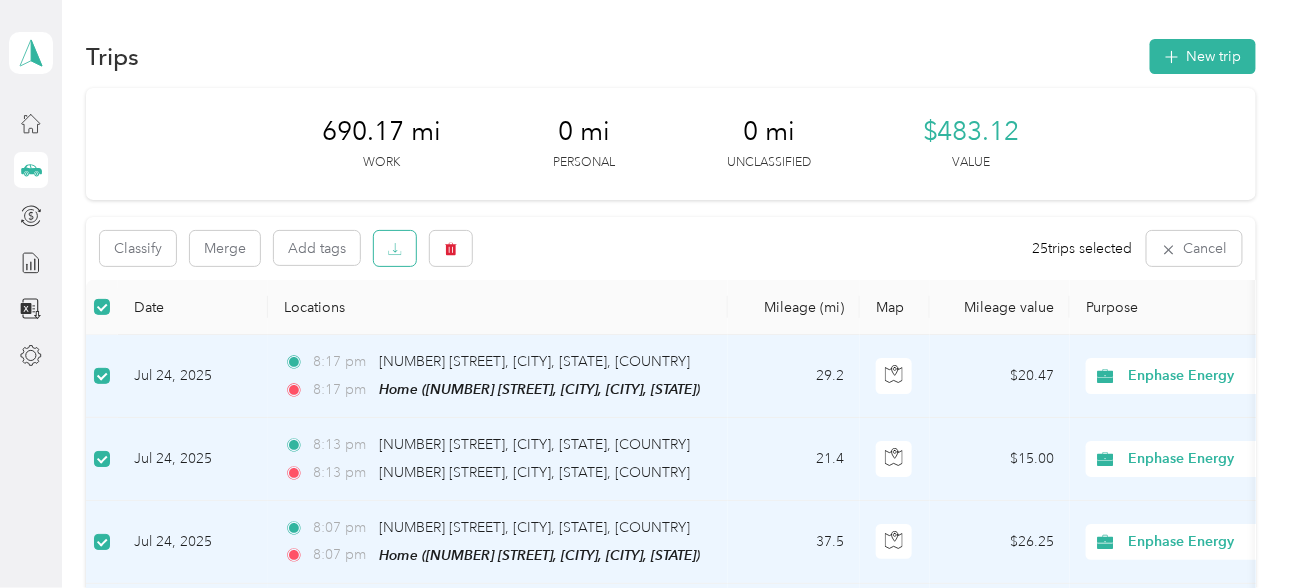 click at bounding box center [395, 248] 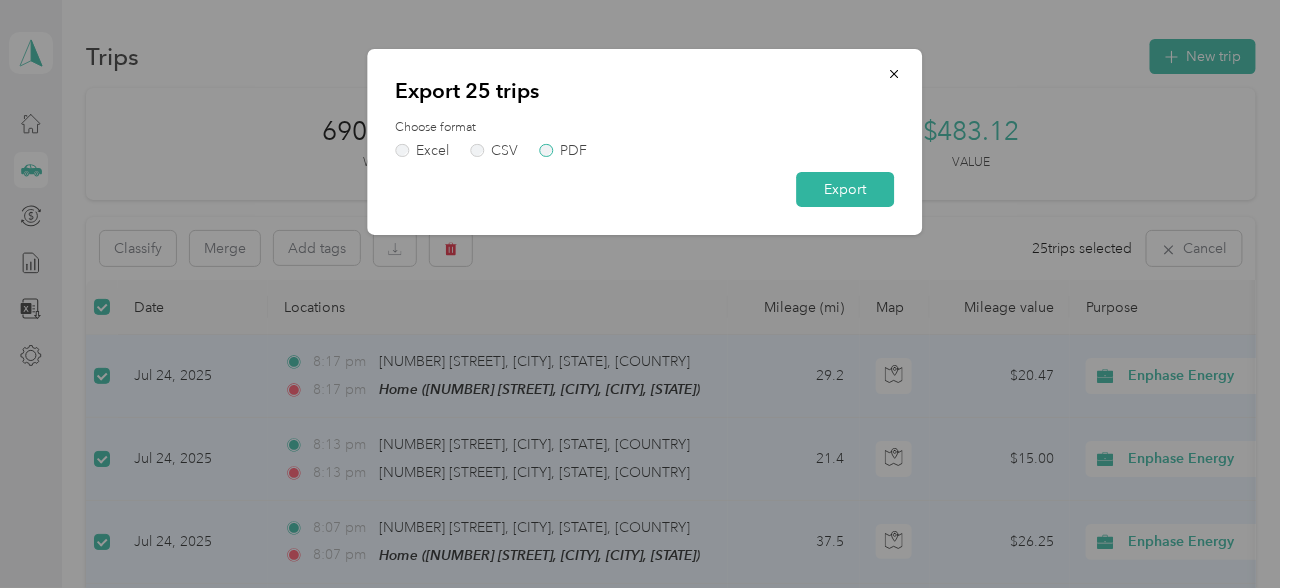 click on "PDF" at bounding box center (563, 151) 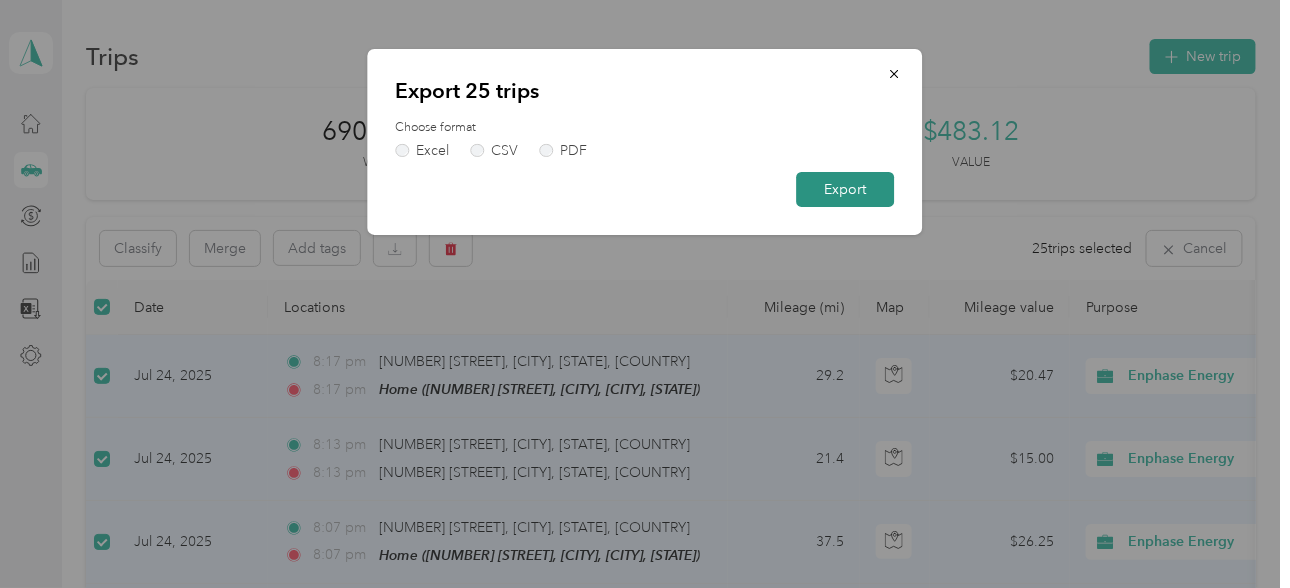 click on "Export" at bounding box center (846, 189) 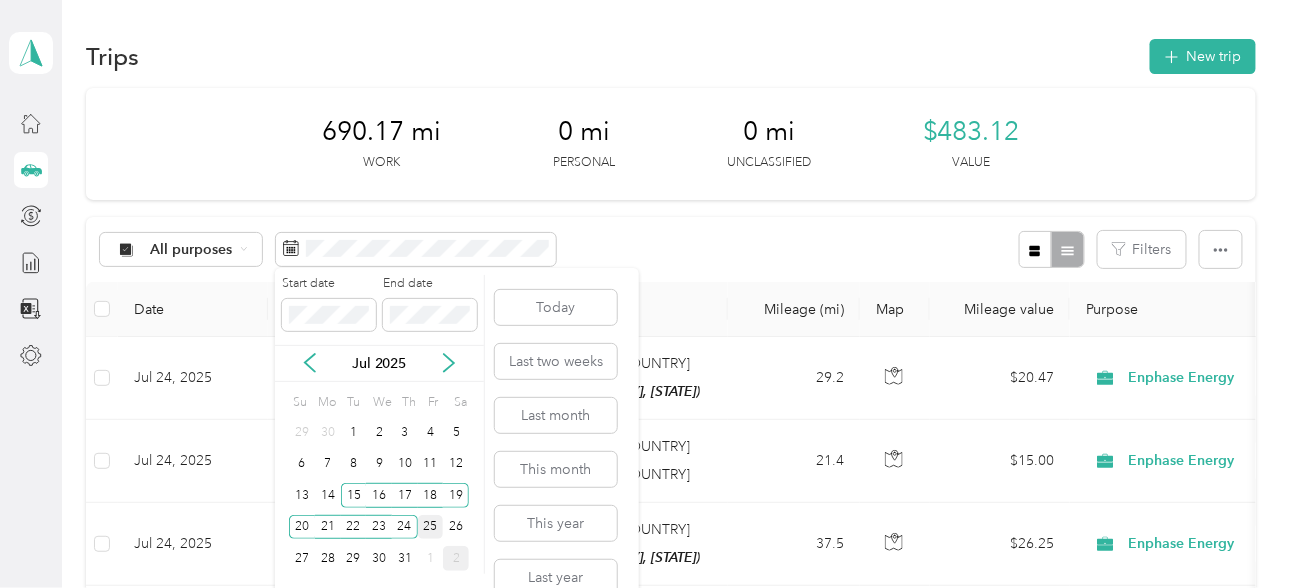 click on "25" at bounding box center (431, 527) 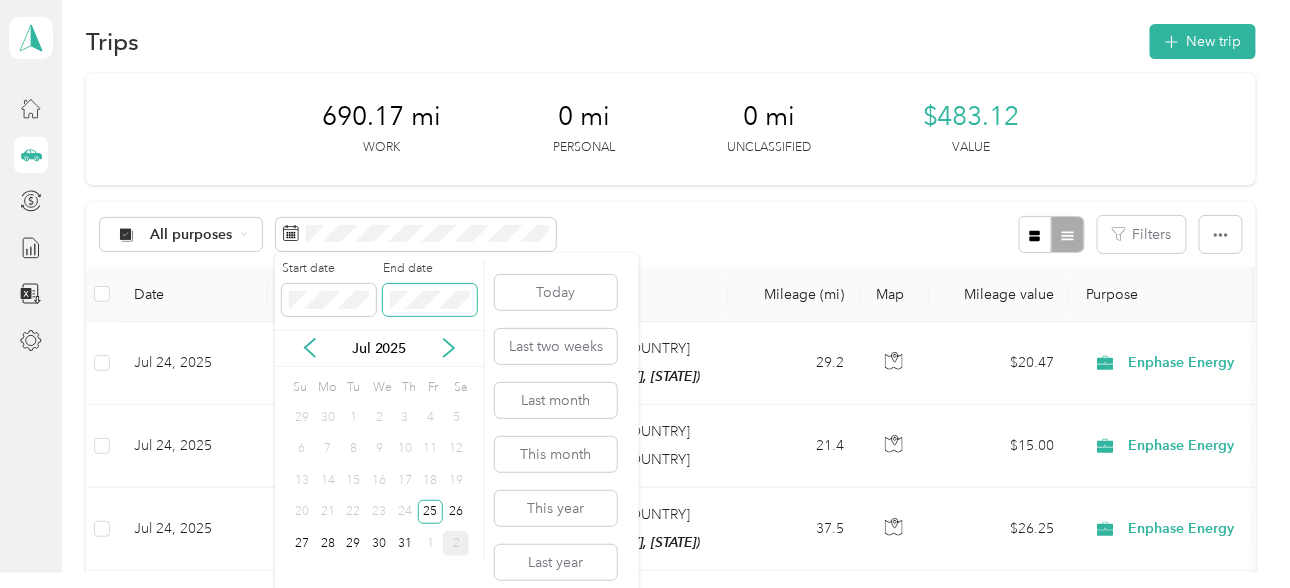 scroll, scrollTop: 29, scrollLeft: 0, axis: vertical 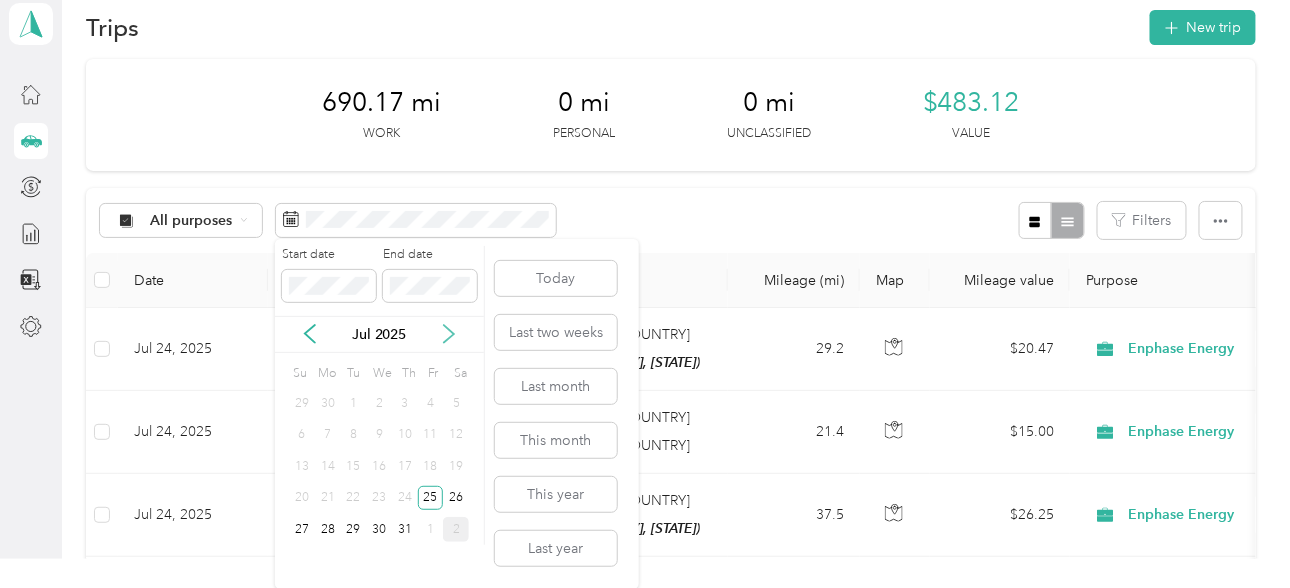 click 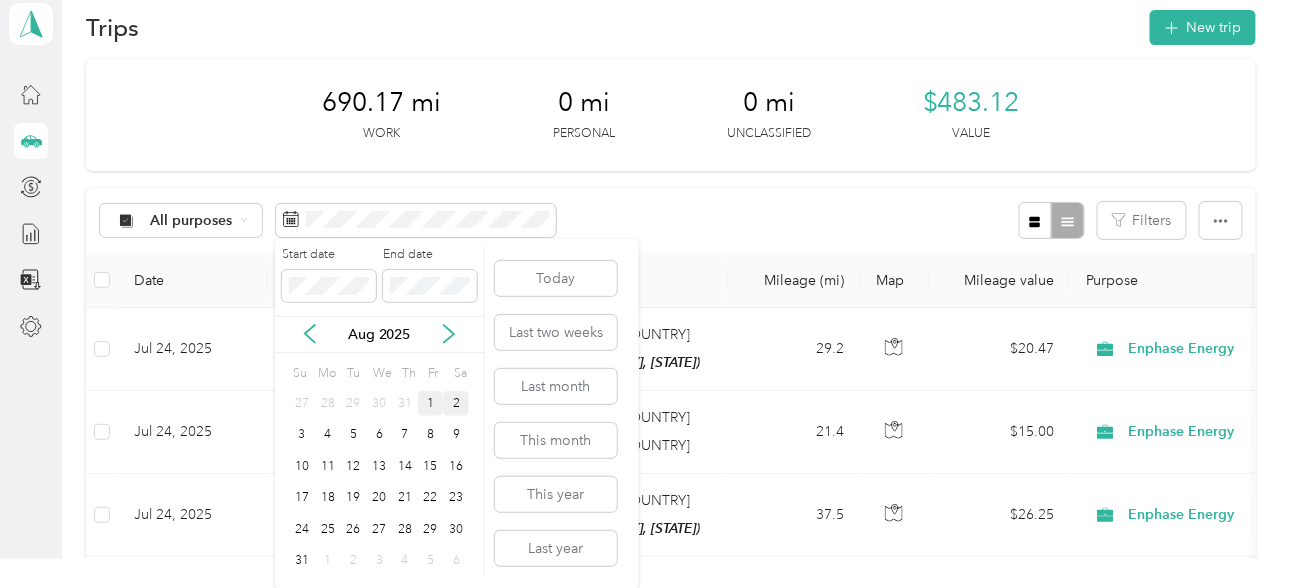 click on "1" at bounding box center [431, 403] 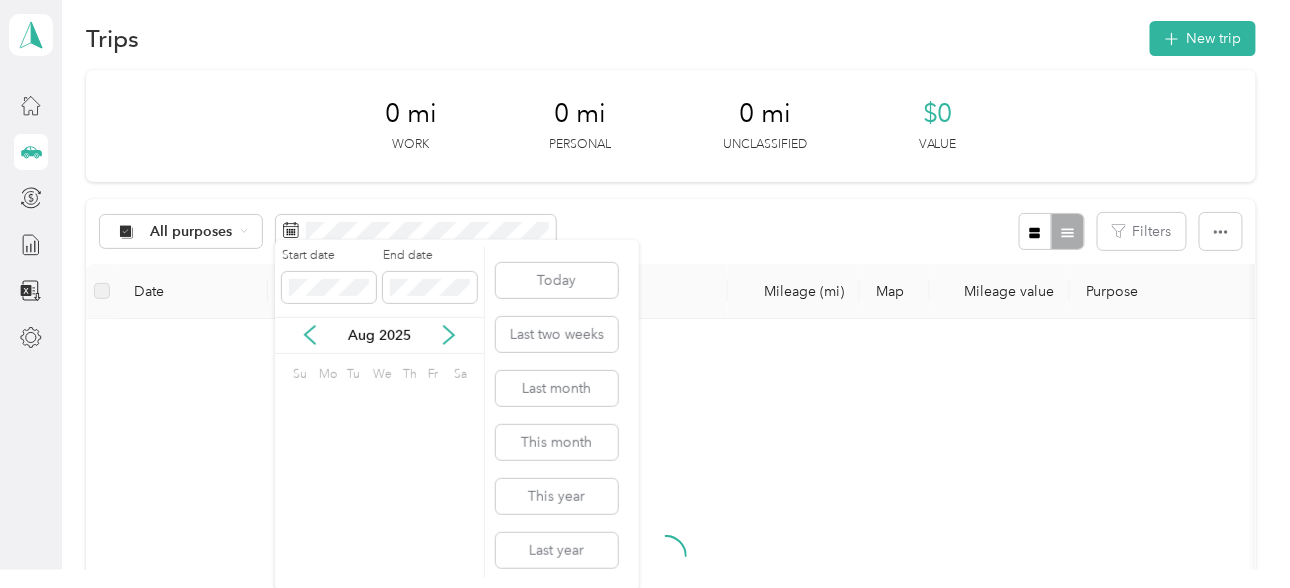 scroll, scrollTop: 0, scrollLeft: 0, axis: both 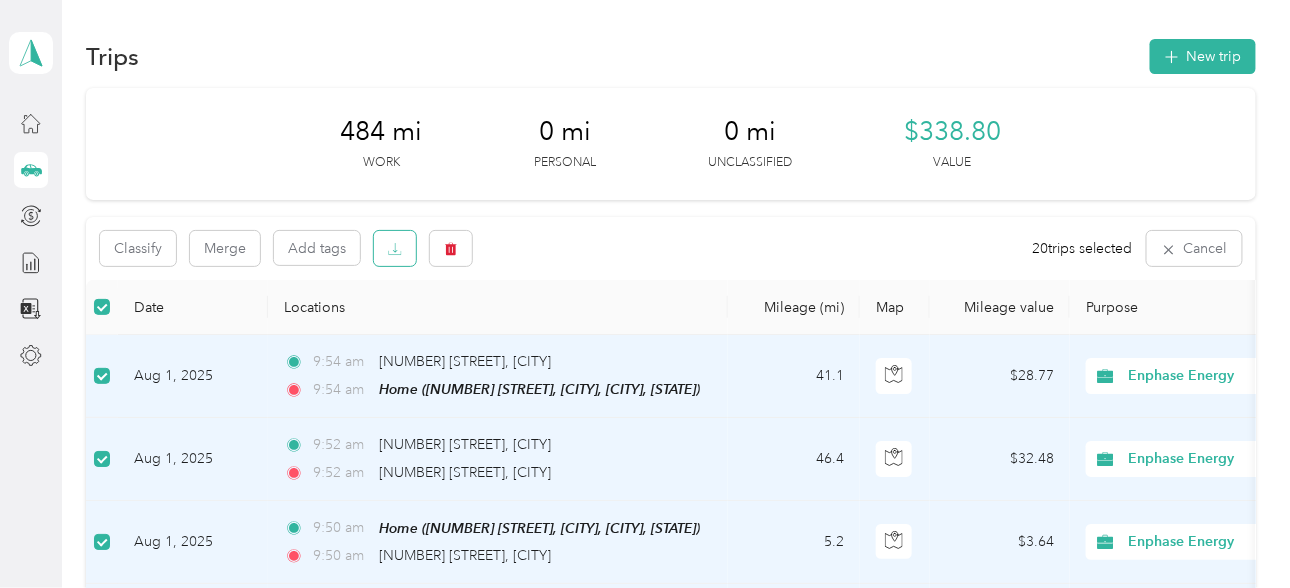 click at bounding box center (395, 248) 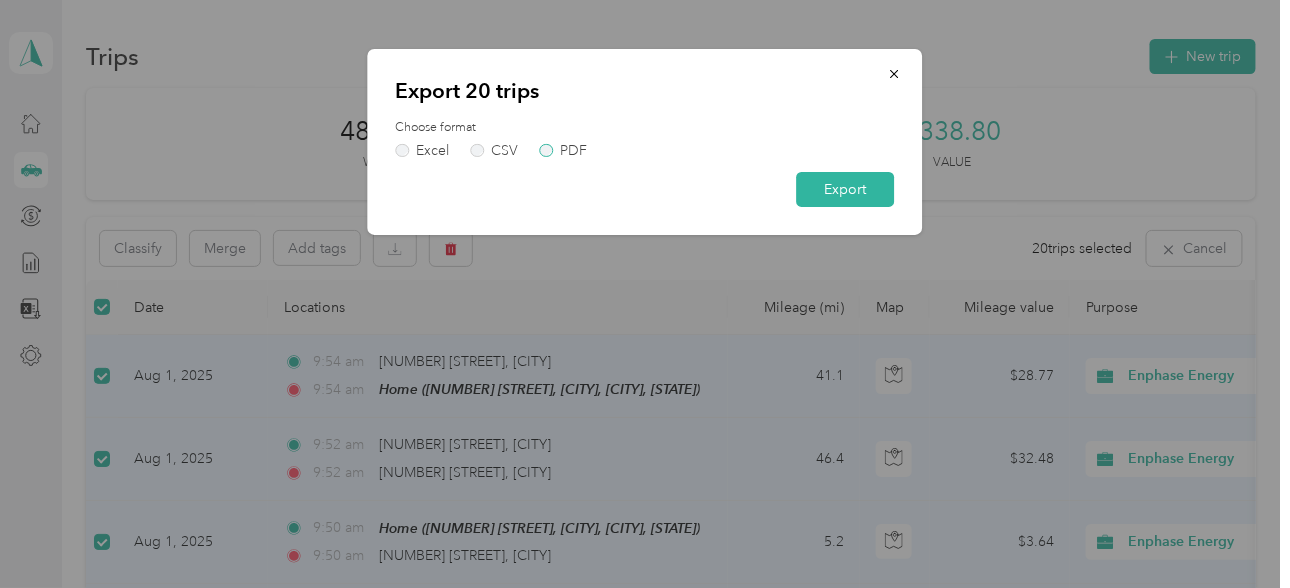 click on "PDF" at bounding box center (563, 151) 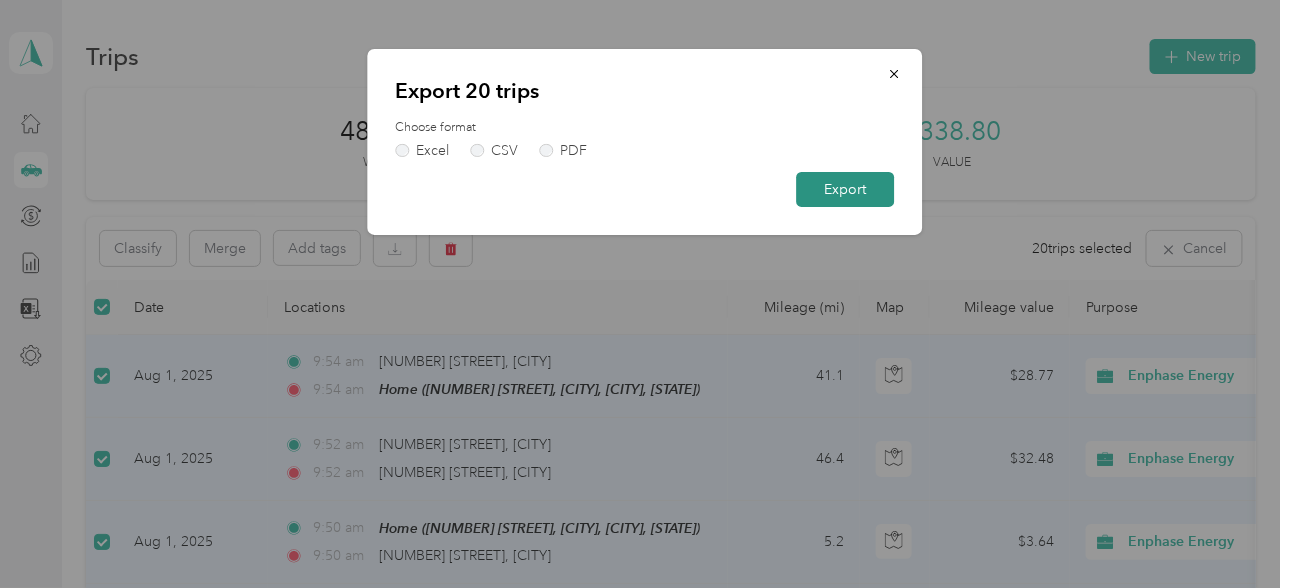 click on "Export" at bounding box center [846, 189] 